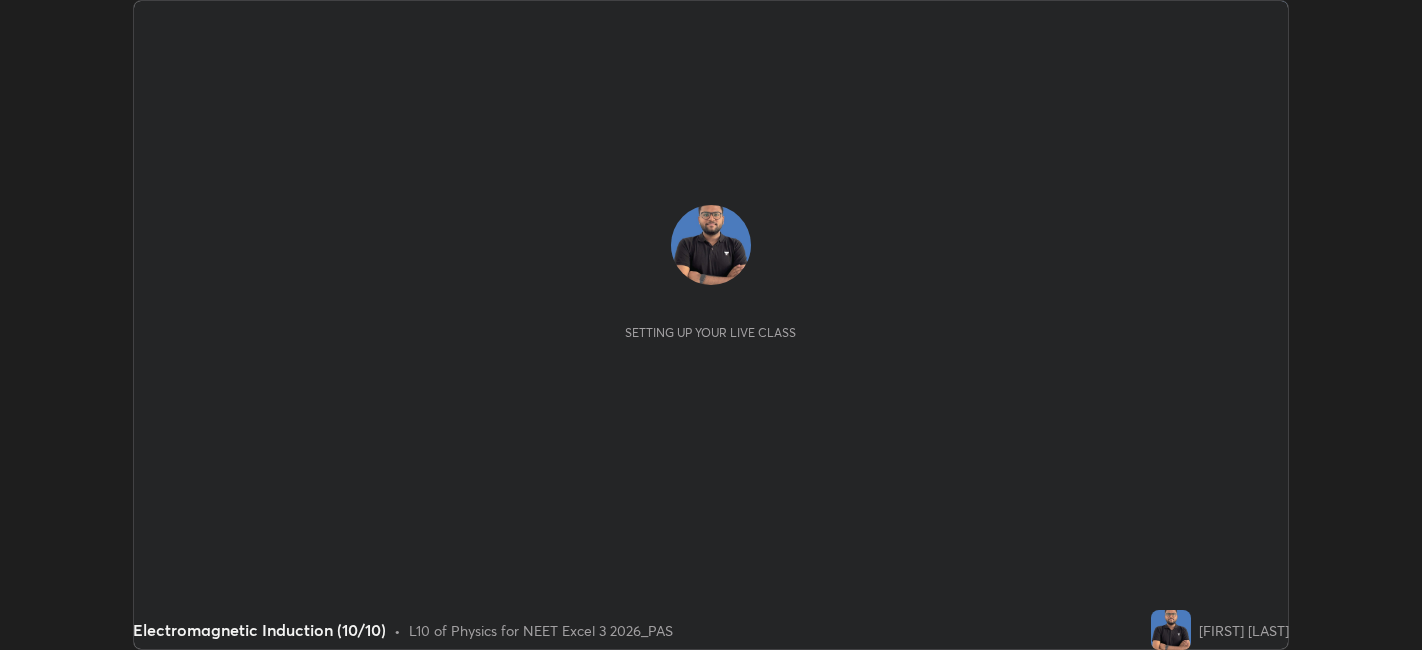 scroll, scrollTop: 0, scrollLeft: 0, axis: both 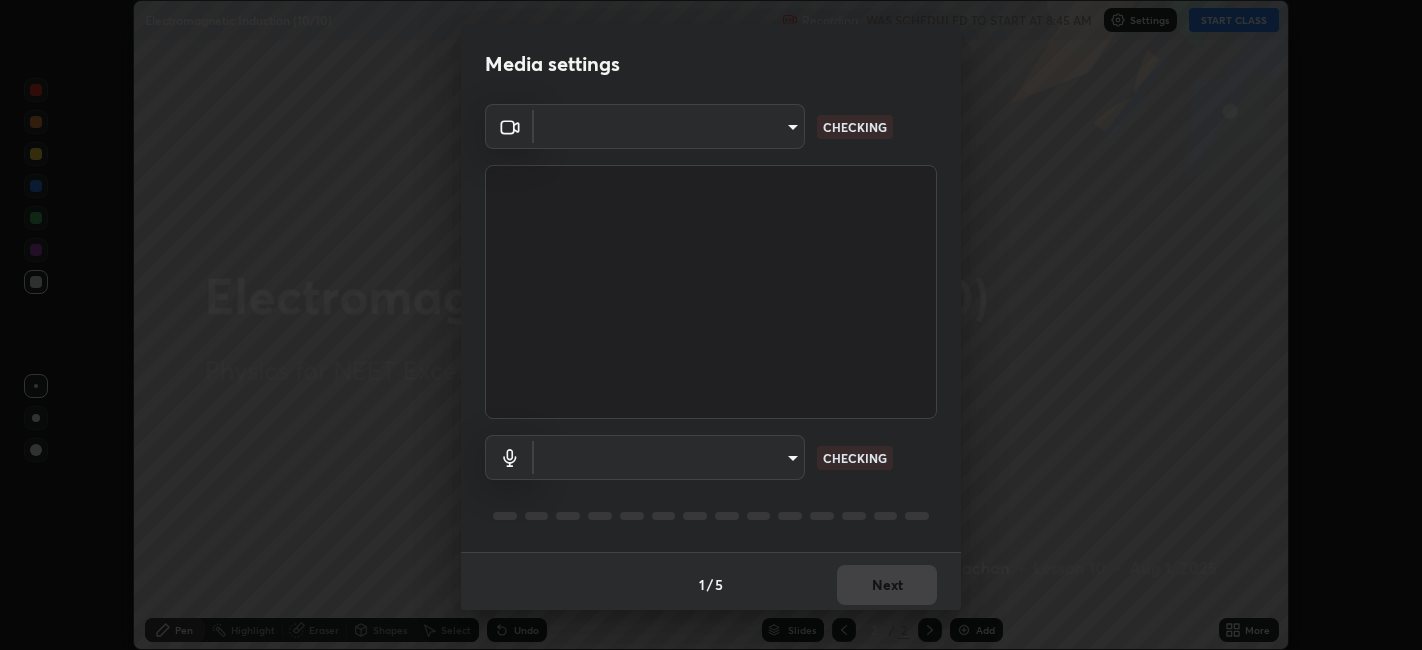 type on "[HASH]" 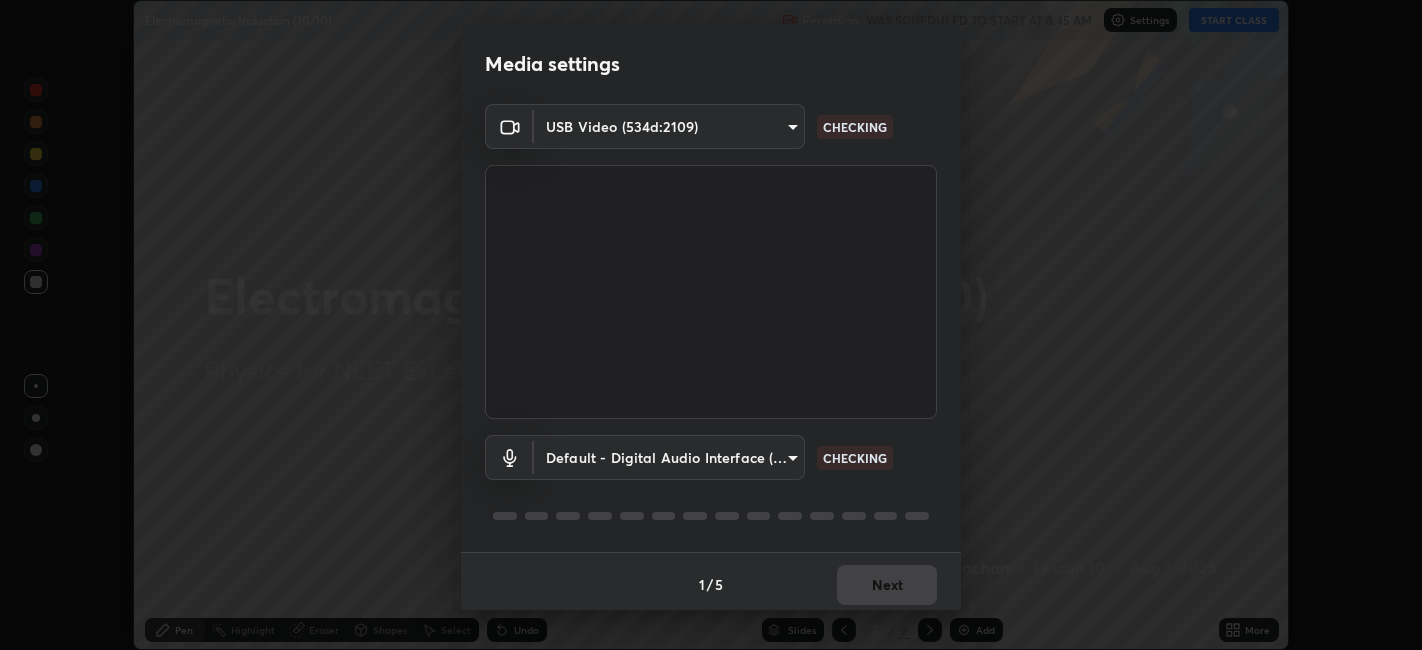 scroll, scrollTop: 5, scrollLeft: 0, axis: vertical 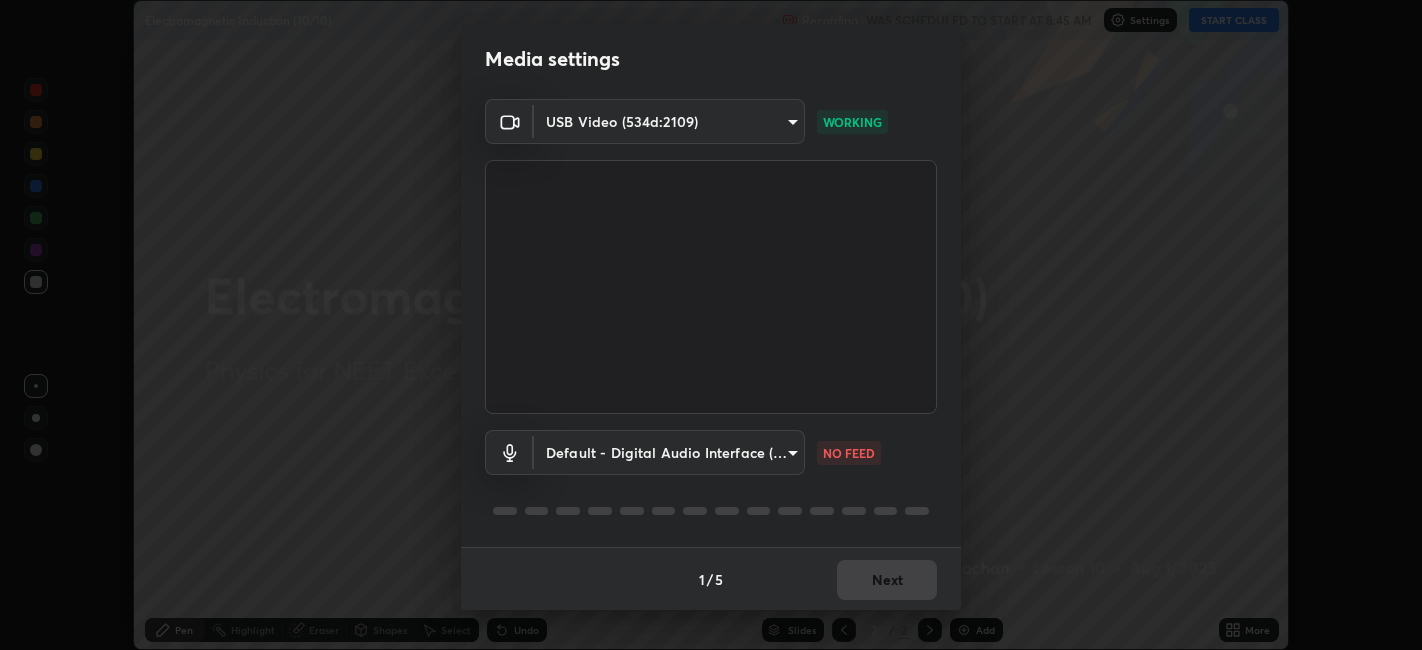 click on "Erase all Electromagnetic Induction (10/10) Recording WAS SCHEDULED TO START AT  8:45 AM Settings START CLASS Setting up your live class Electromagnetic Induction (10/10) • L10 of Physics for NEET Excel 3 2026_PAS [FIRST] [LAST] Pen Highlight Eraser Shapes Select Undo Slides 2 / 2 Add More No doubts shared Encourage your learners to ask a doubt for better clarity Report an issue Reason for reporting Buffering Chat not working Audio - Video sync issue Educator video quality low ​ Attach an image Report Media settings USB Video (534d:2109) [HASH] WORKING Default - Digital Audio Interface (2- USB Digital Audio) default NO FEED 1 / 5 Next" at bounding box center [711, 325] 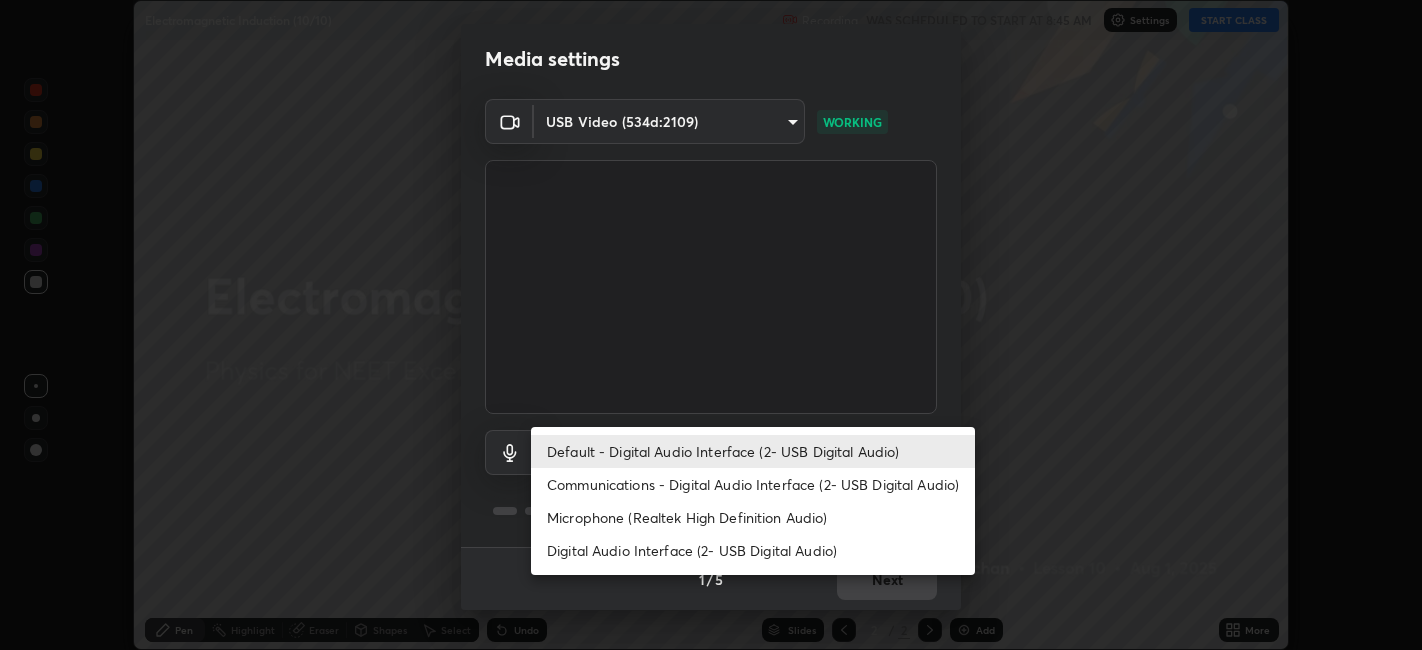 click on "Digital Audio Interface (2- USB Digital Audio)" at bounding box center (753, 550) 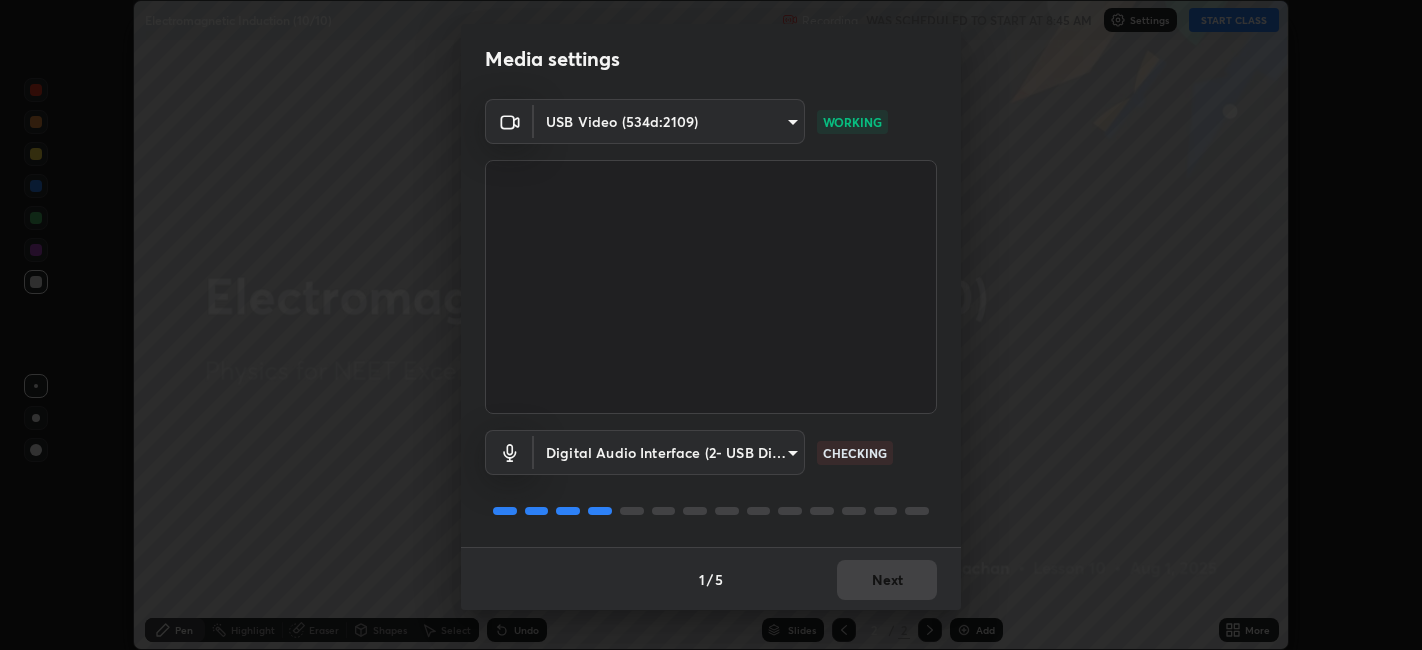 click on "Erase all Electromagnetic Induction (10/10) Recording WAS SCHEDULED TO START AT  8:45 AM Settings START CLASS Setting up your live class Electromagnetic Induction (10/10) • L10 of Physics for NEET Excel 3 2026_PAS [FIRST] [LAST] Pen Highlight Eraser Shapes Select Undo Slides 2 / 2 Add More No doubts shared Encourage your learners to ask a doubt for better clarity Report an issue Reason for reporting Buffering Chat not working Audio - Video sync issue Educator video quality low ​ Attach an image Report Media settings USB Video (534d:2109) [HASH] WORKING Digital Audio Interface (2- USB Digital Audio) [HASH] CHECKING 1 / 5 Next" at bounding box center [711, 325] 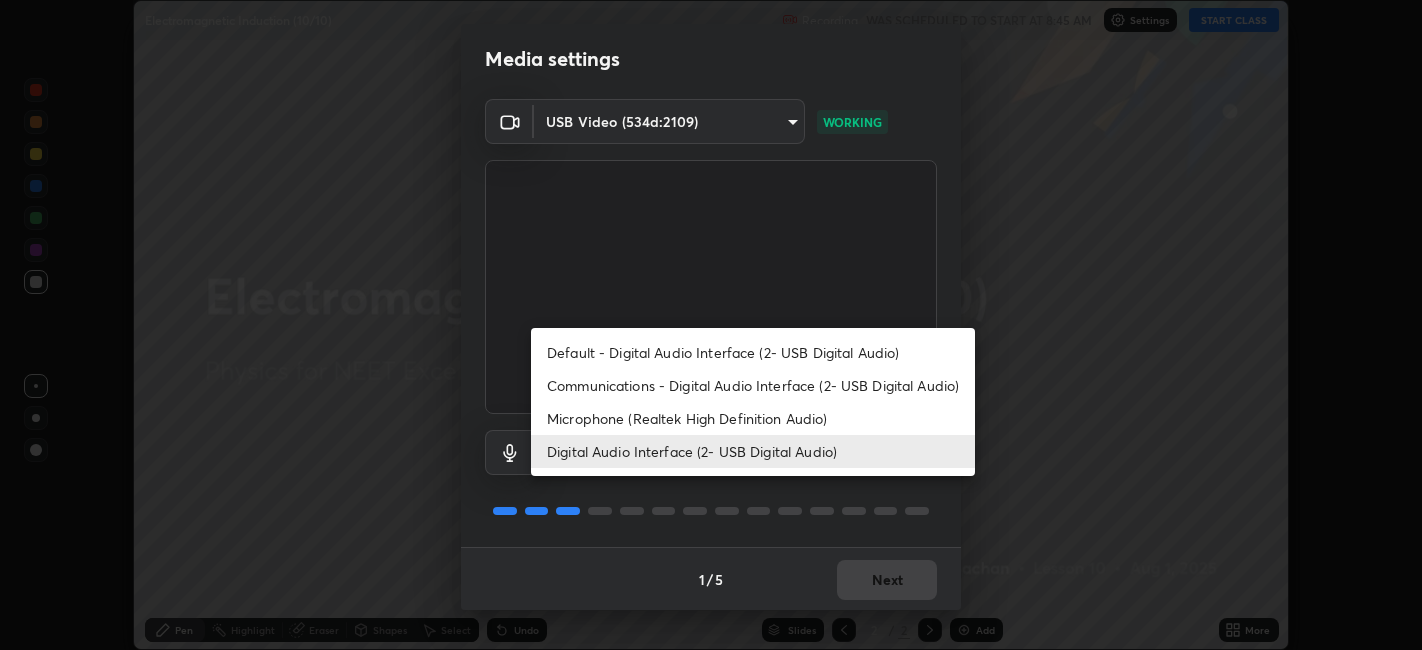 click on "Default - Digital Audio Interface (2- USB Digital Audio)" at bounding box center [753, 352] 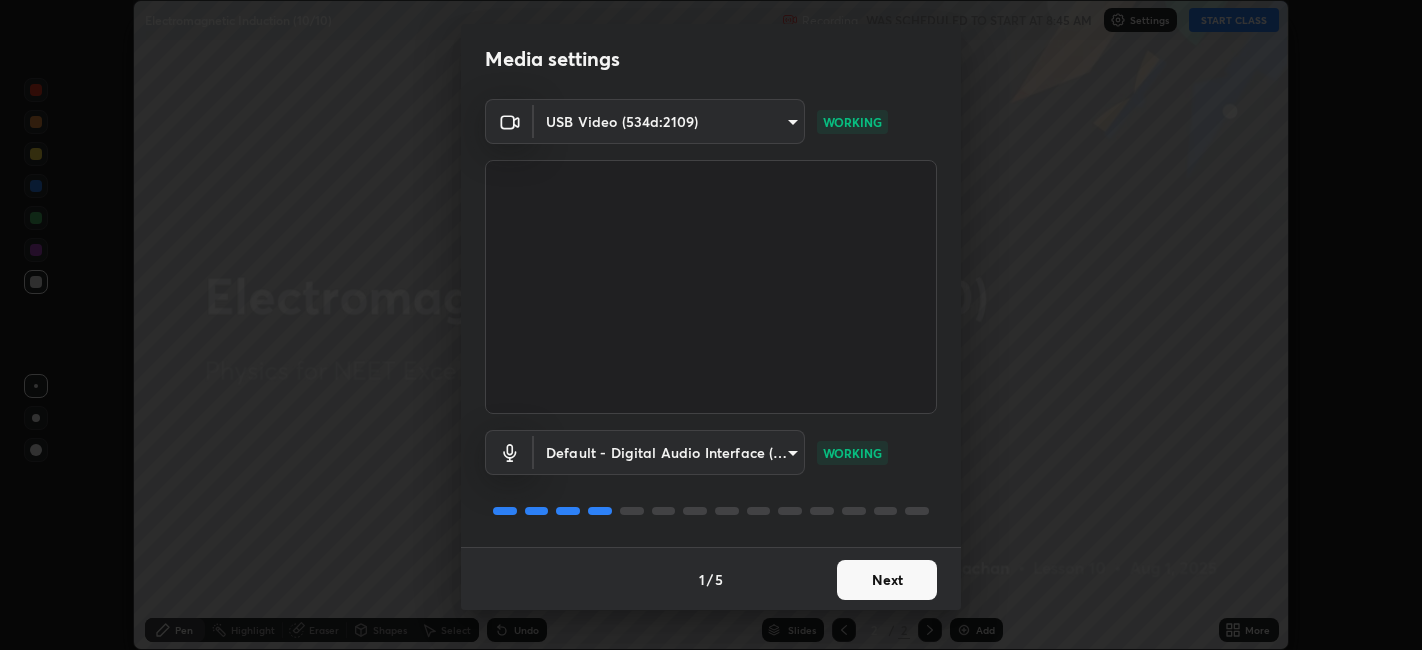 click on "Next" at bounding box center (887, 580) 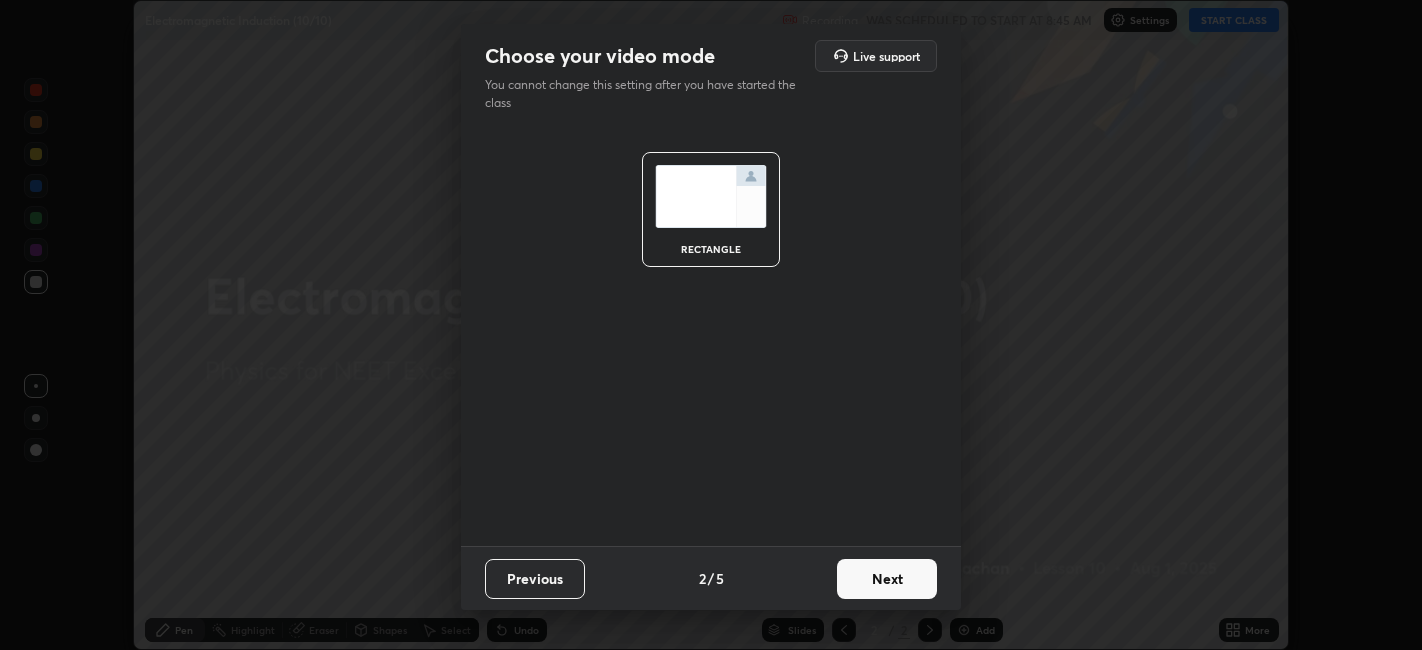 scroll, scrollTop: 0, scrollLeft: 0, axis: both 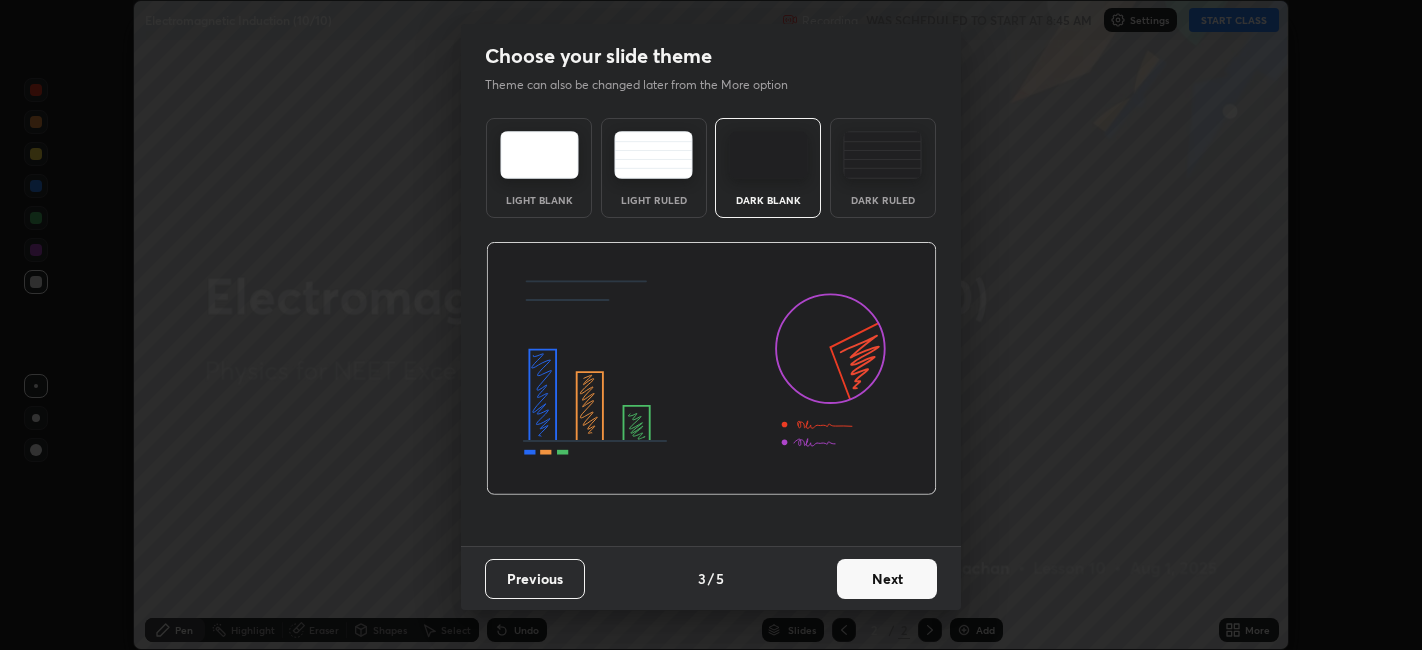 click on "Next" at bounding box center (887, 579) 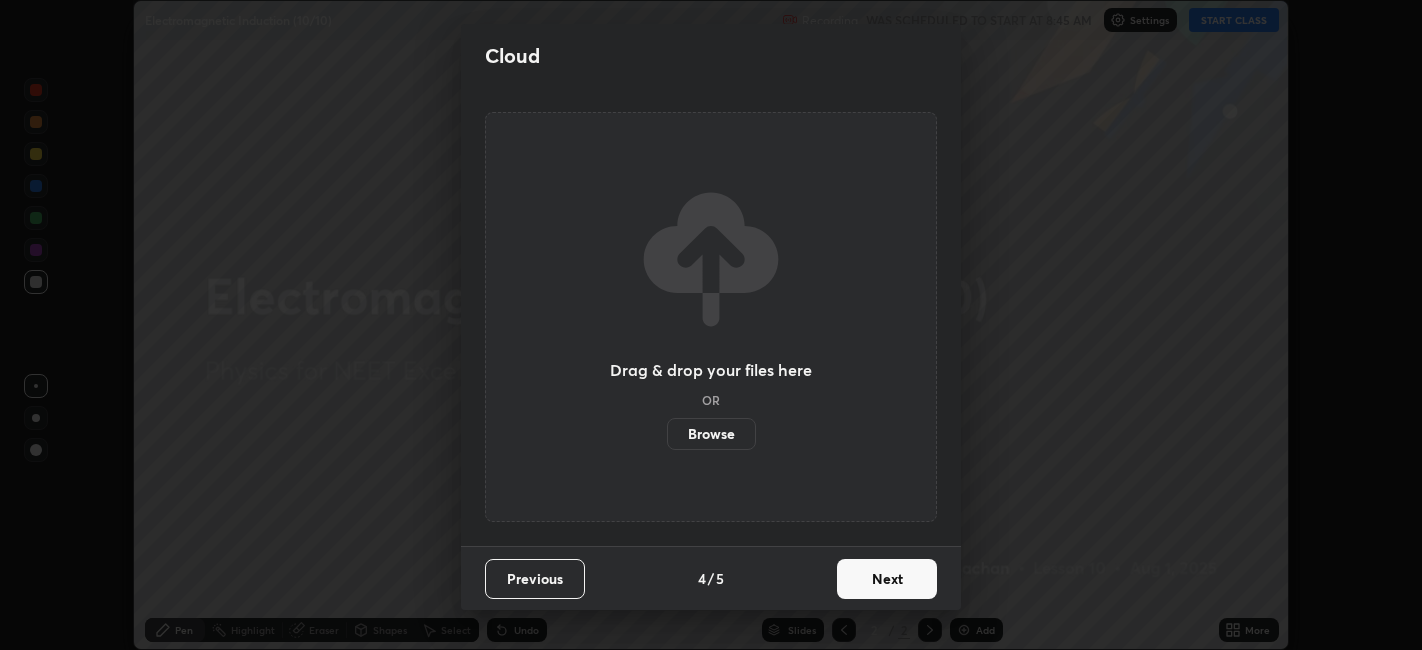 click on "Next" at bounding box center [887, 579] 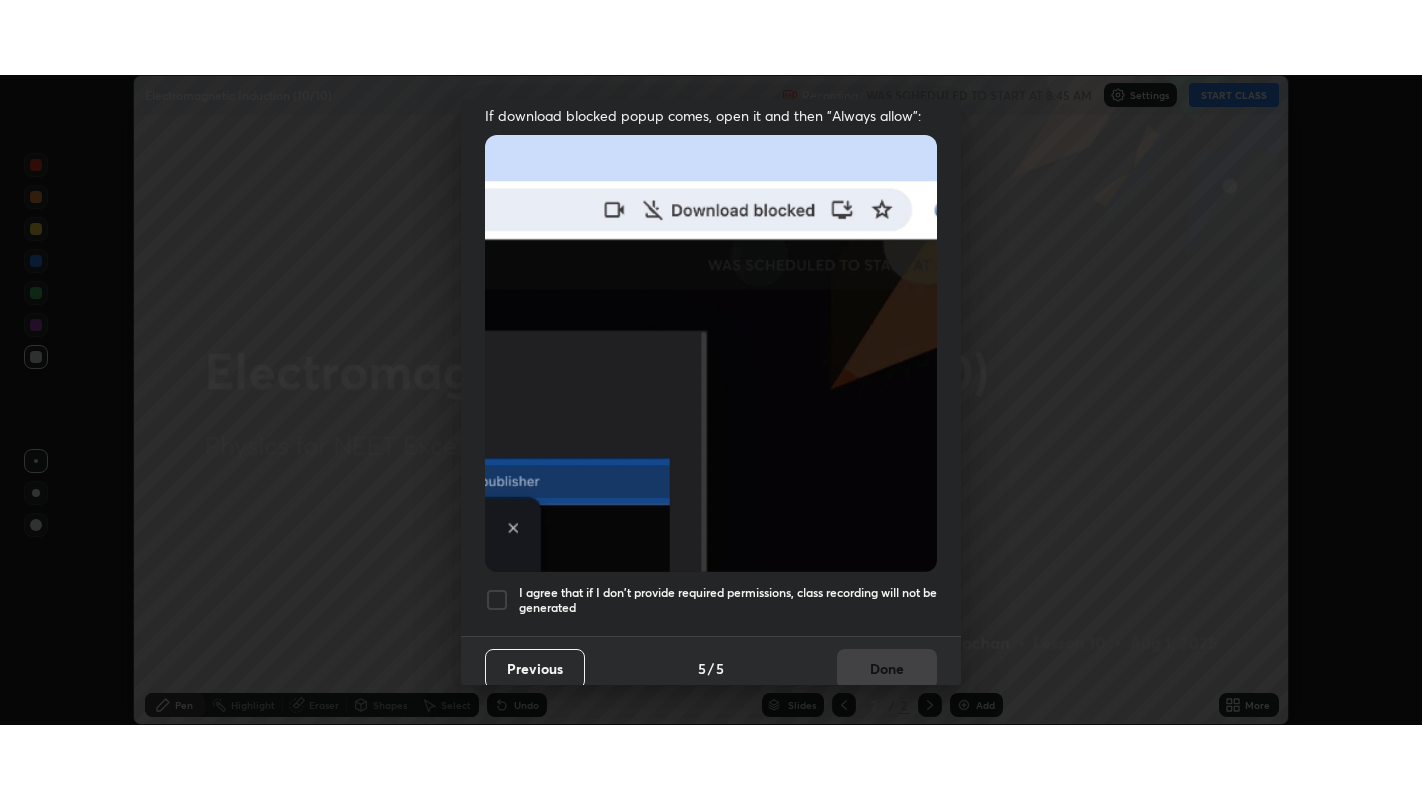 scroll, scrollTop: 413, scrollLeft: 0, axis: vertical 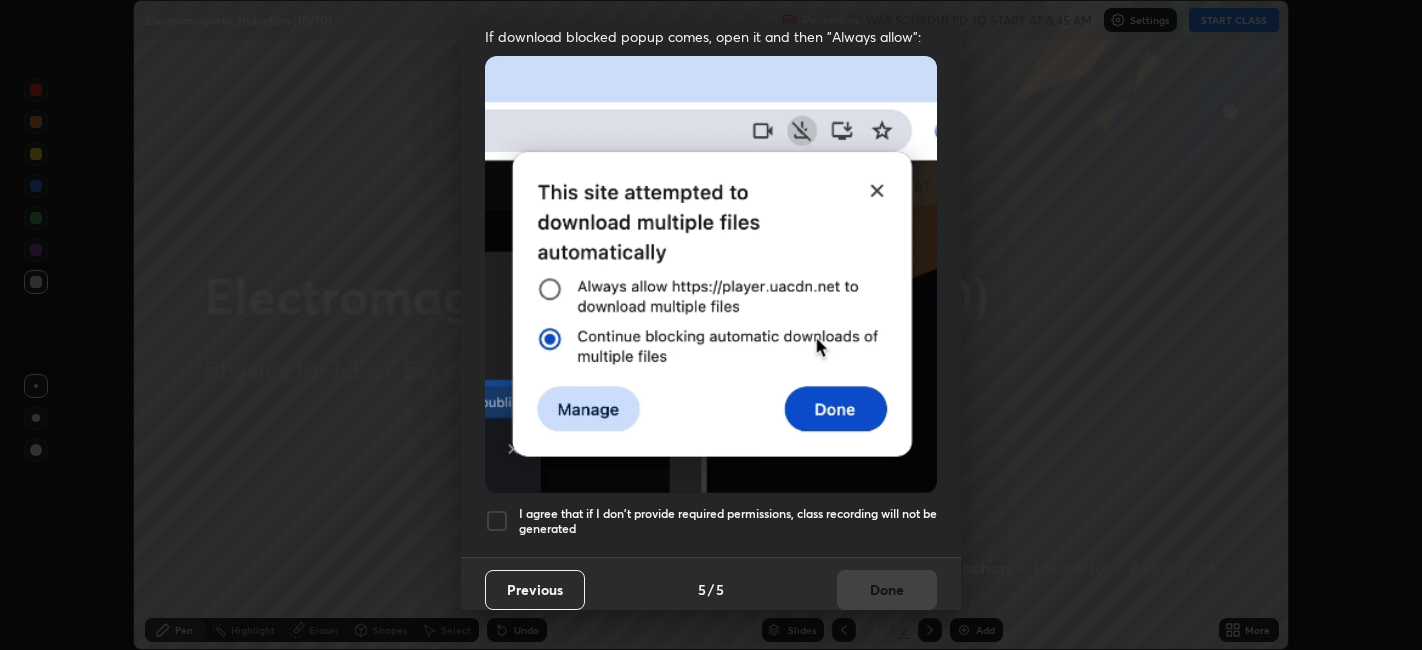 click on "I agree that if I don't provide required permissions, class recording will not be generated" at bounding box center (728, 521) 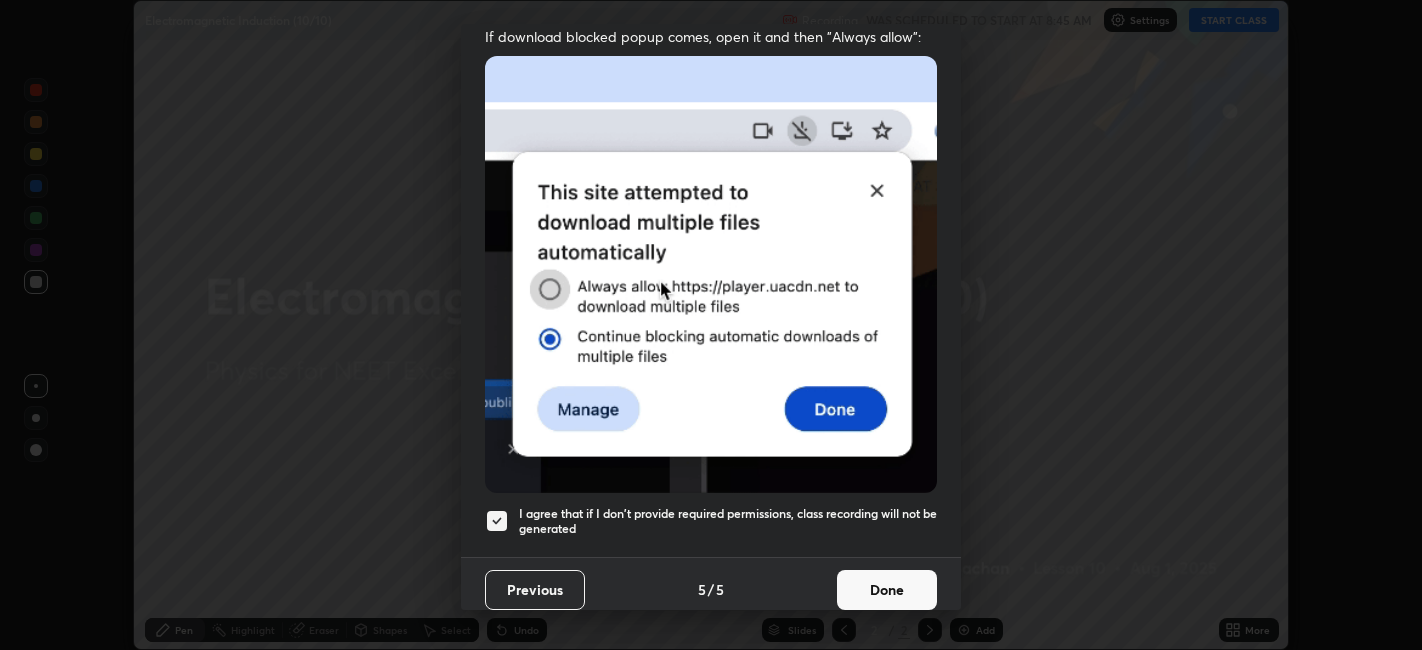 click on "Done" at bounding box center (887, 590) 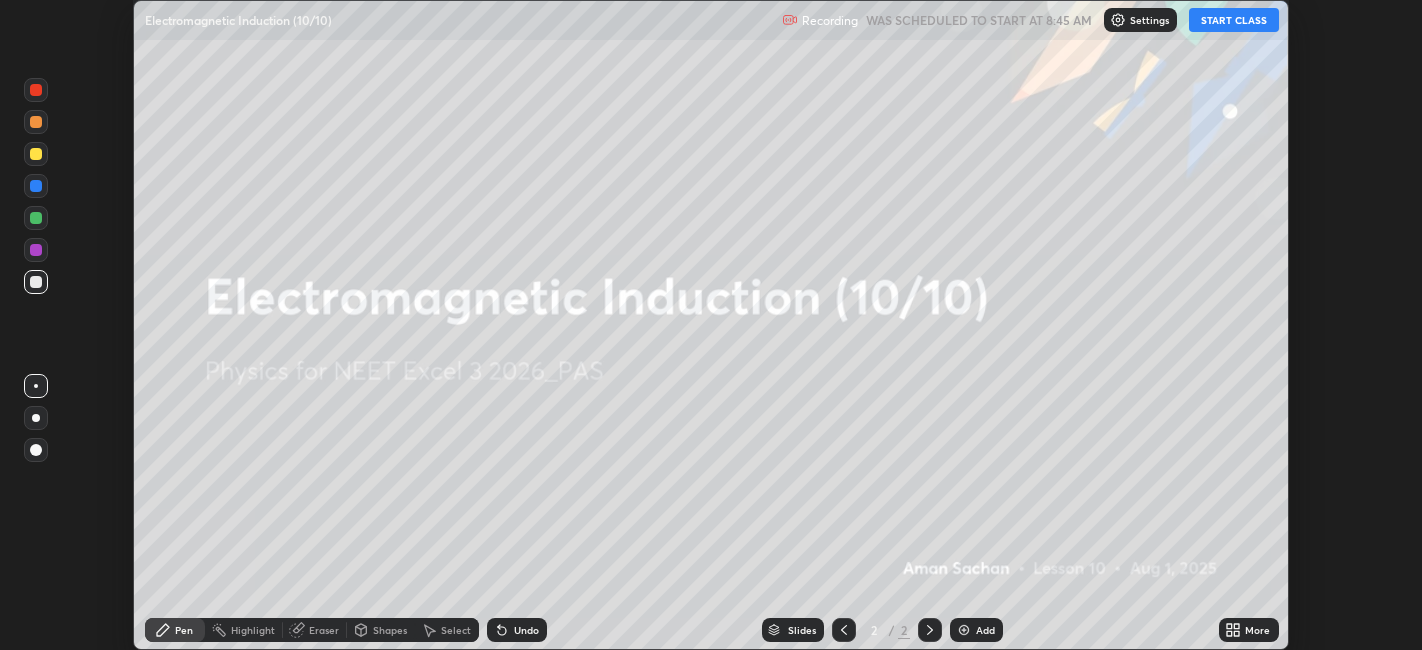 click on "More" at bounding box center [1249, 630] 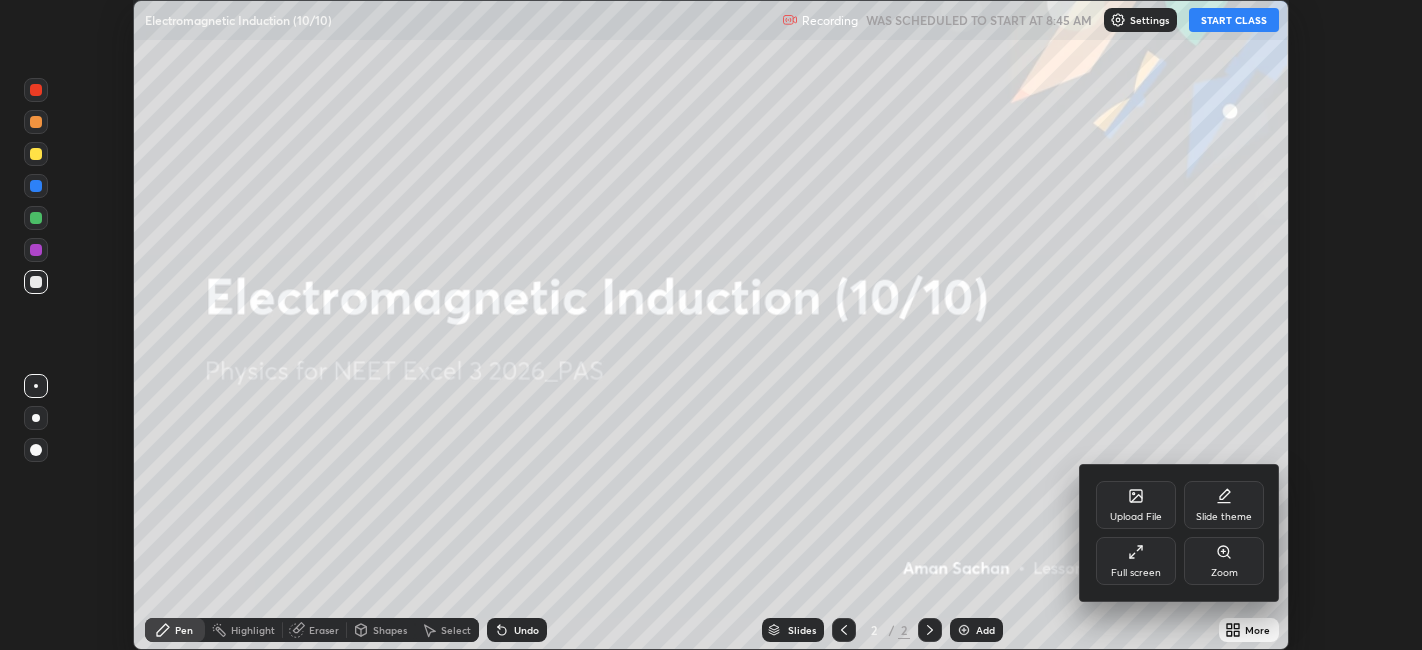 click on "Full screen" at bounding box center (1136, 561) 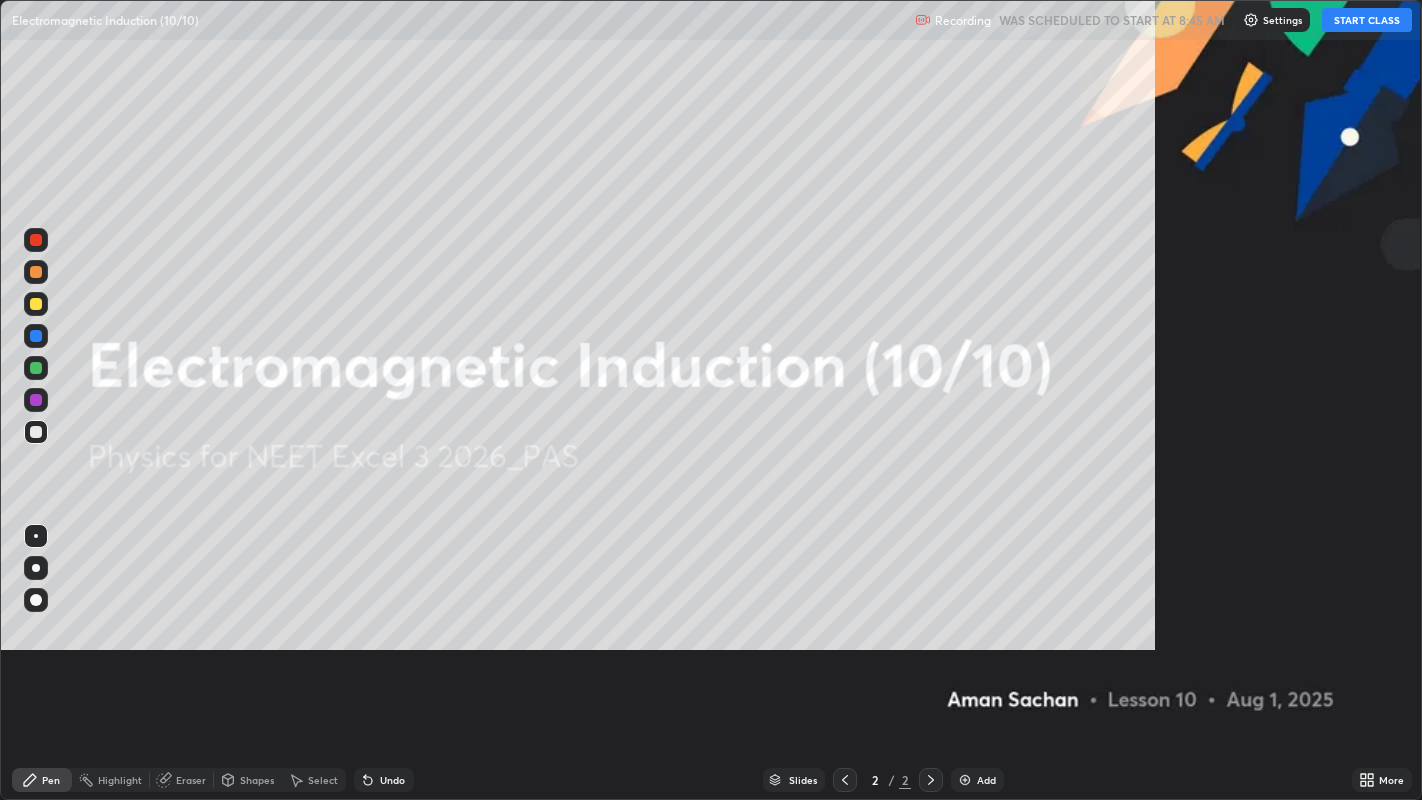 scroll, scrollTop: 99200, scrollLeft: 98577, axis: both 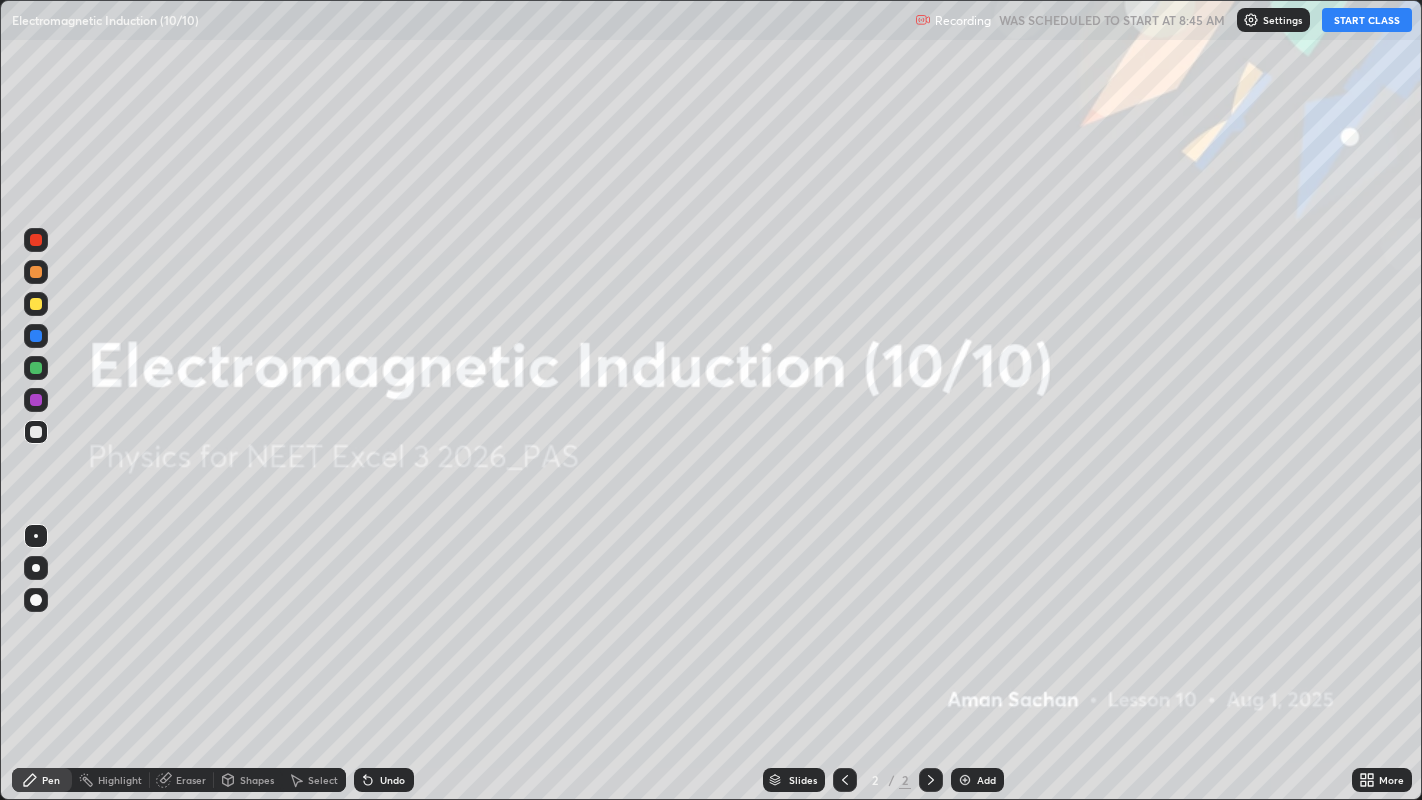 click on "START CLASS" at bounding box center (1367, 20) 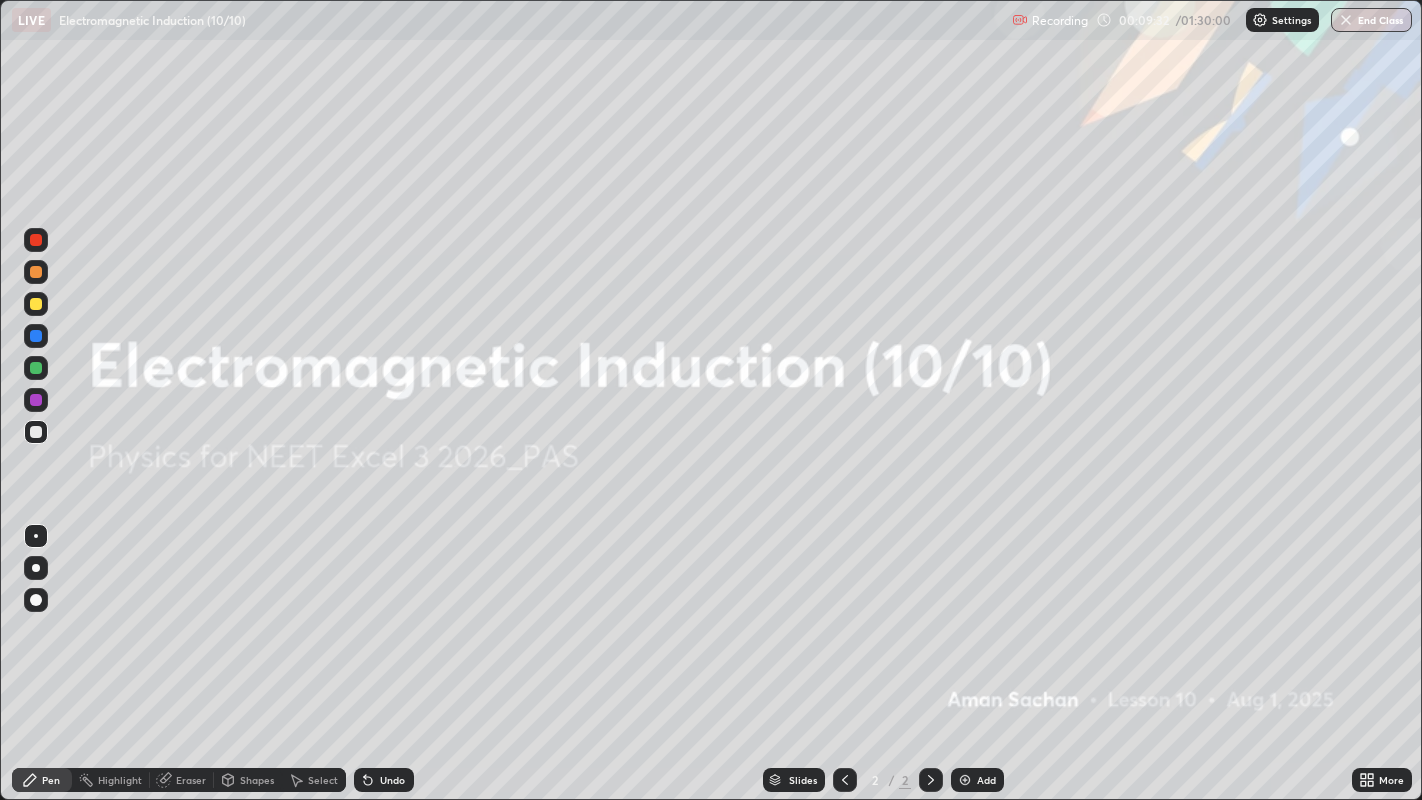 click on "More" at bounding box center [1391, 780] 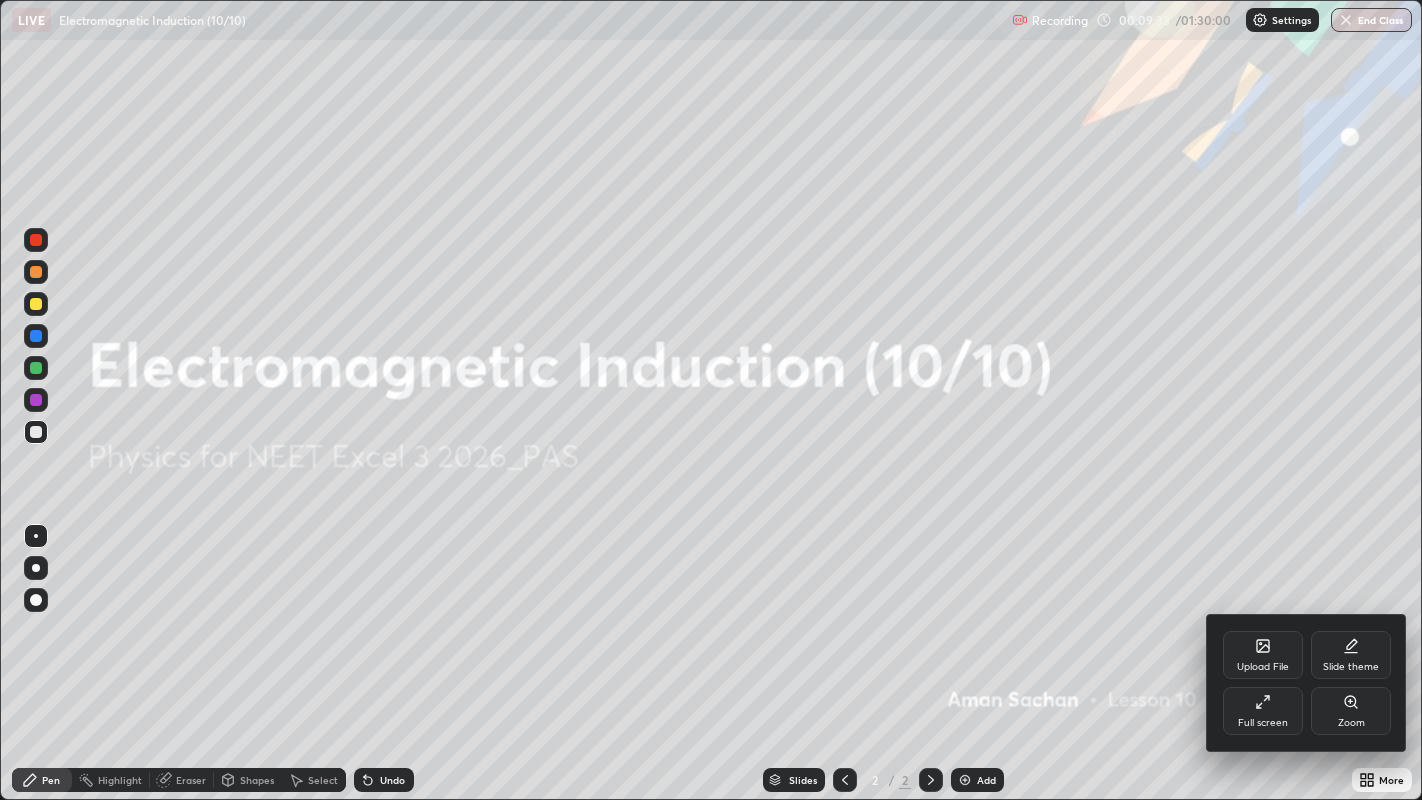 click 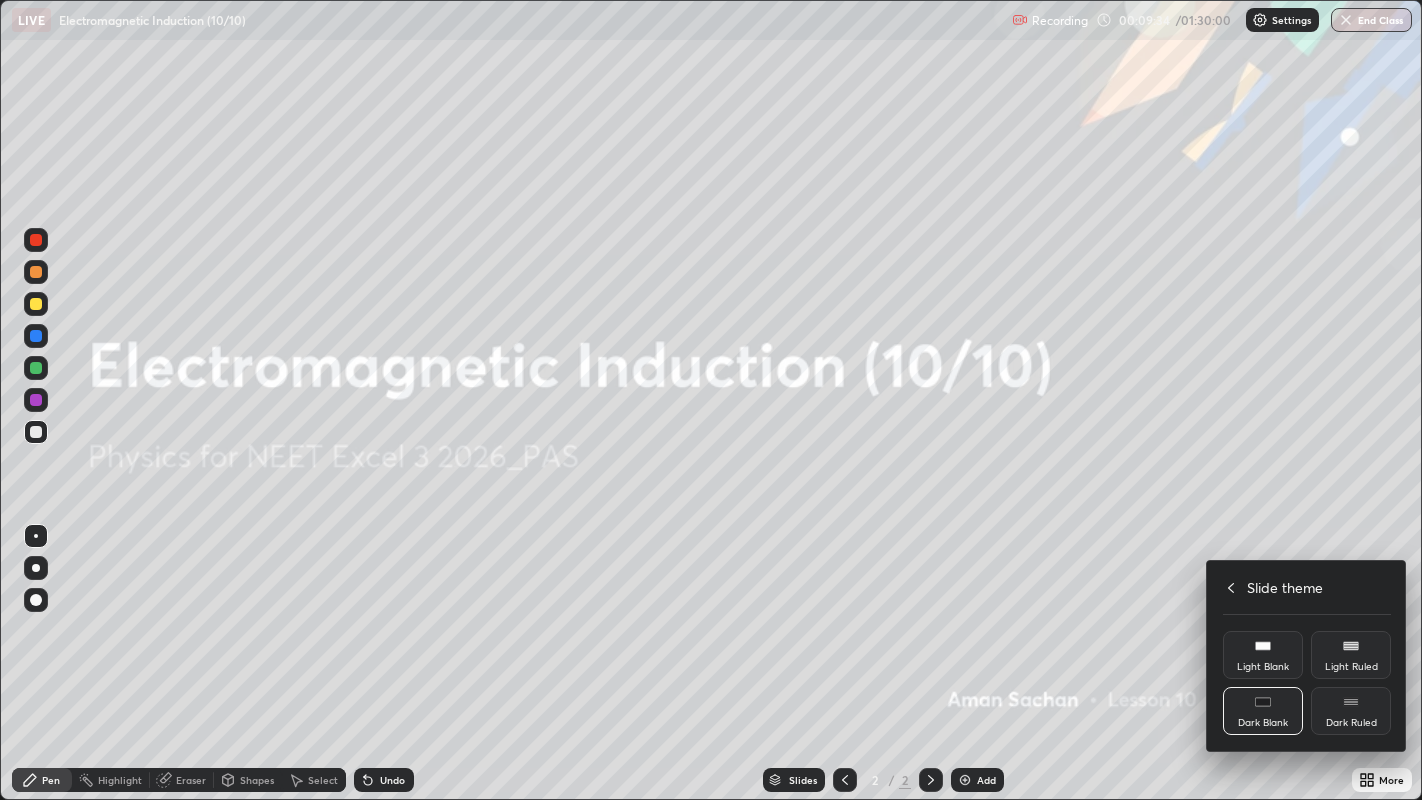 click 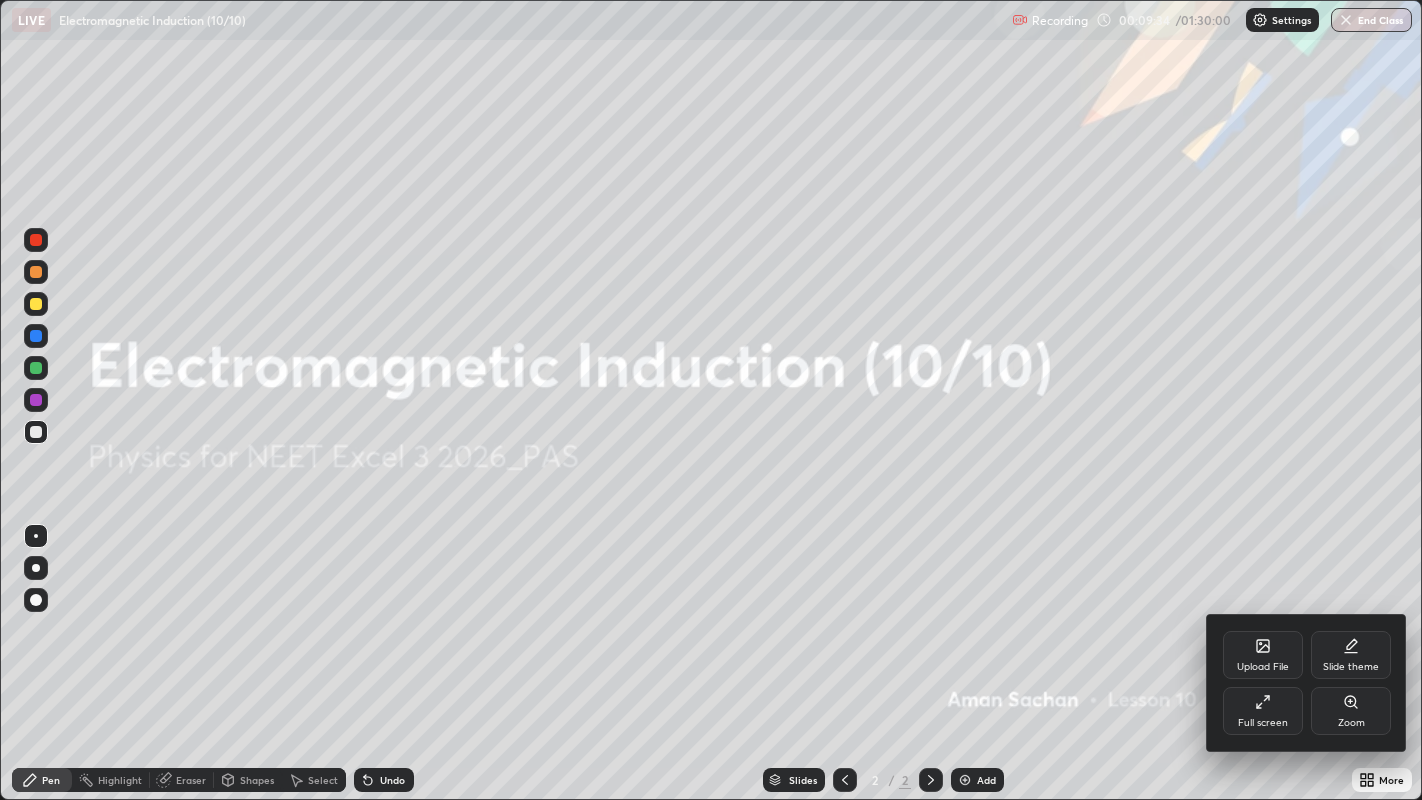click at bounding box center (711, 400) 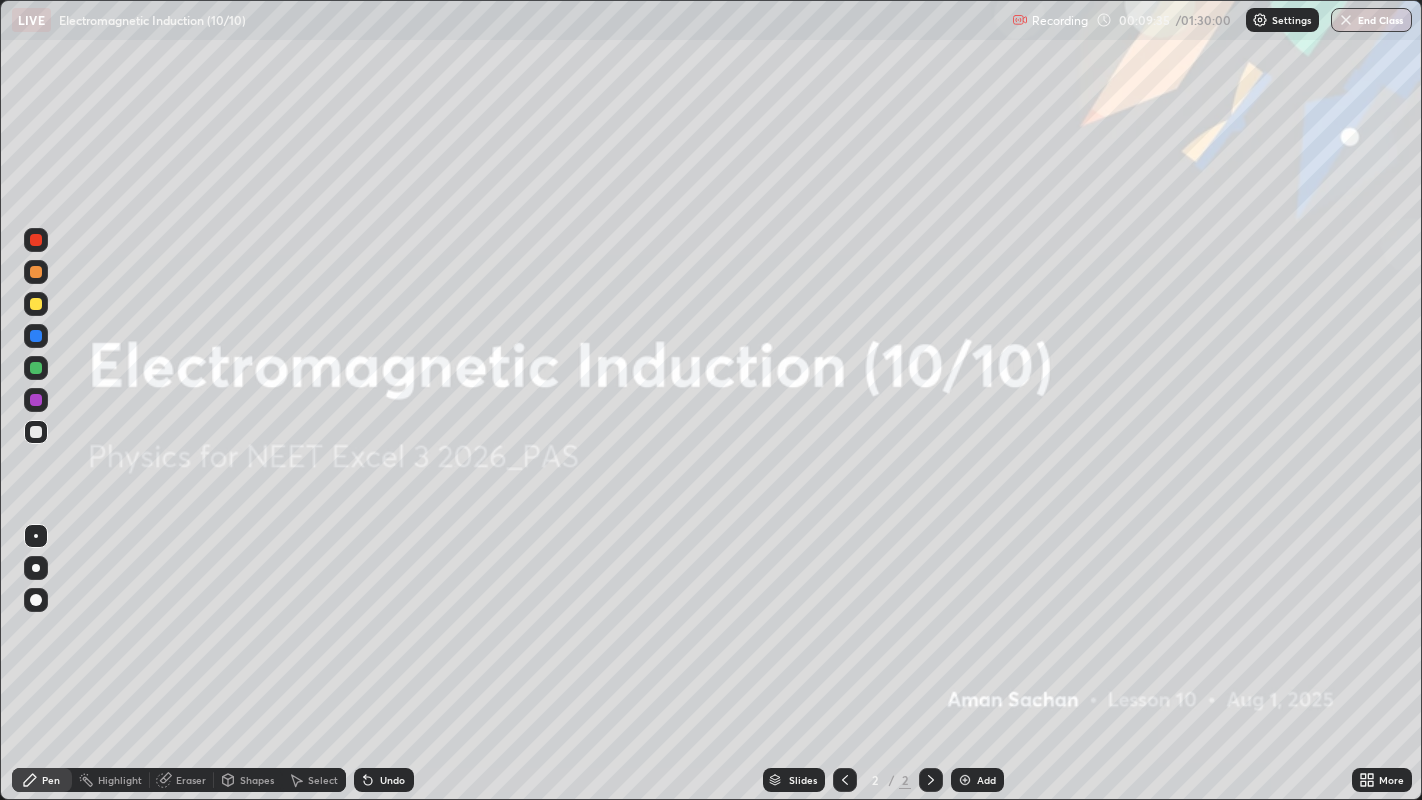 click on "Add" at bounding box center (986, 780) 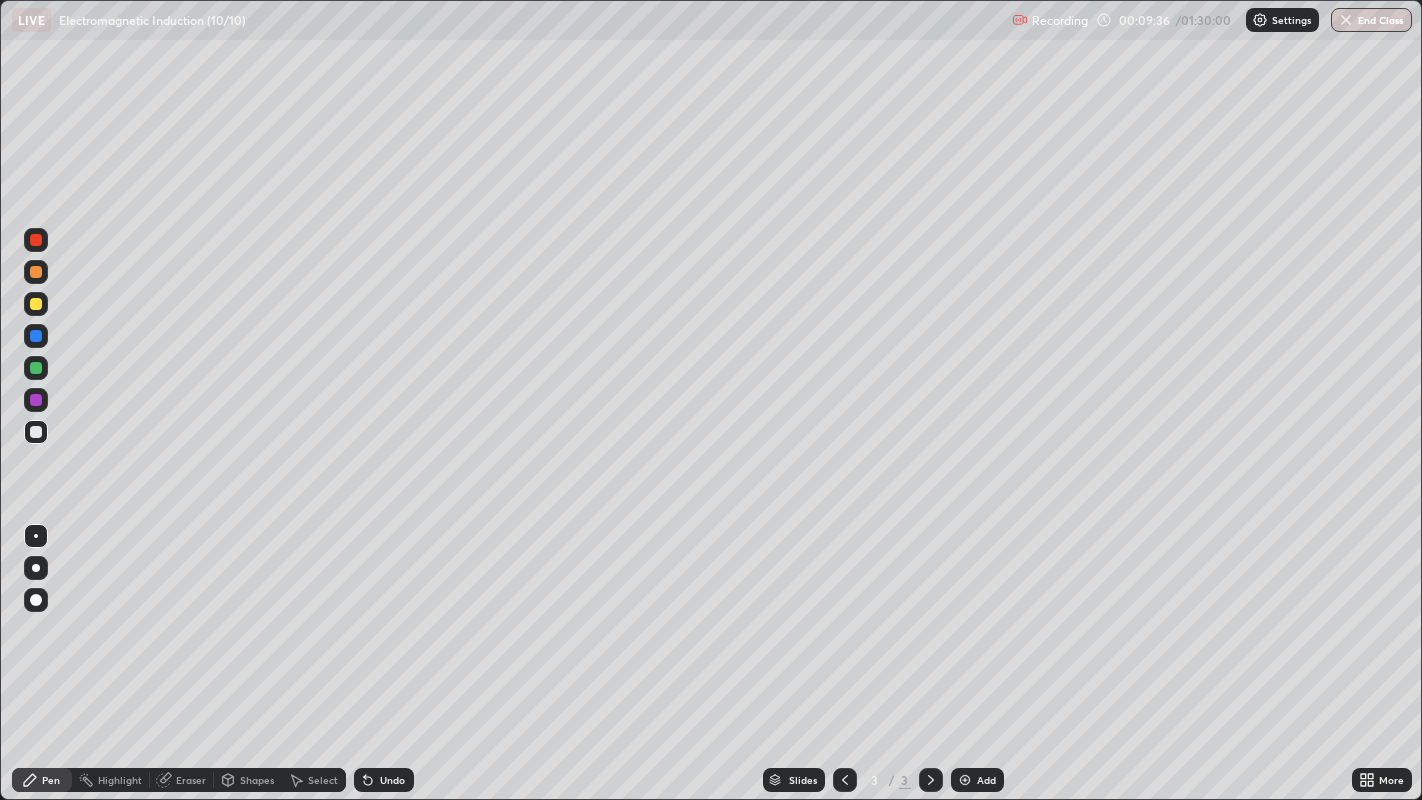 click at bounding box center [36, 304] 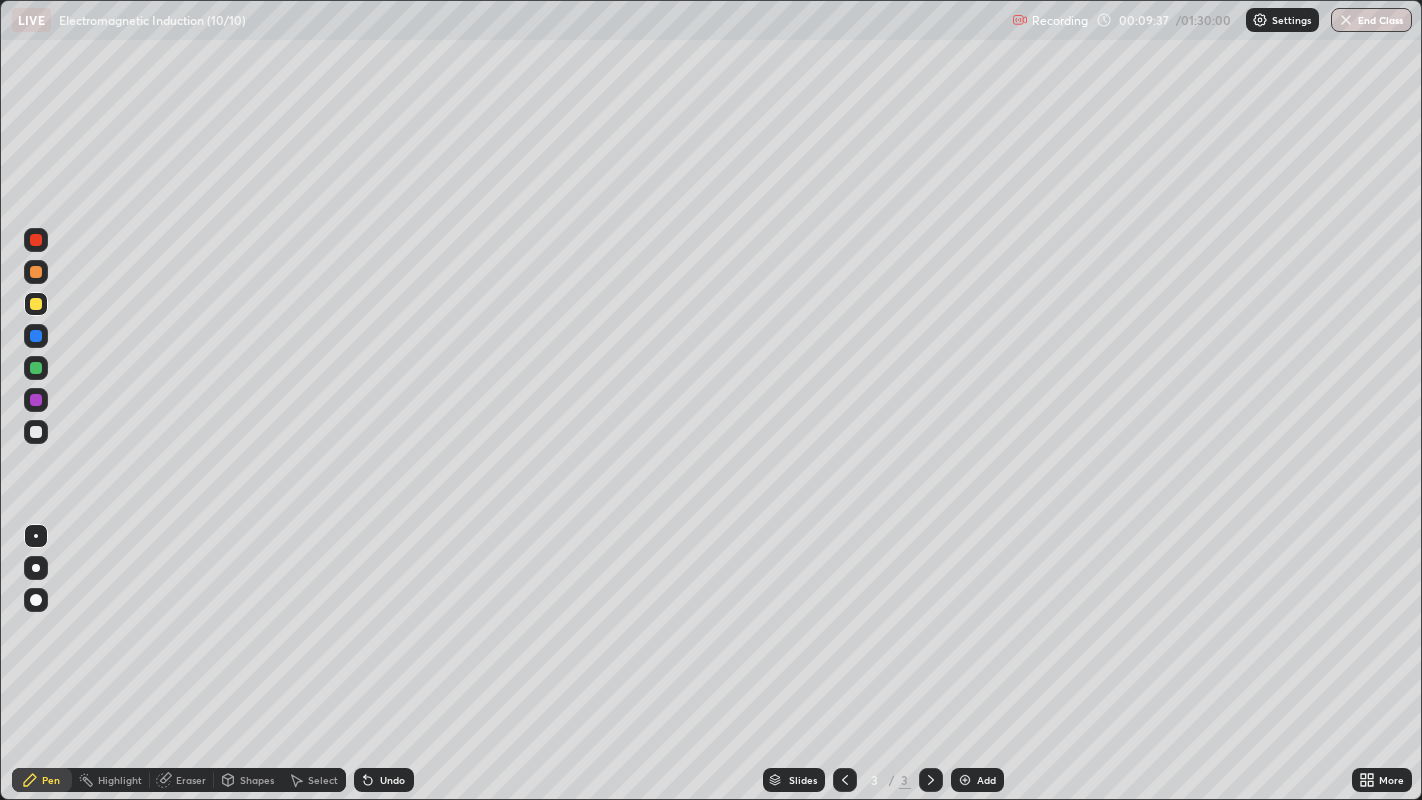 click at bounding box center [36, 568] 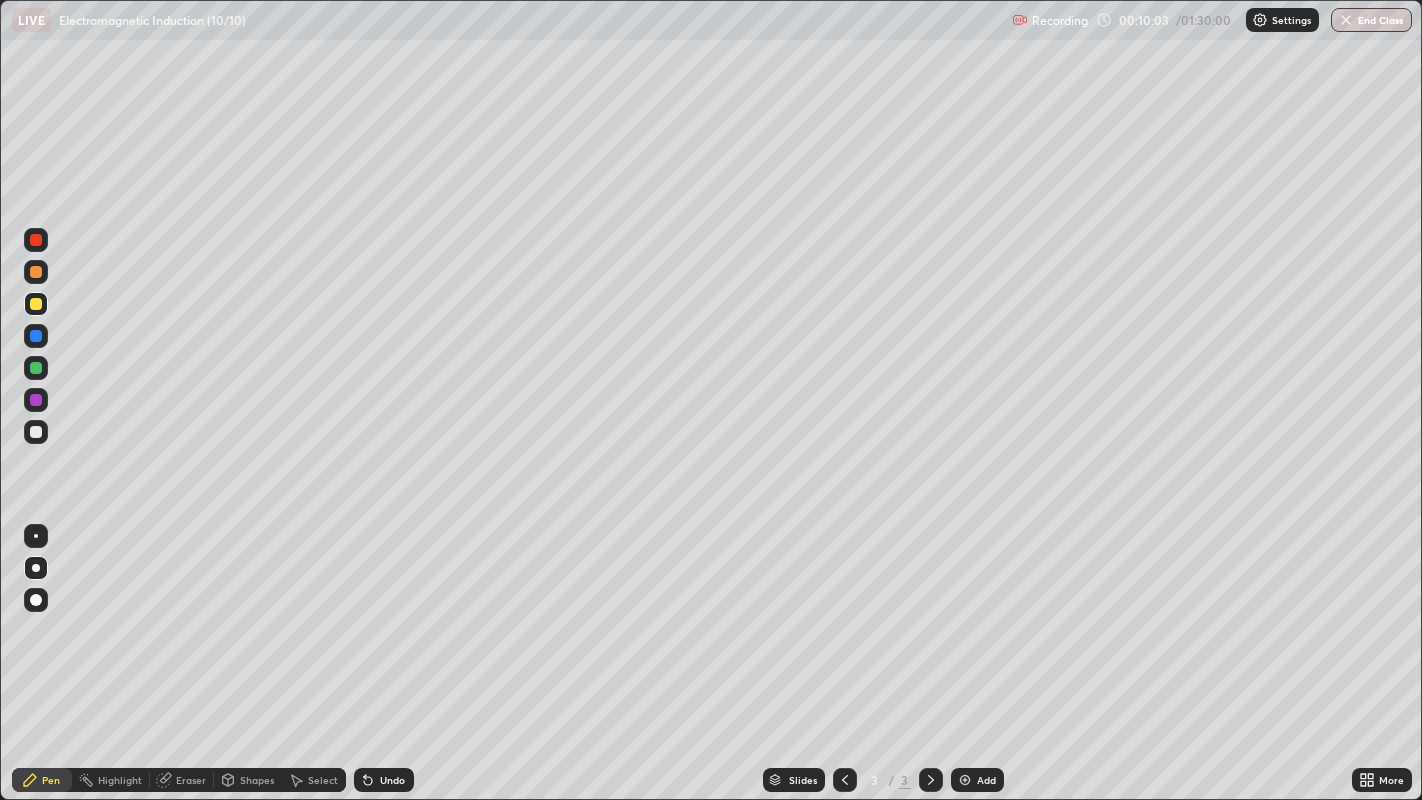 click on "Shapes" at bounding box center (248, 780) 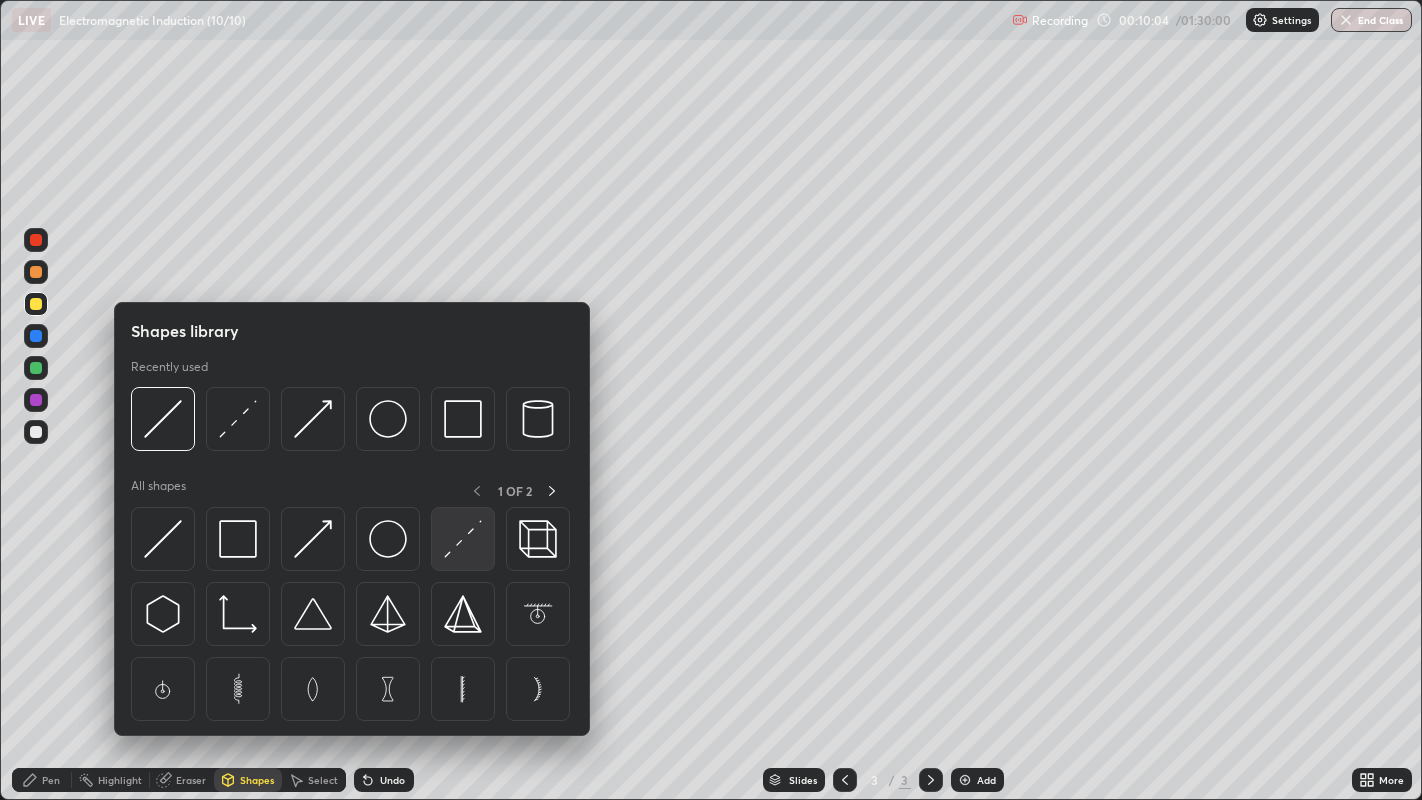 click at bounding box center (463, 539) 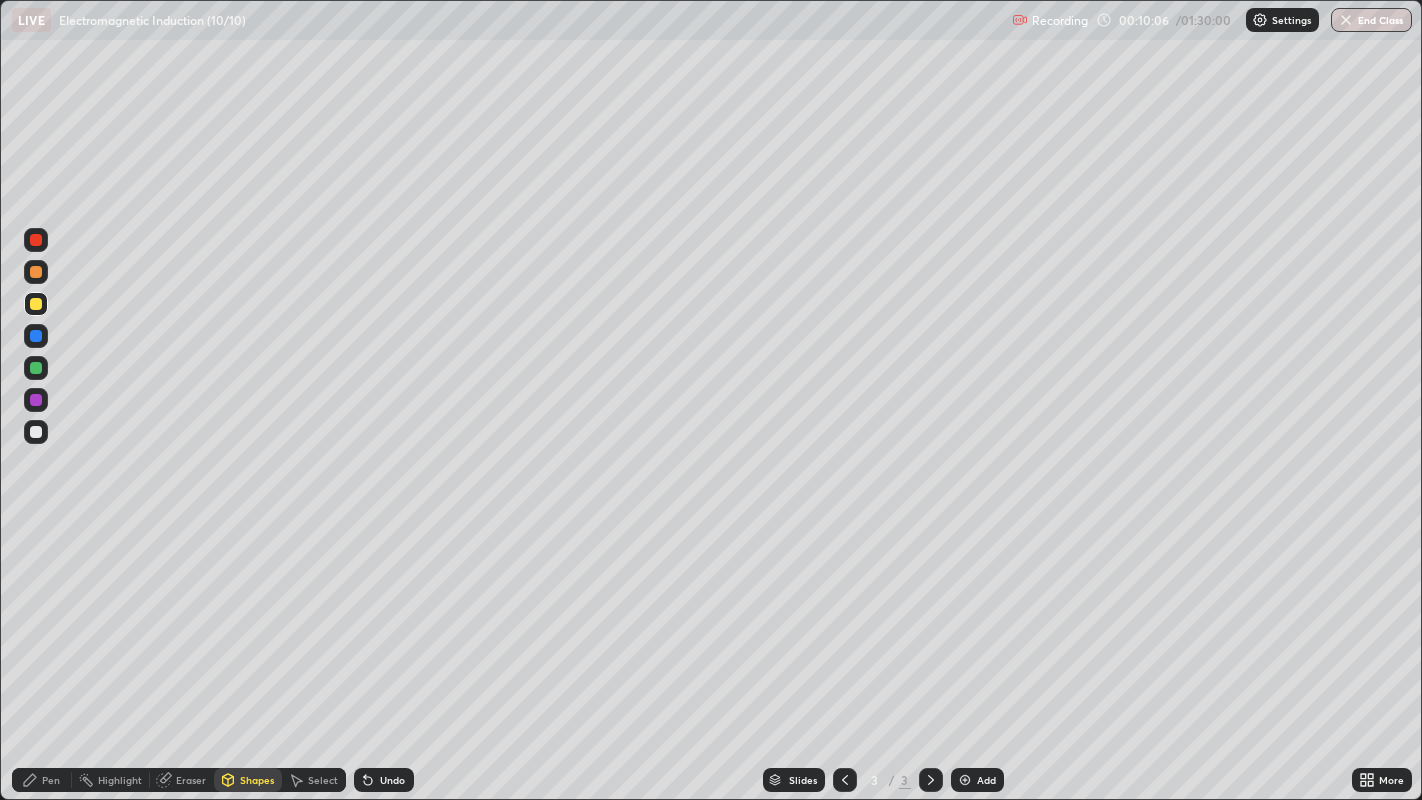 click on "Pen" at bounding box center (51, 780) 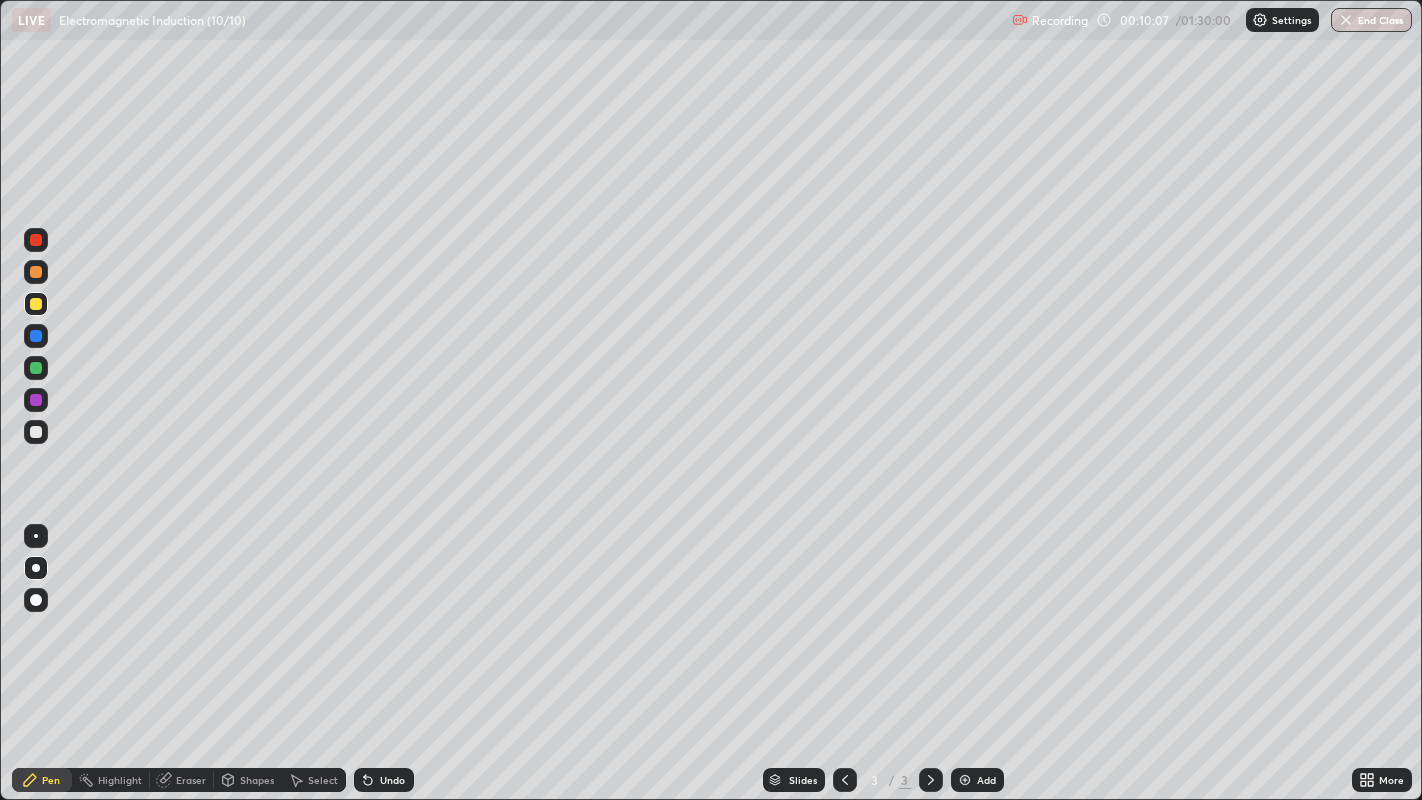 click at bounding box center (36, 432) 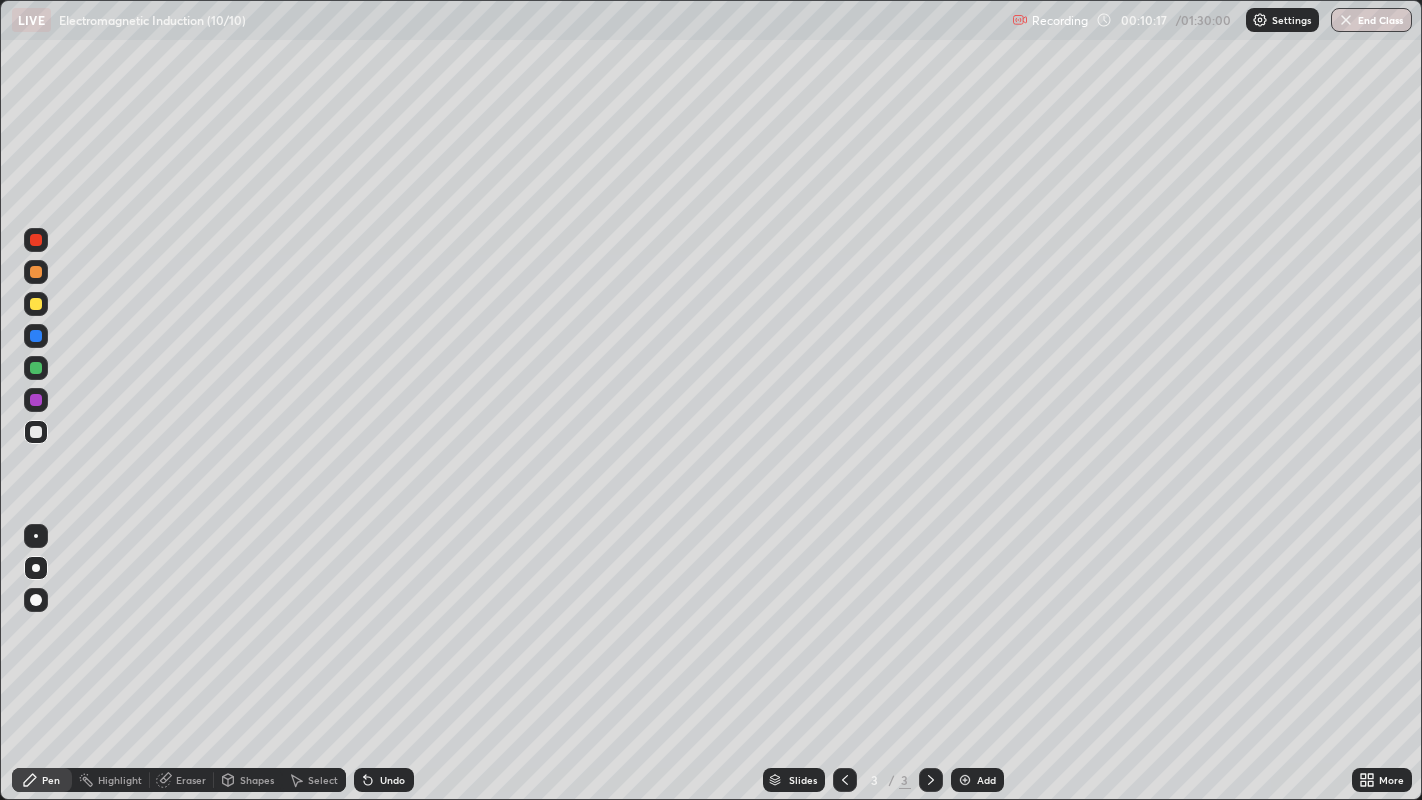 click on "Select" at bounding box center [314, 780] 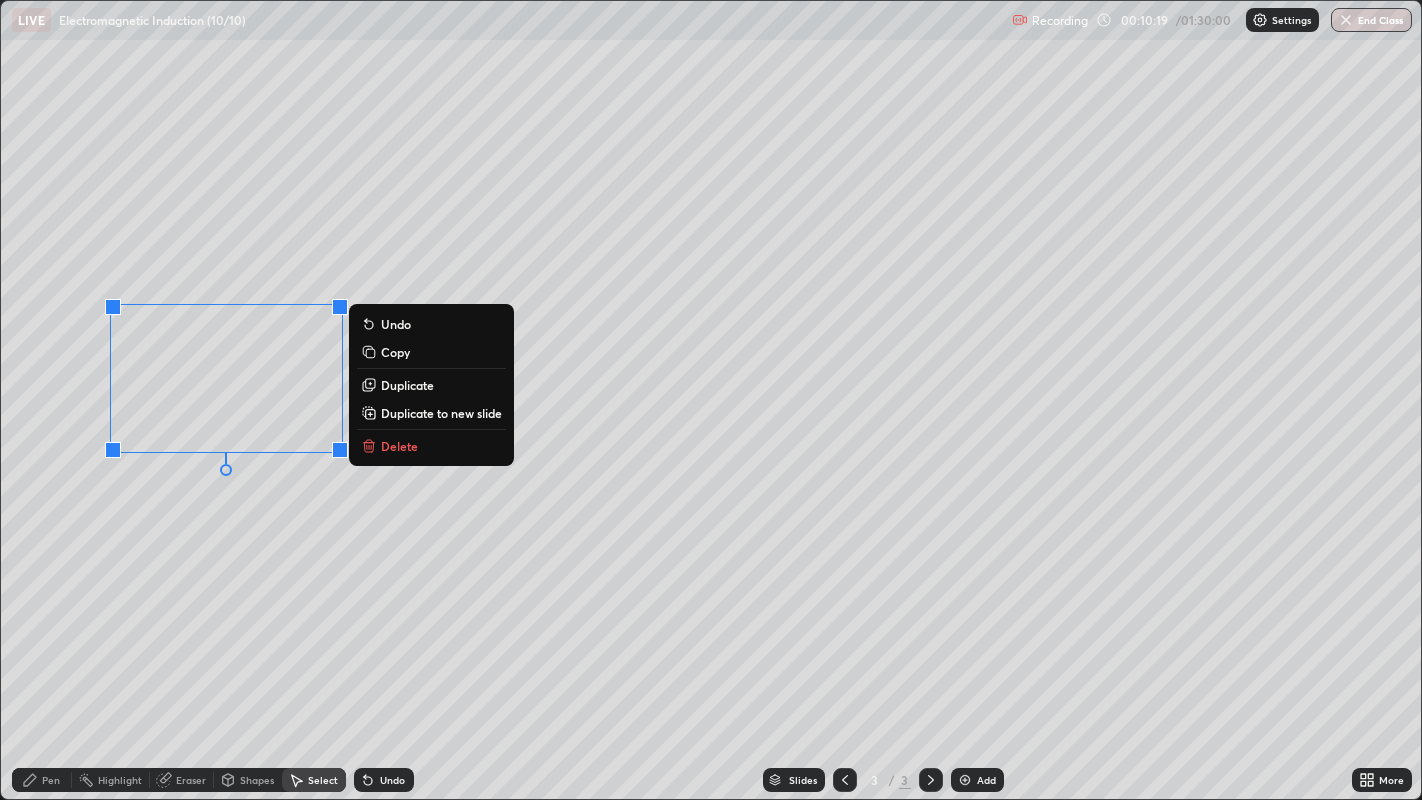 click on "Delete" at bounding box center [399, 446] 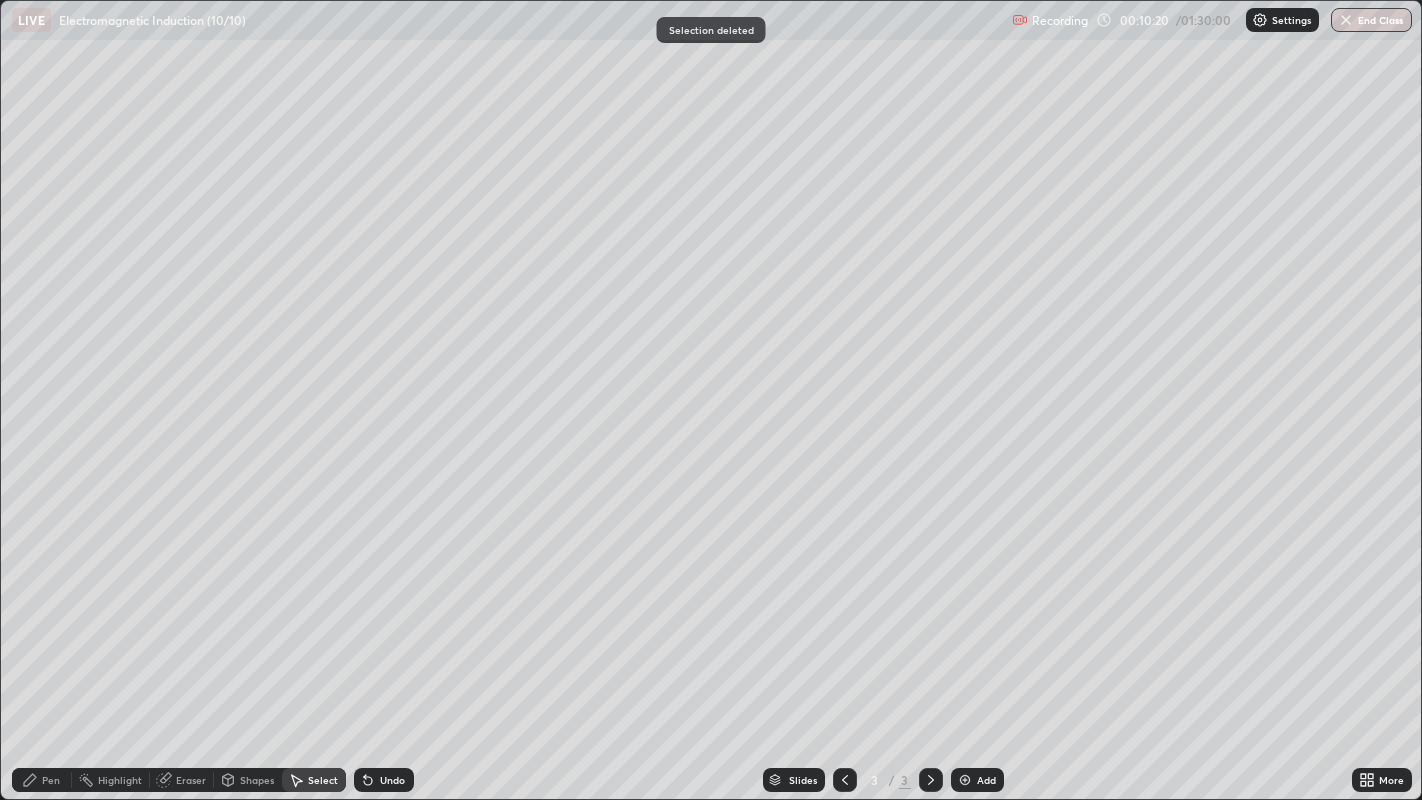 click on "Pen" at bounding box center [51, 780] 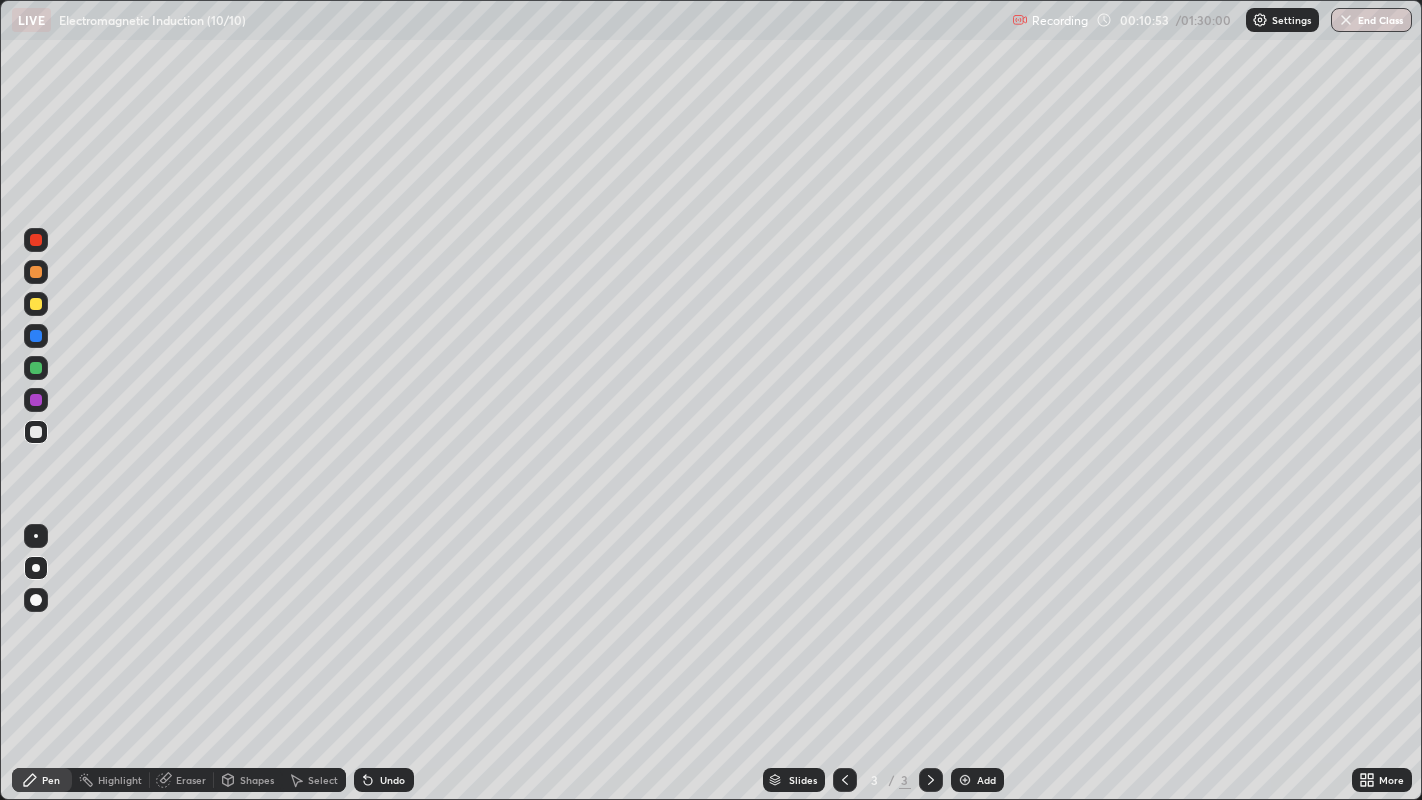 click at bounding box center [36, 304] 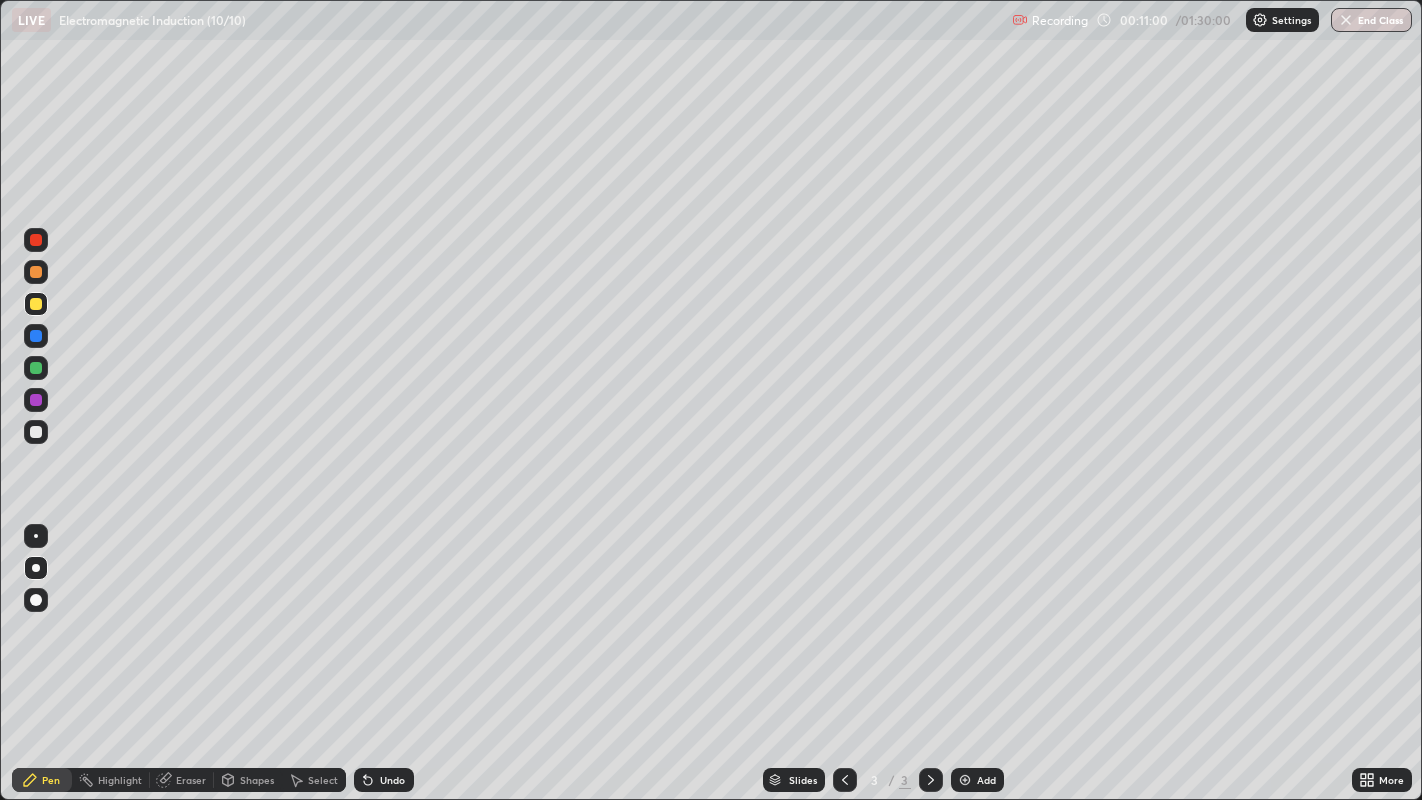 click at bounding box center (36, 432) 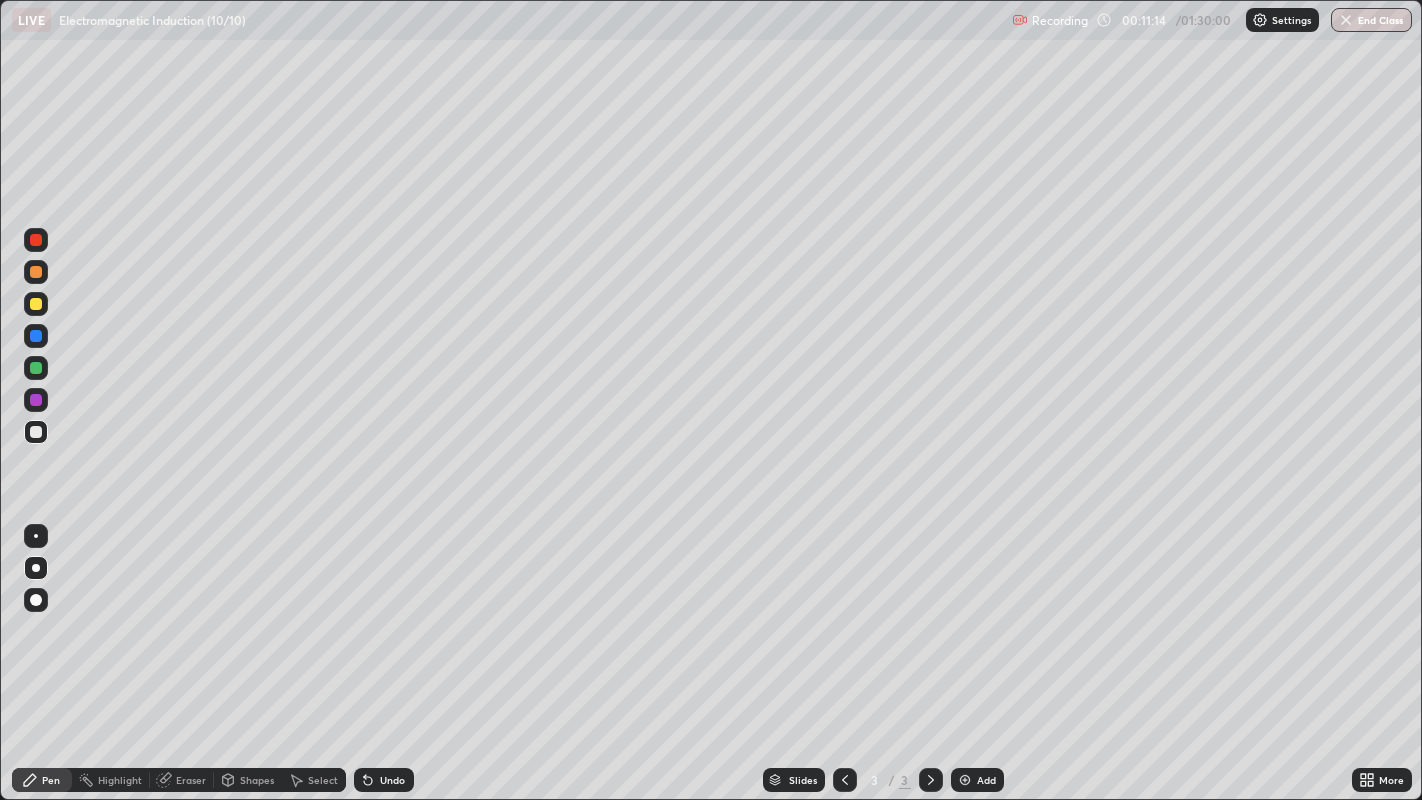 click on "Undo" at bounding box center [392, 780] 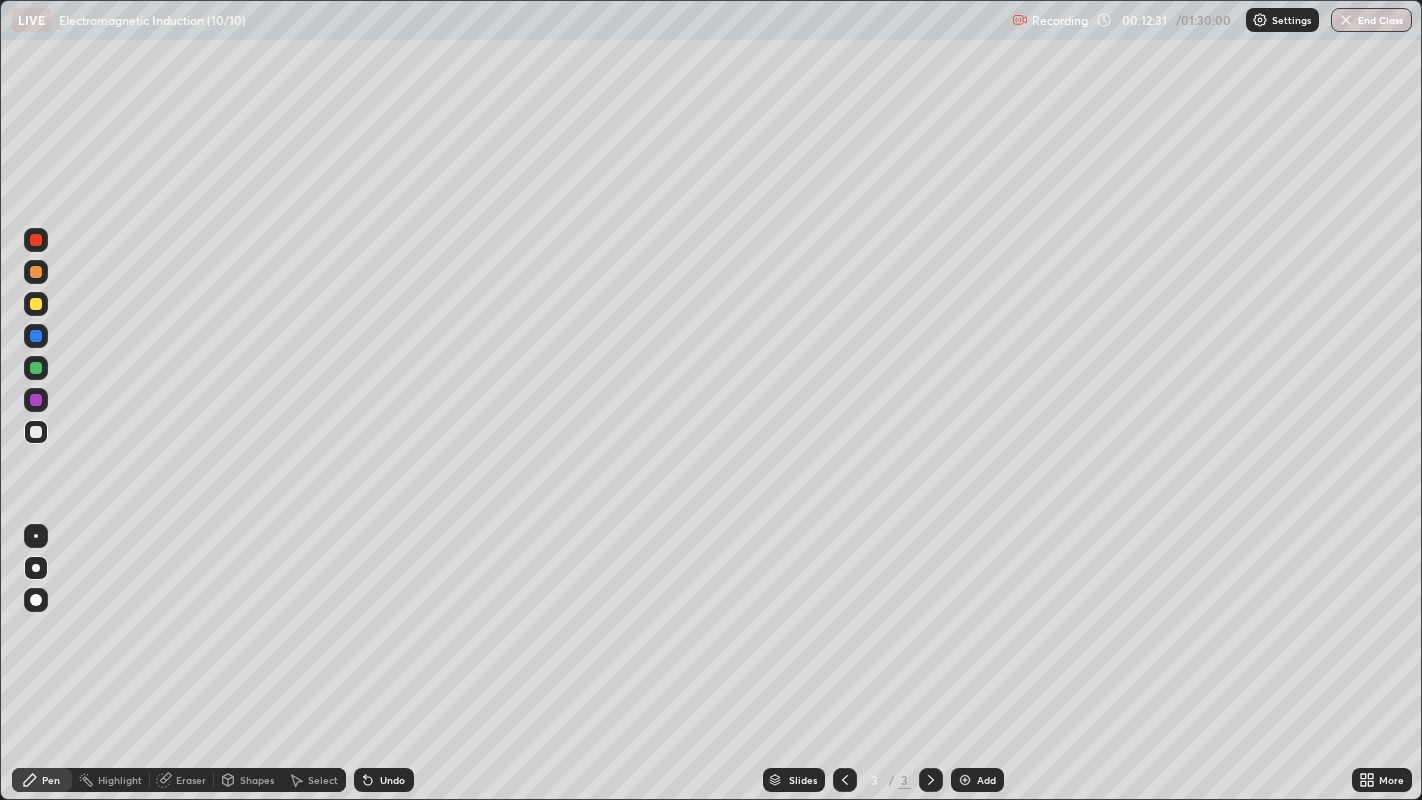 click at bounding box center [36, 304] 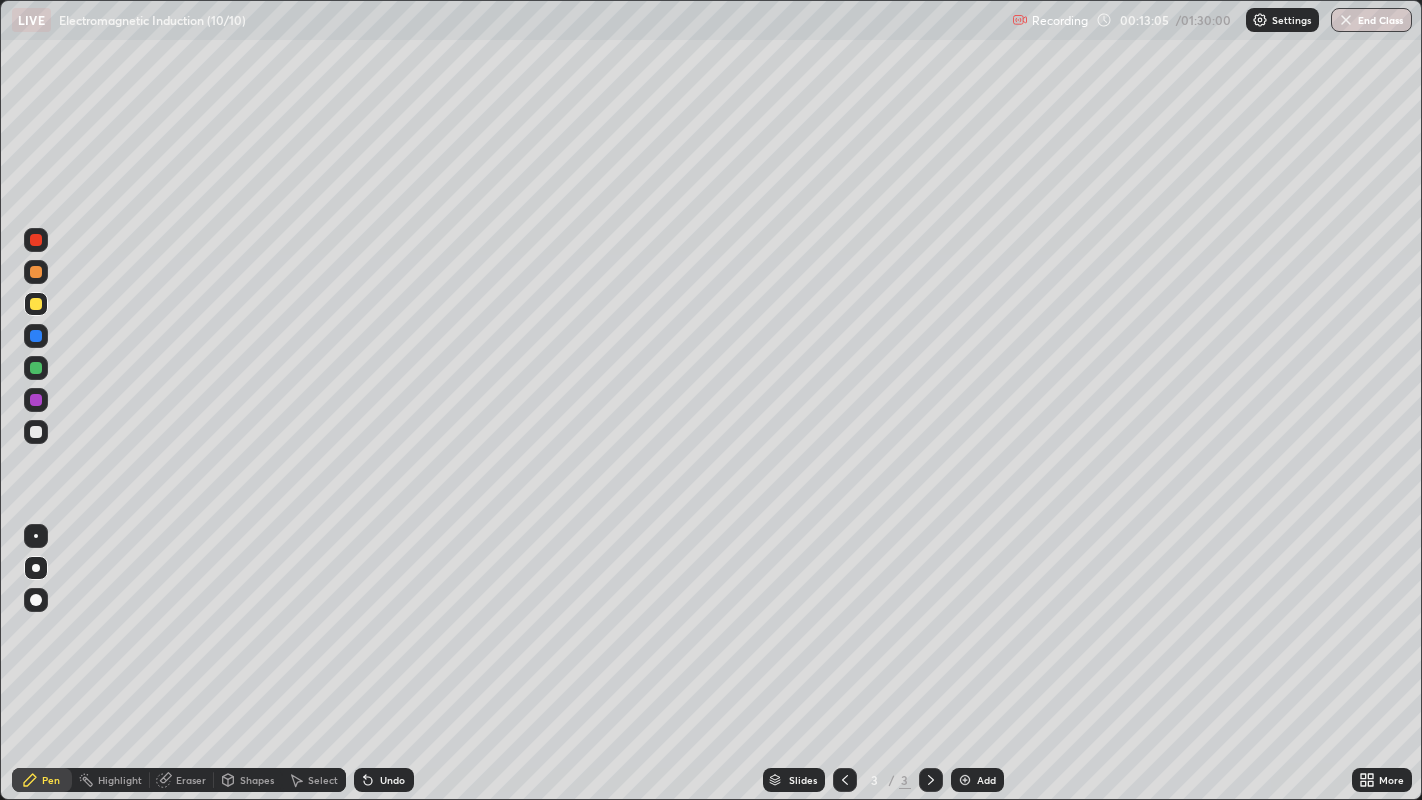 click 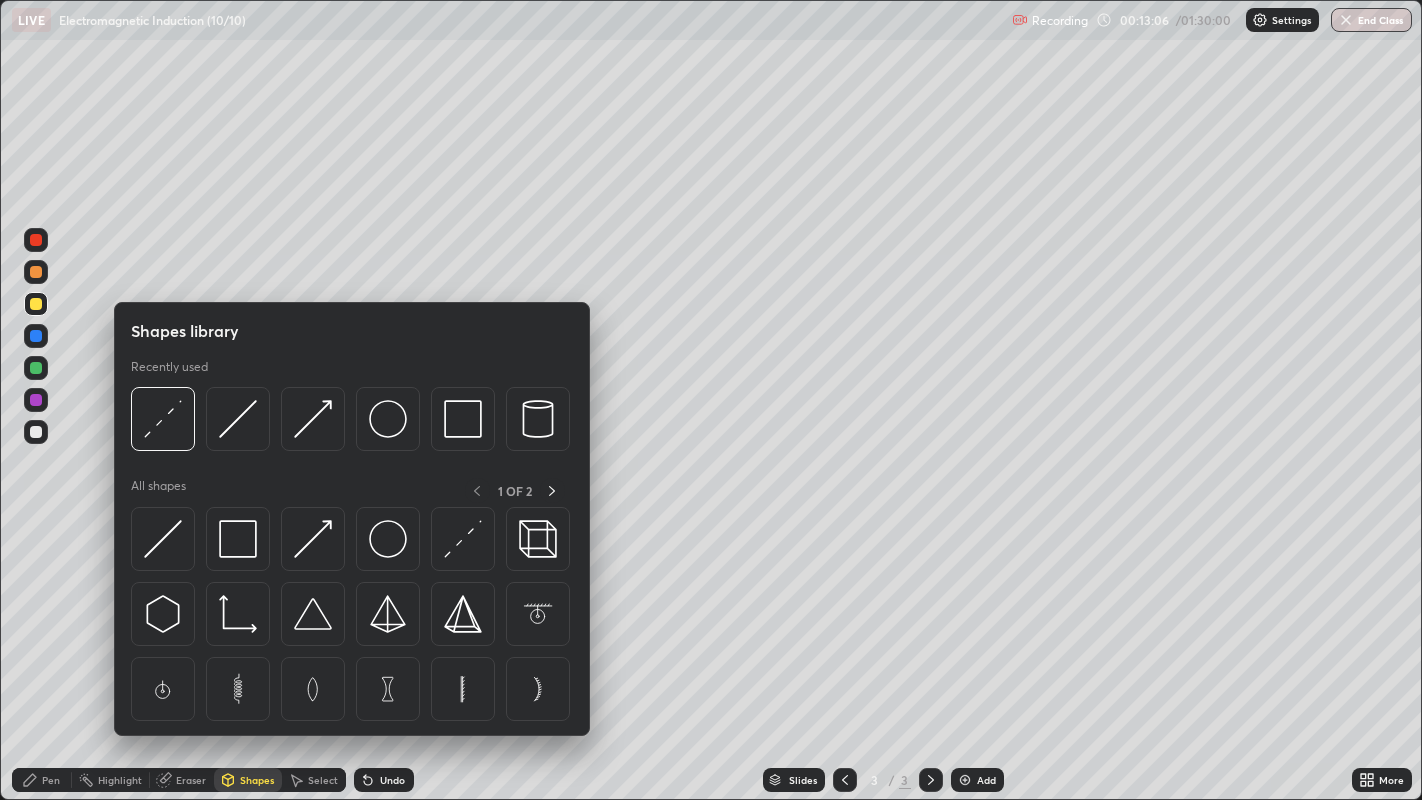 click at bounding box center (388, 539) 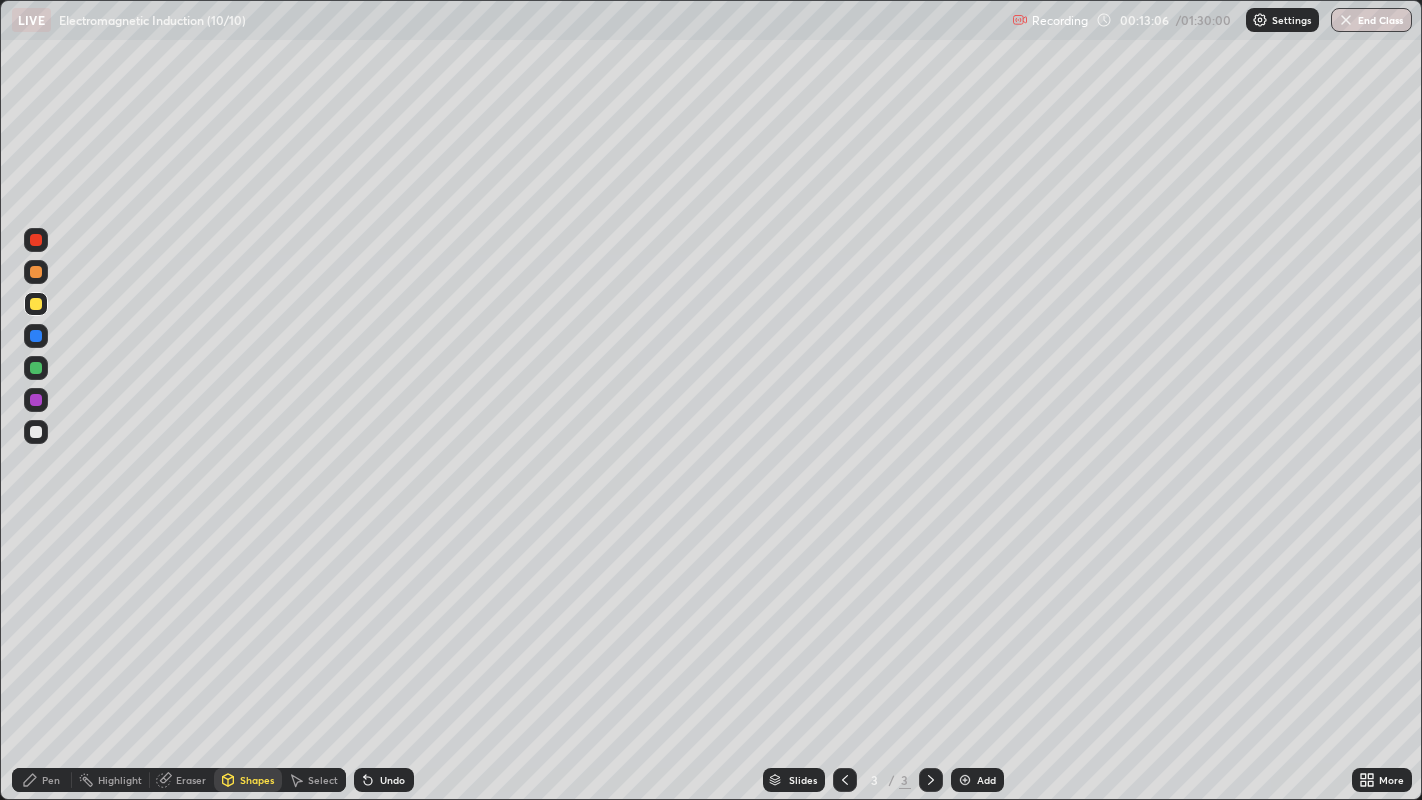 click at bounding box center (36, 368) 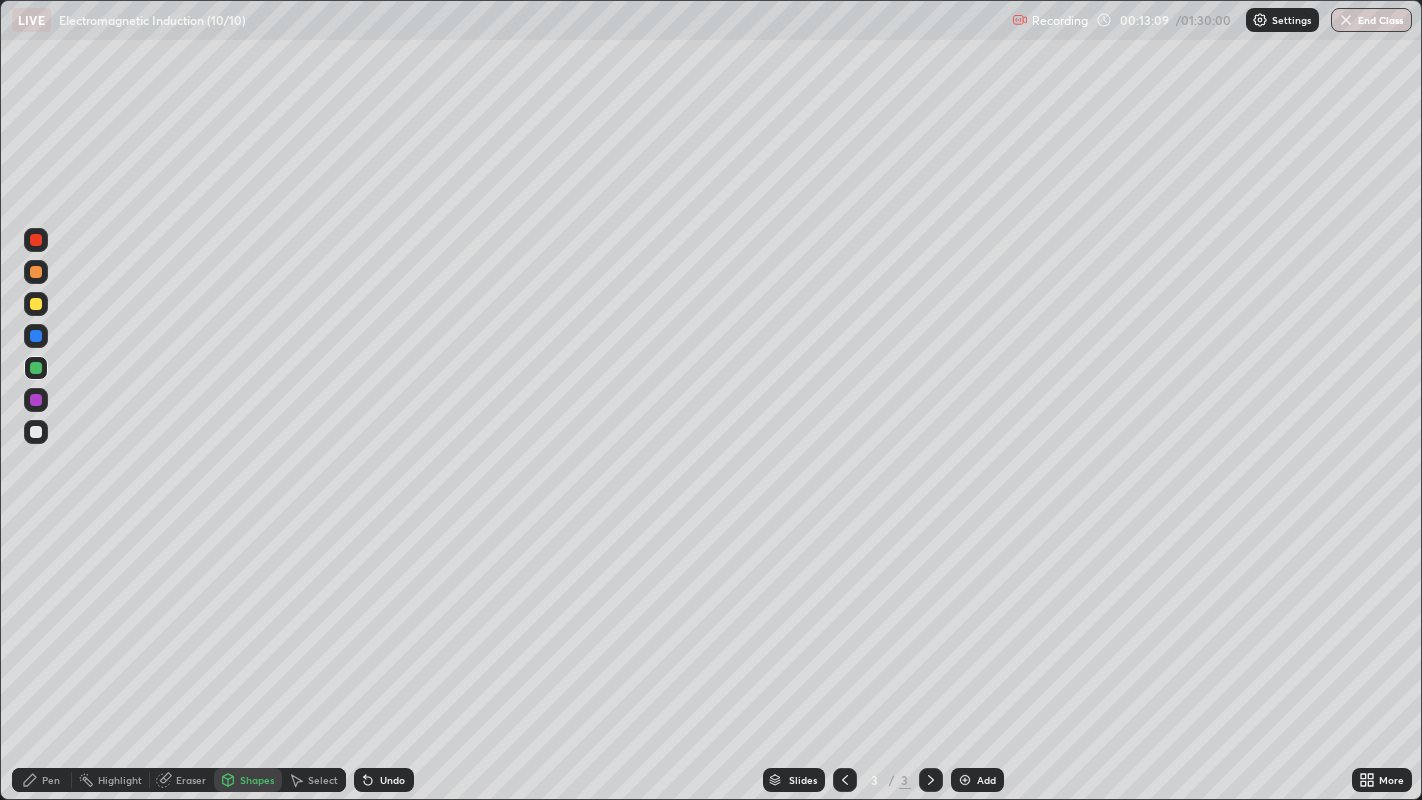 click 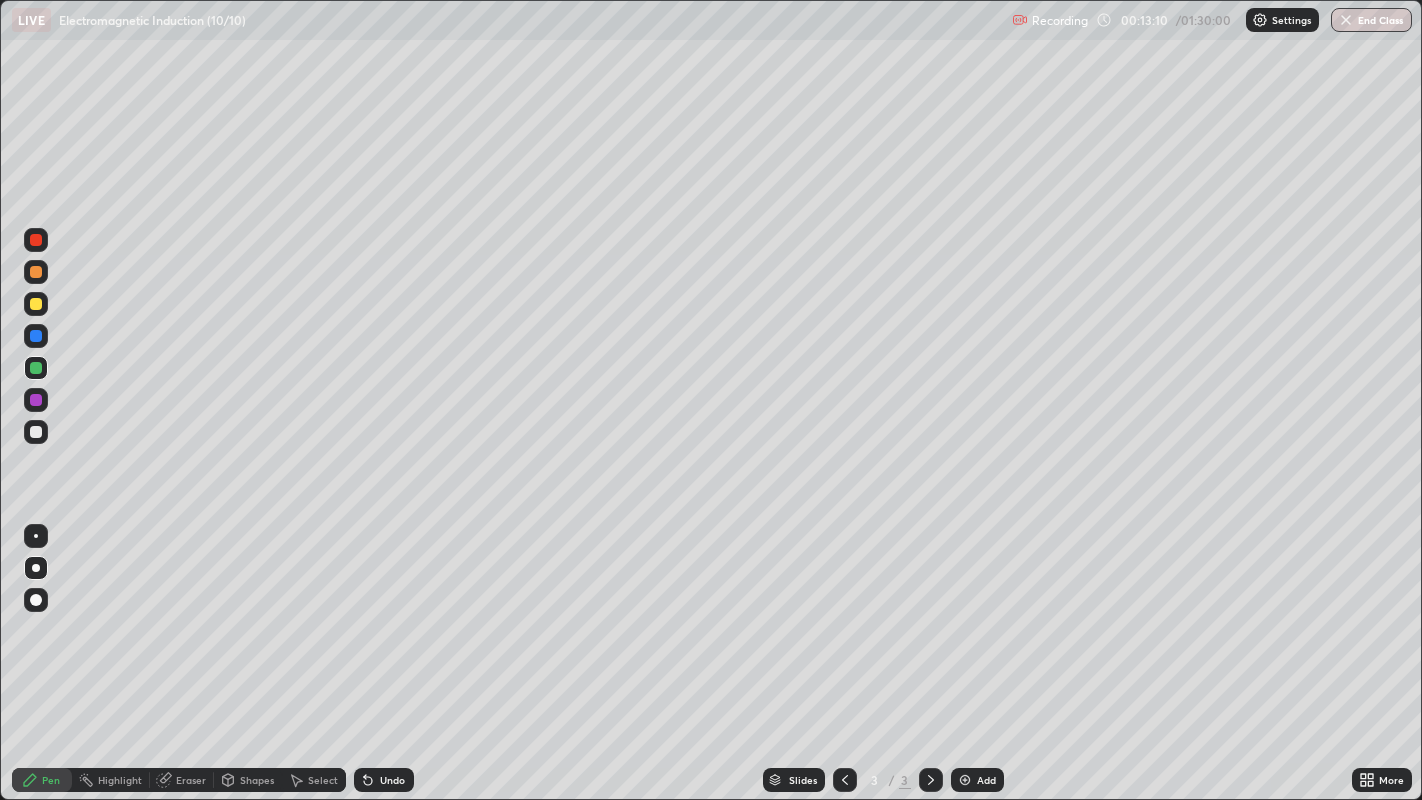 click at bounding box center (36, 336) 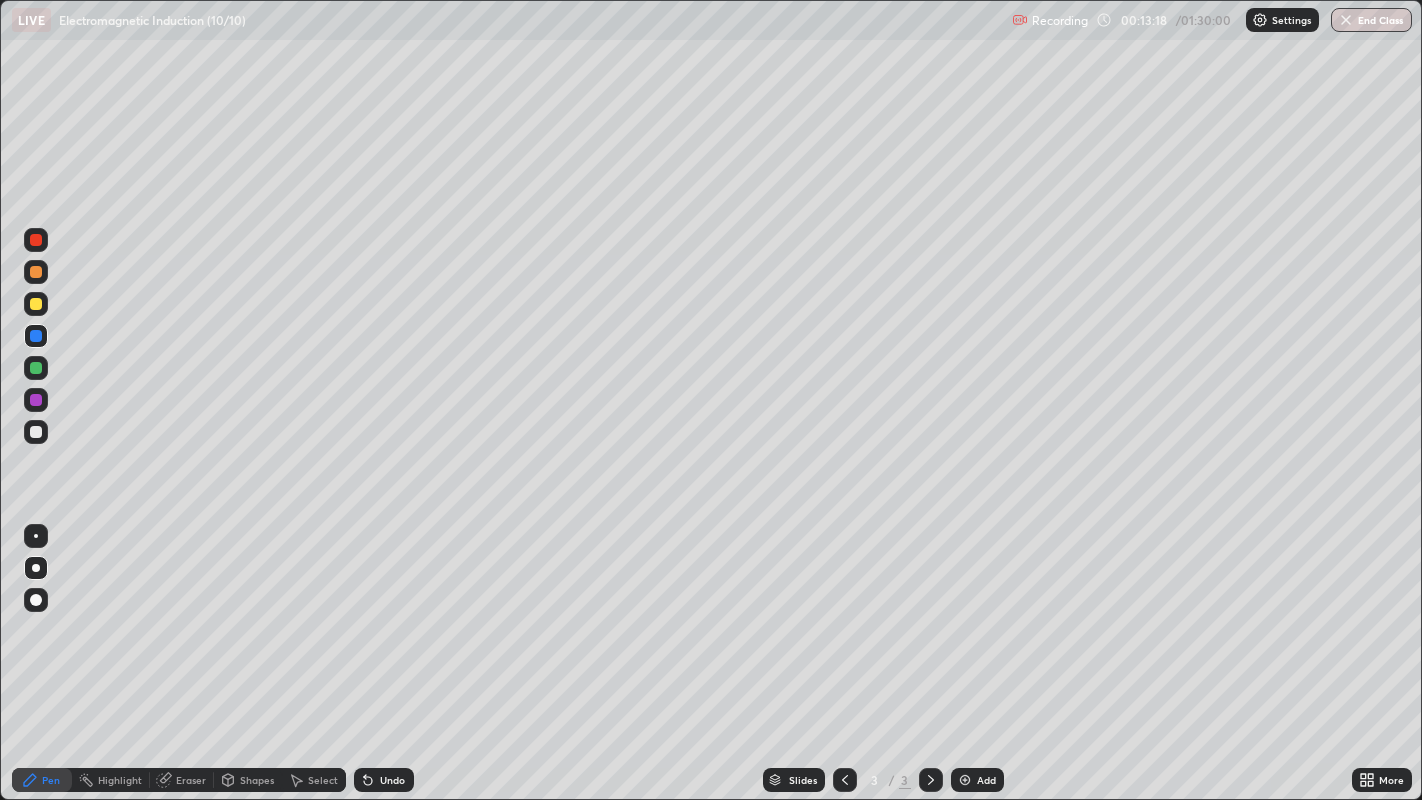 click at bounding box center (36, 432) 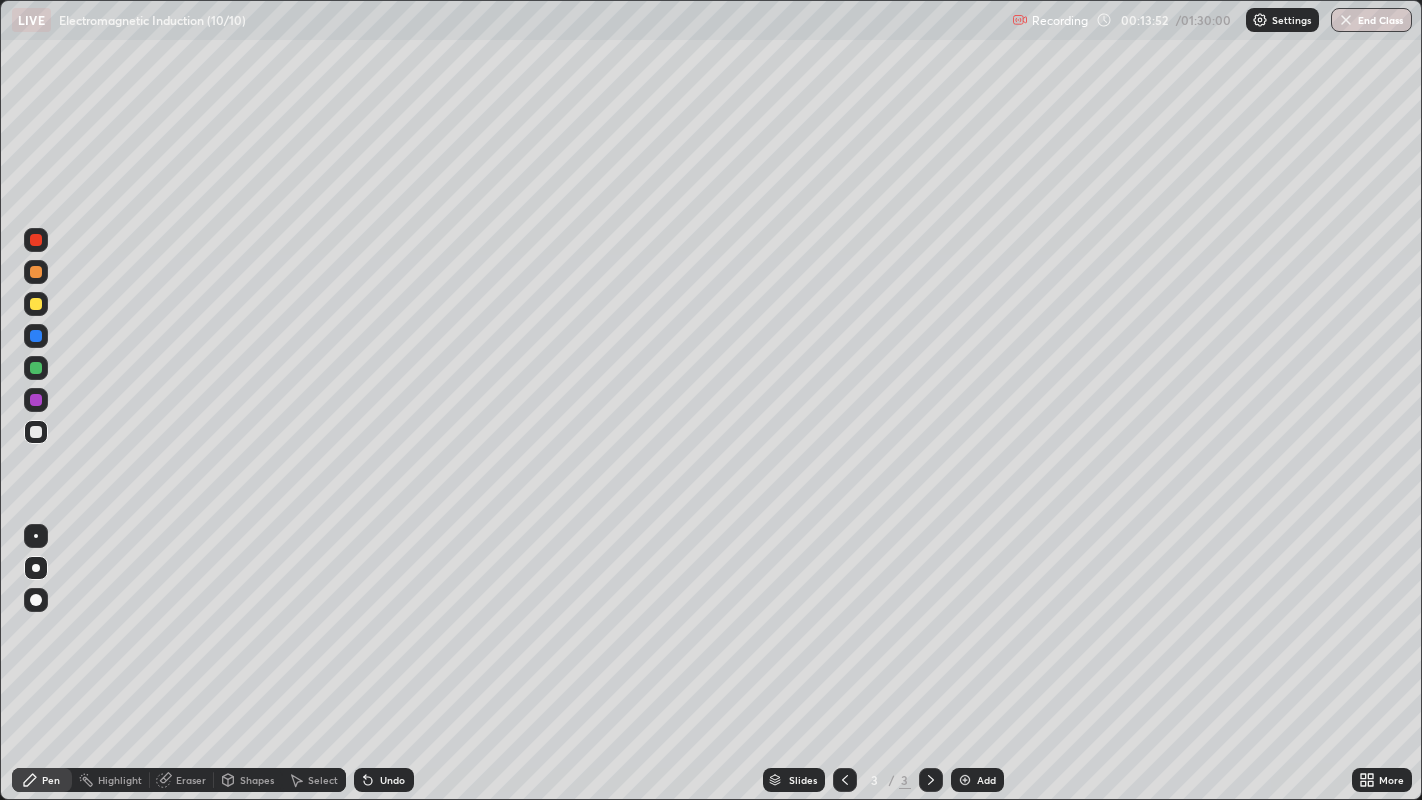 click at bounding box center (36, 400) 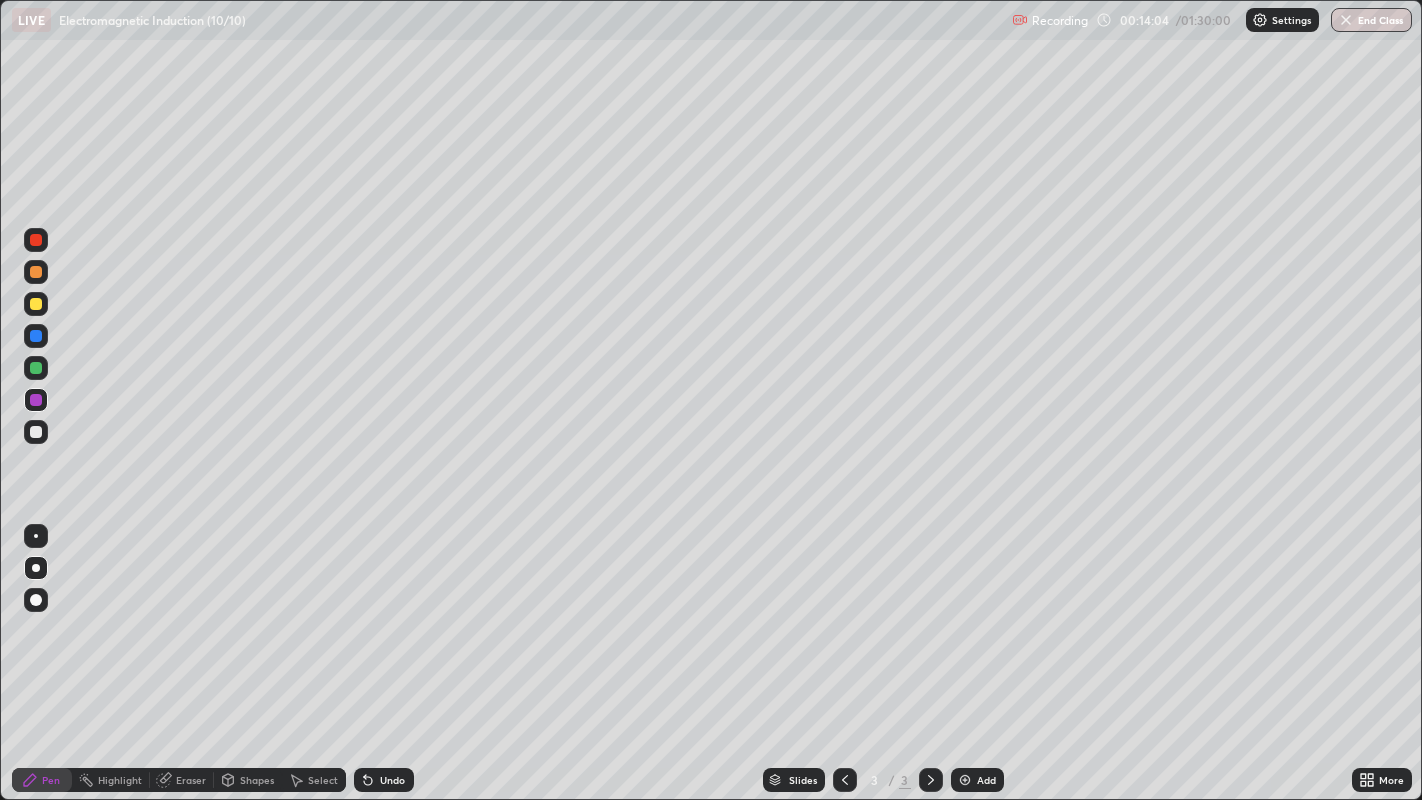 click at bounding box center (36, 432) 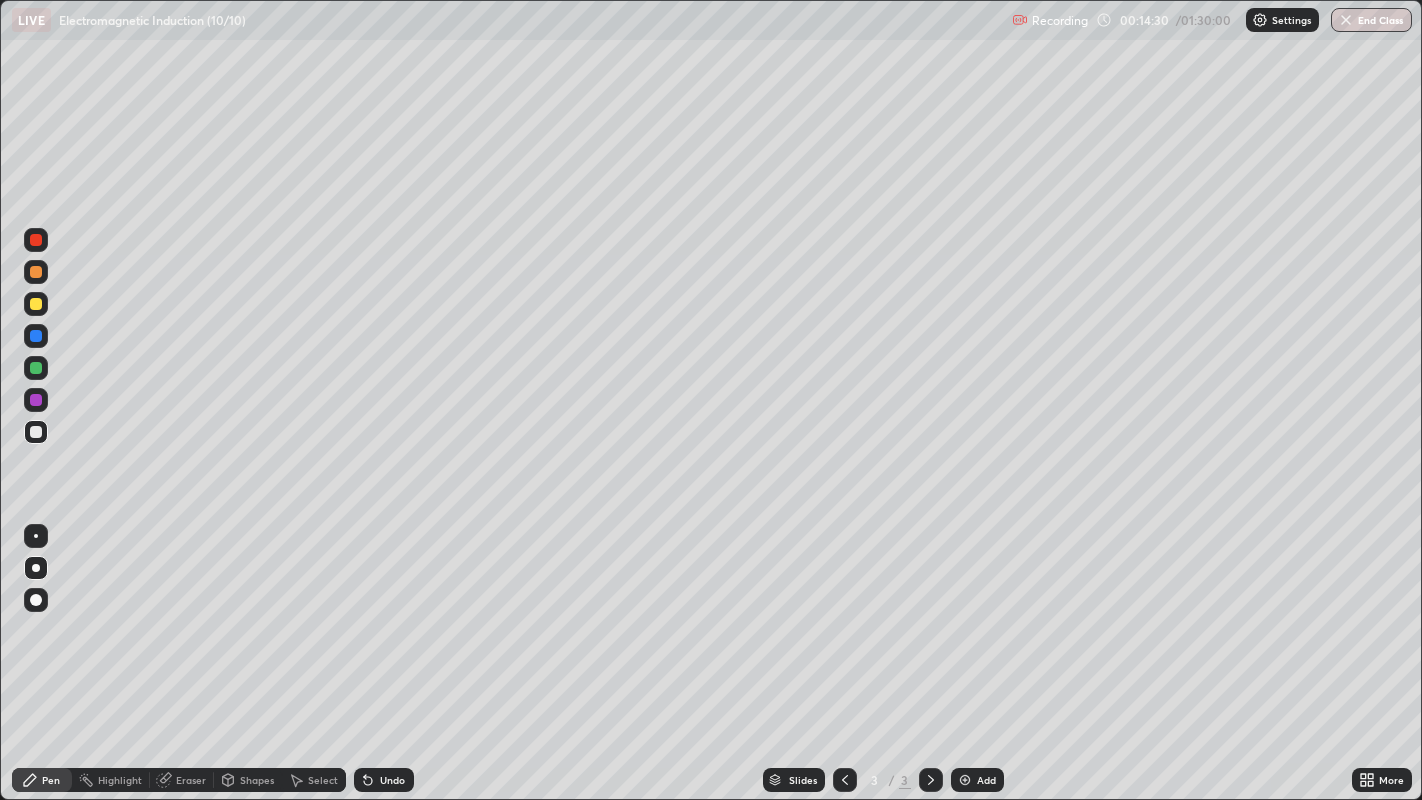 click at bounding box center [36, 336] 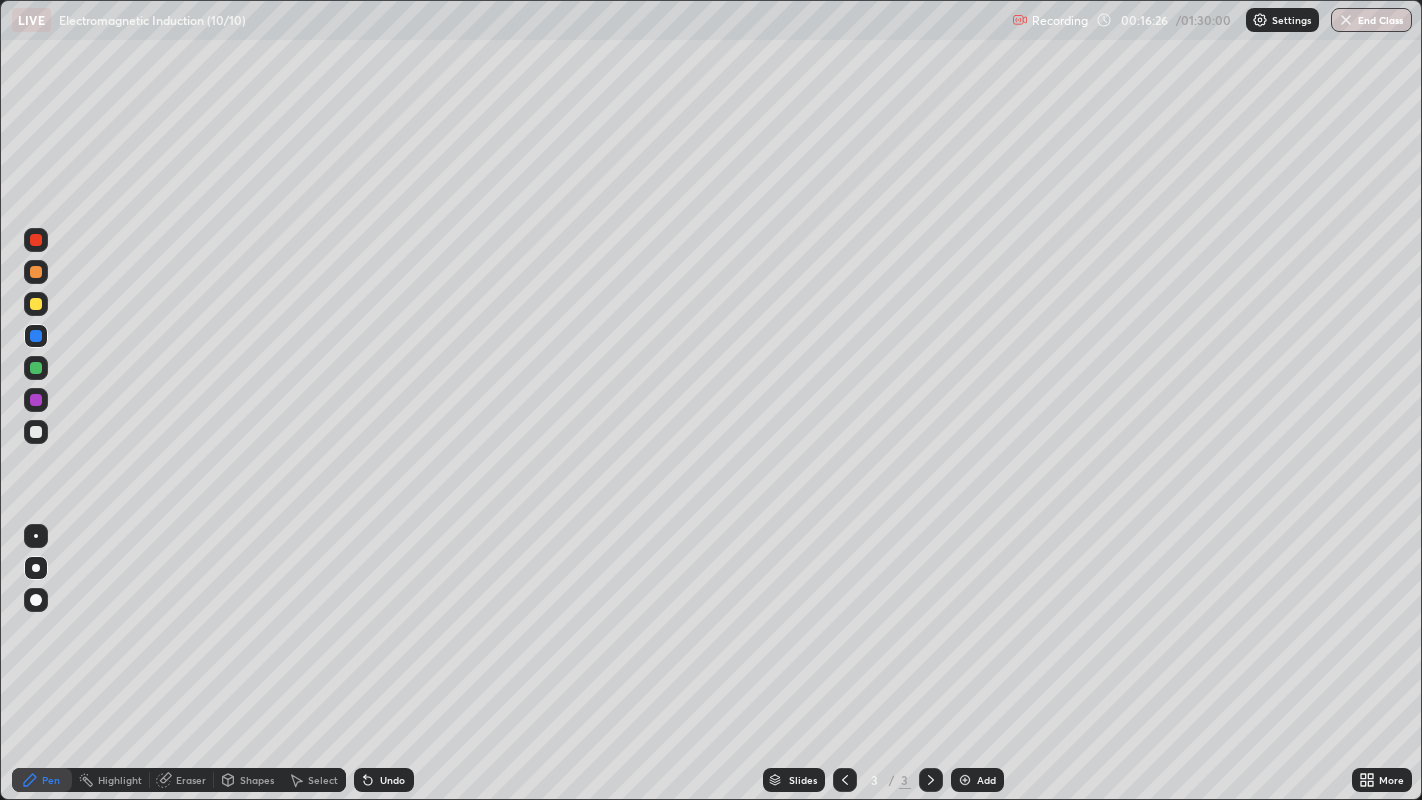 click at bounding box center (36, 432) 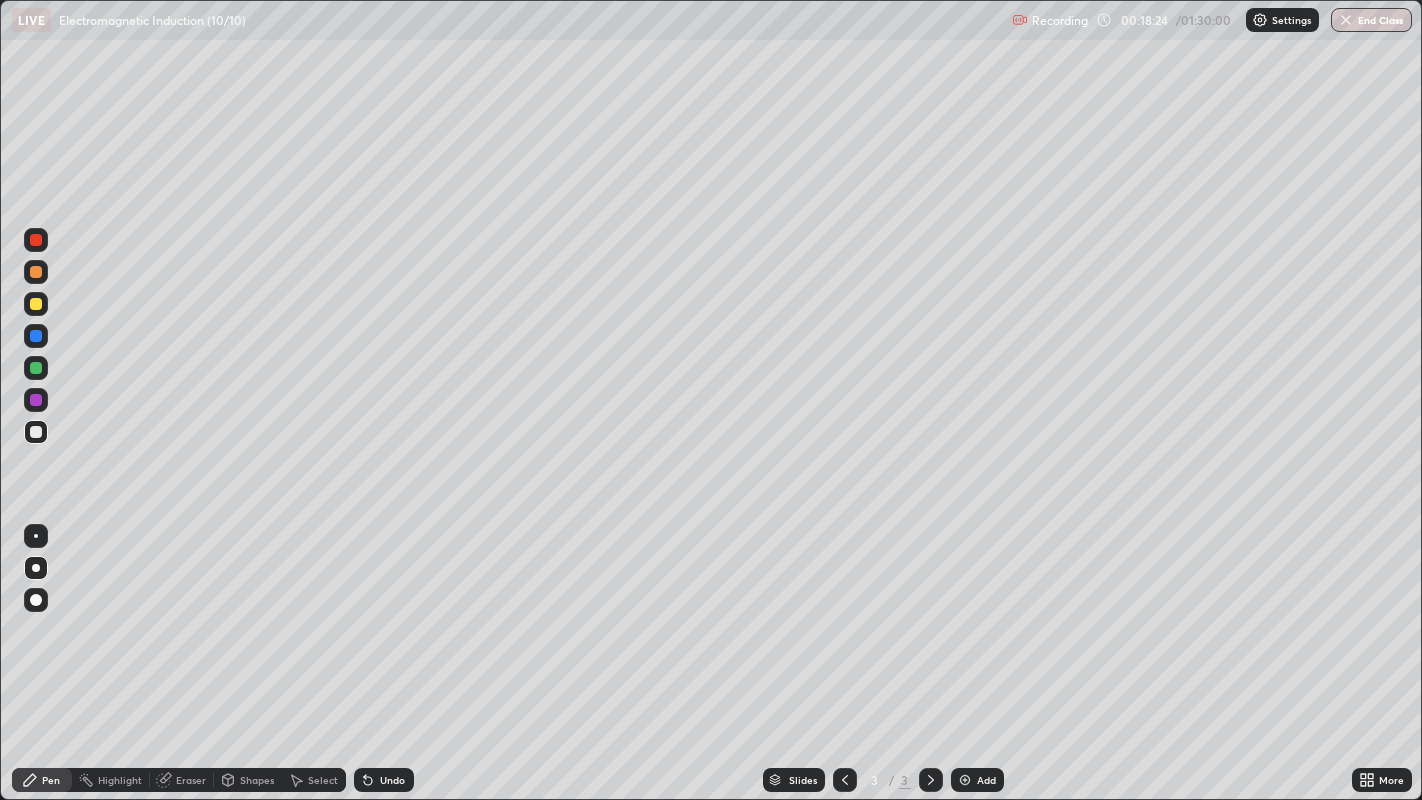 click at bounding box center [36, 432] 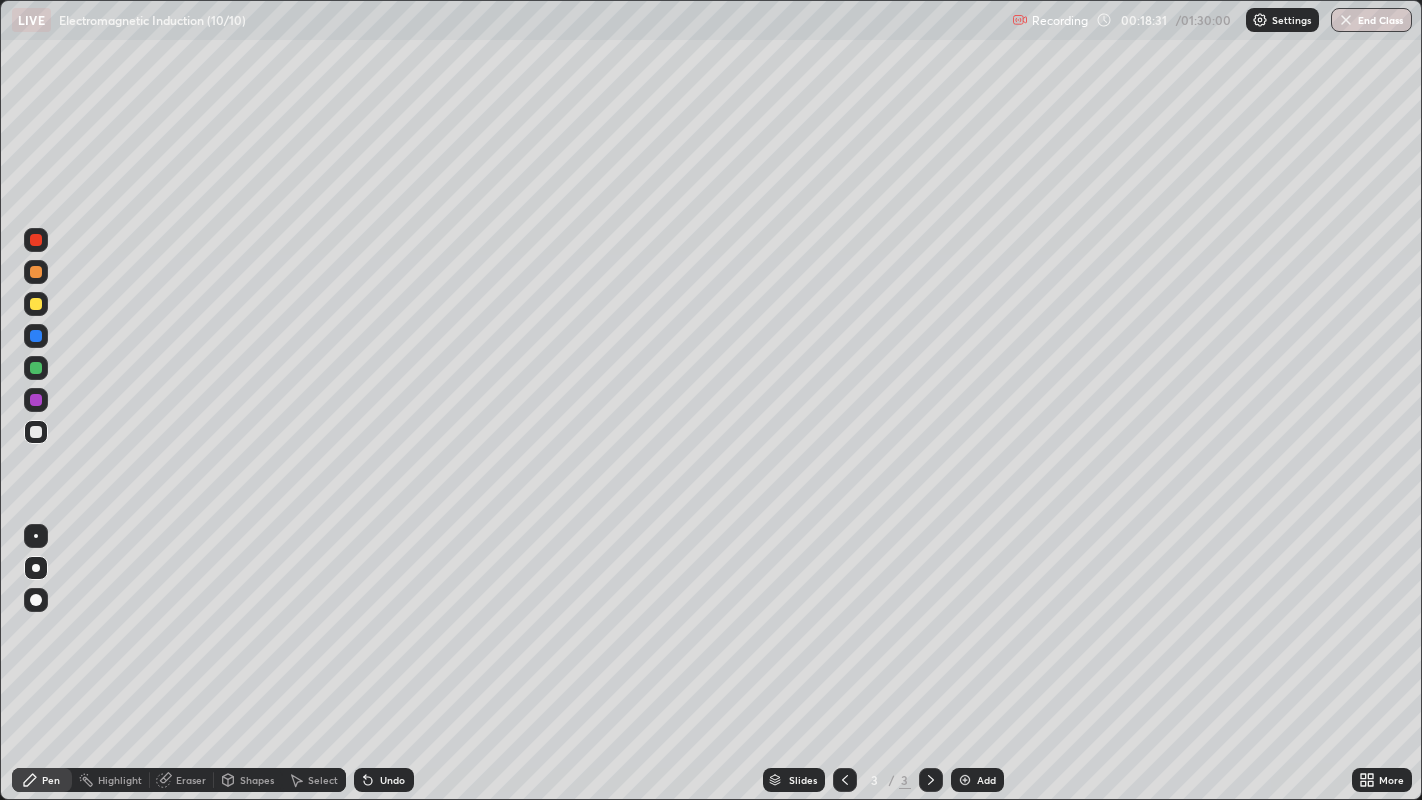 click at bounding box center (36, 368) 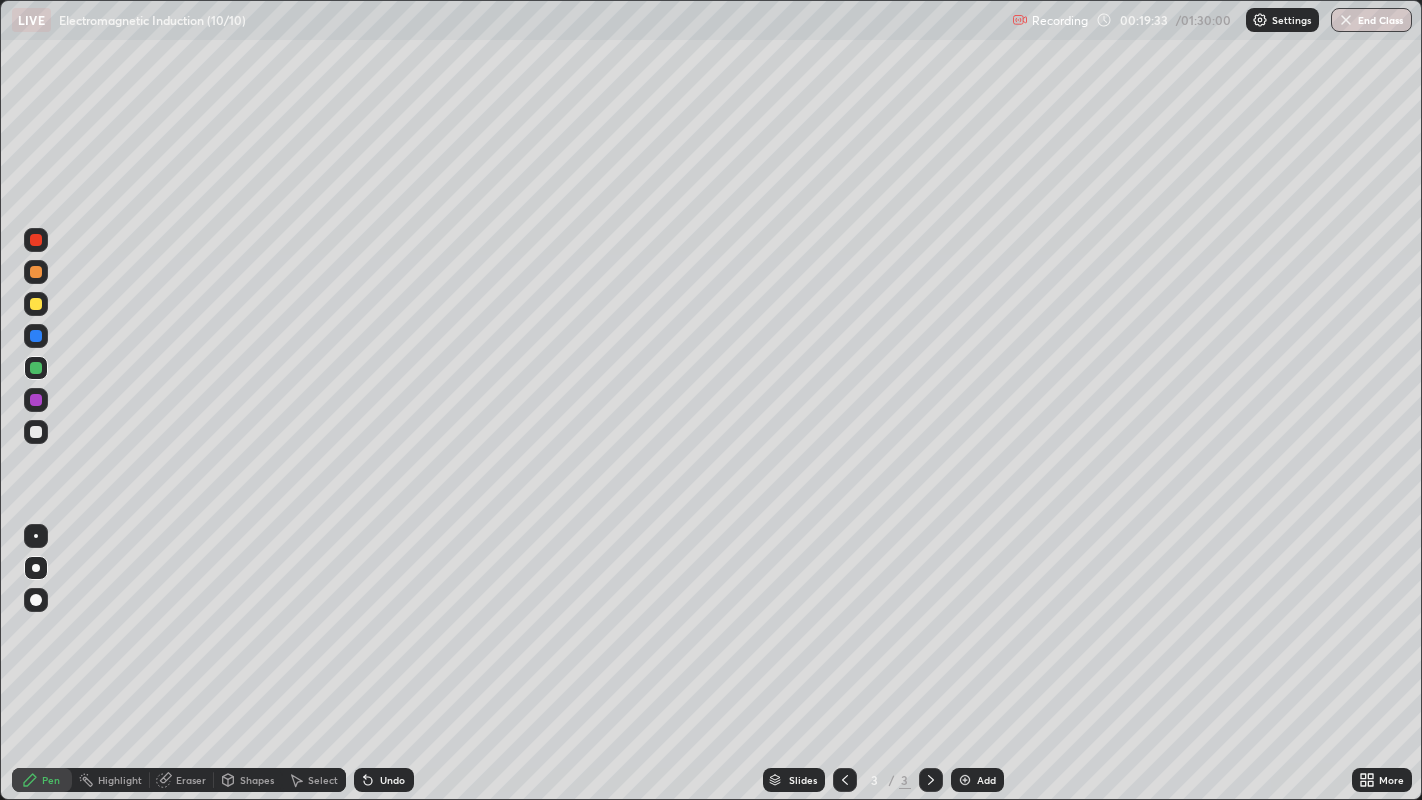 click at bounding box center (36, 304) 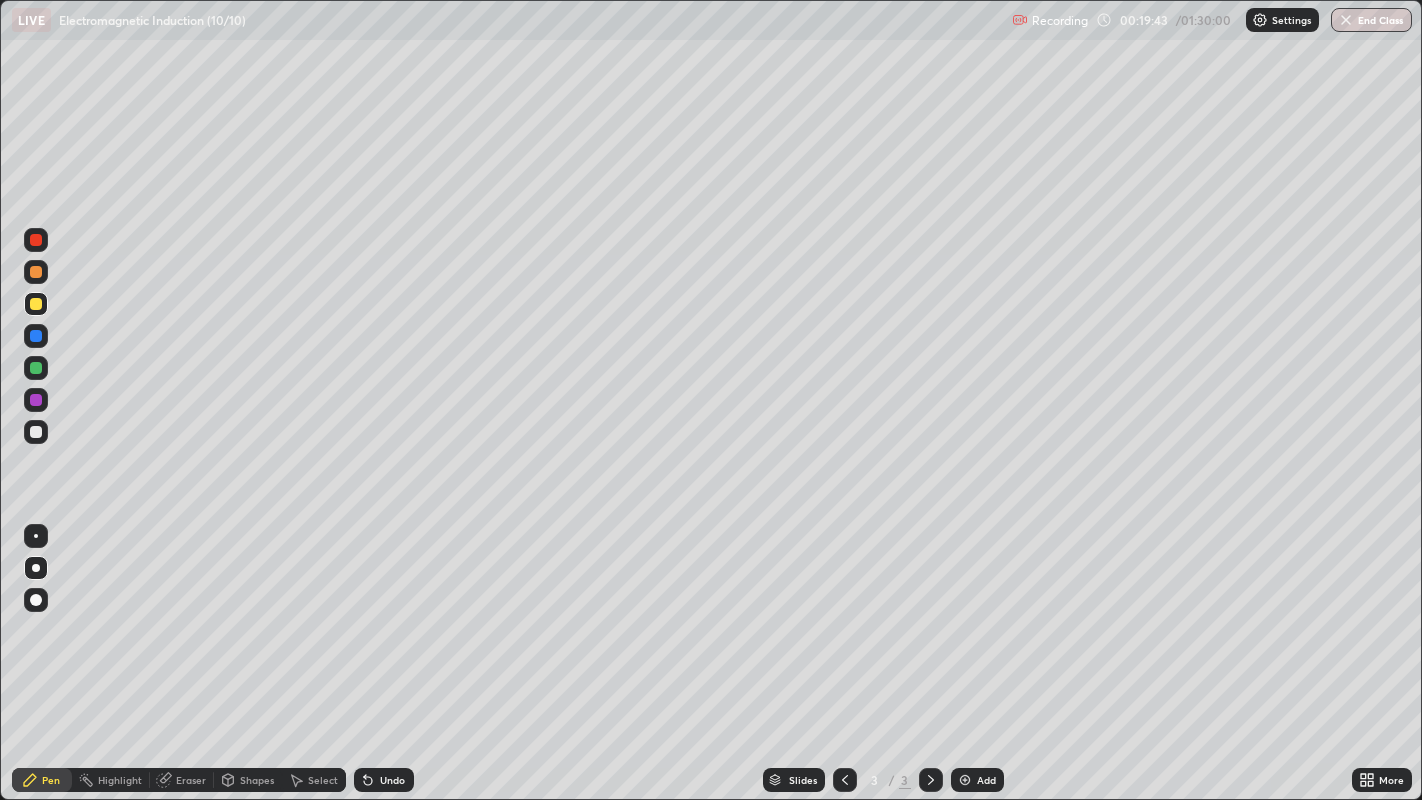 click 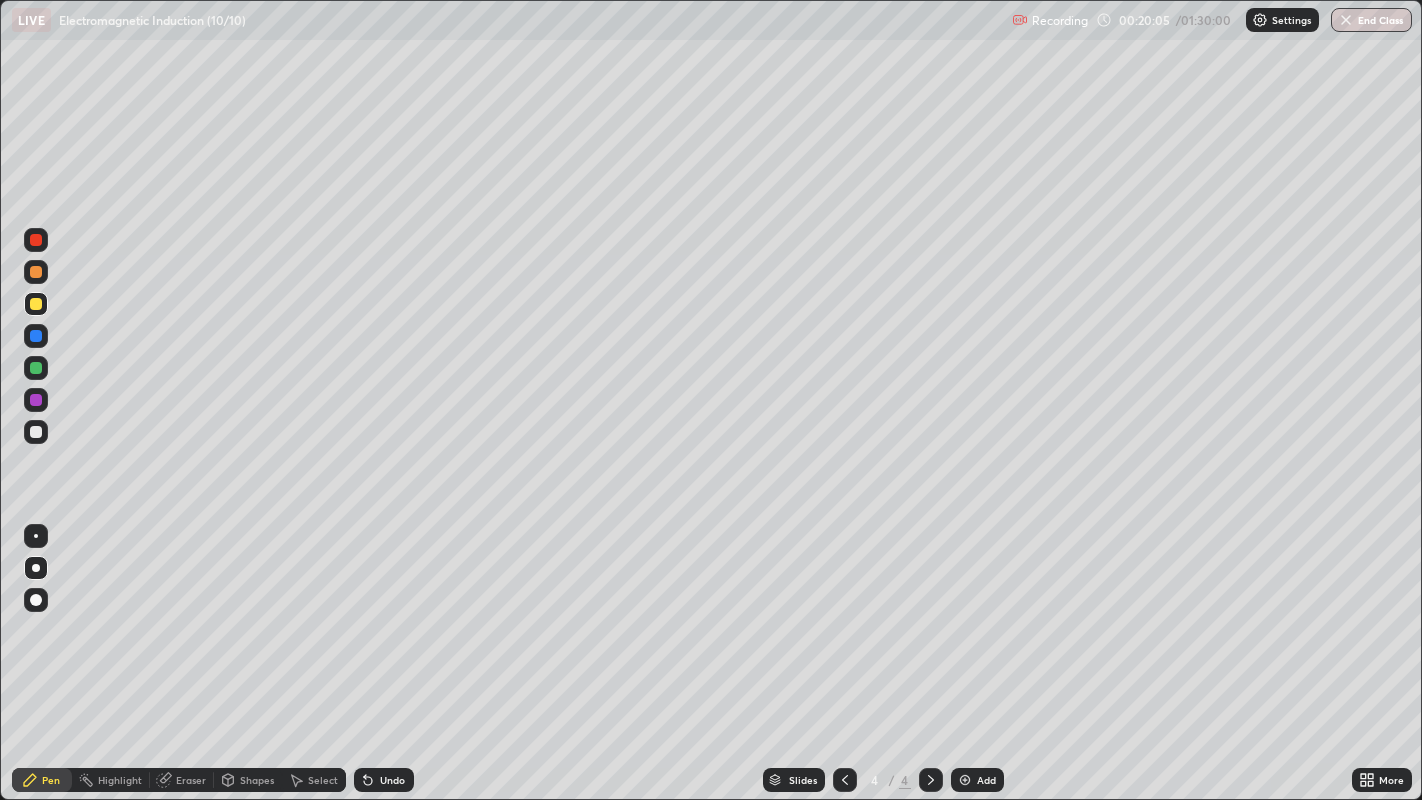 click at bounding box center (36, 432) 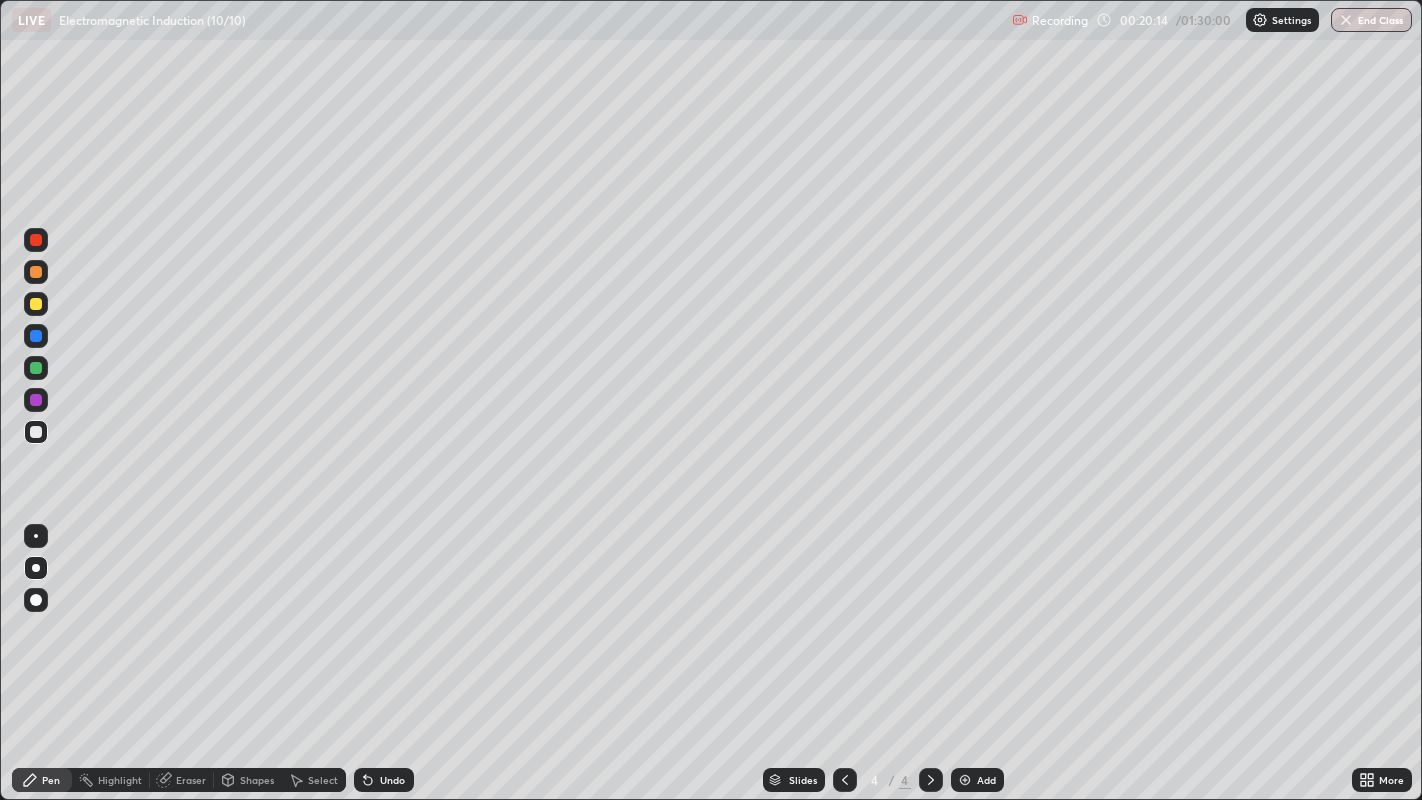 click at bounding box center [36, 304] 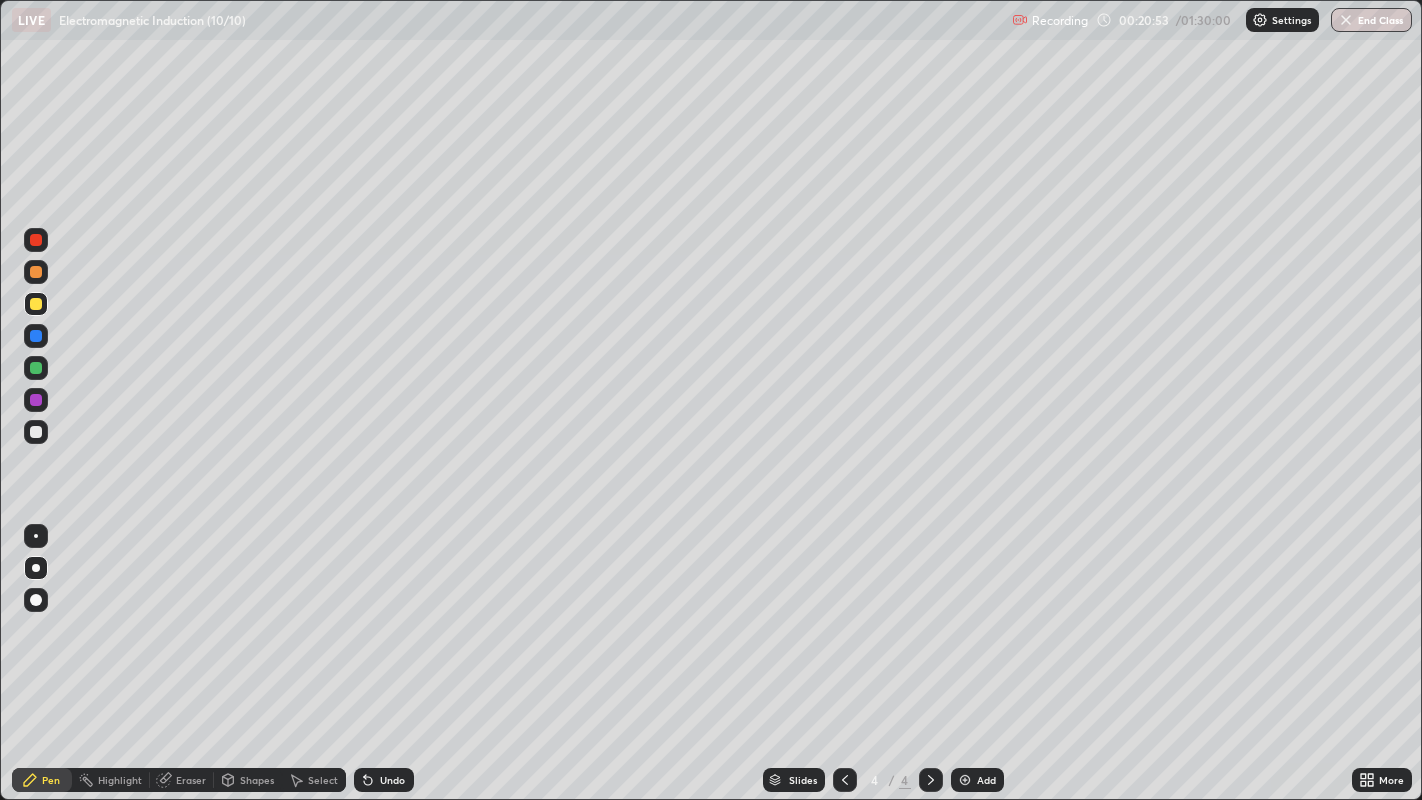 click on "Undo" at bounding box center (392, 780) 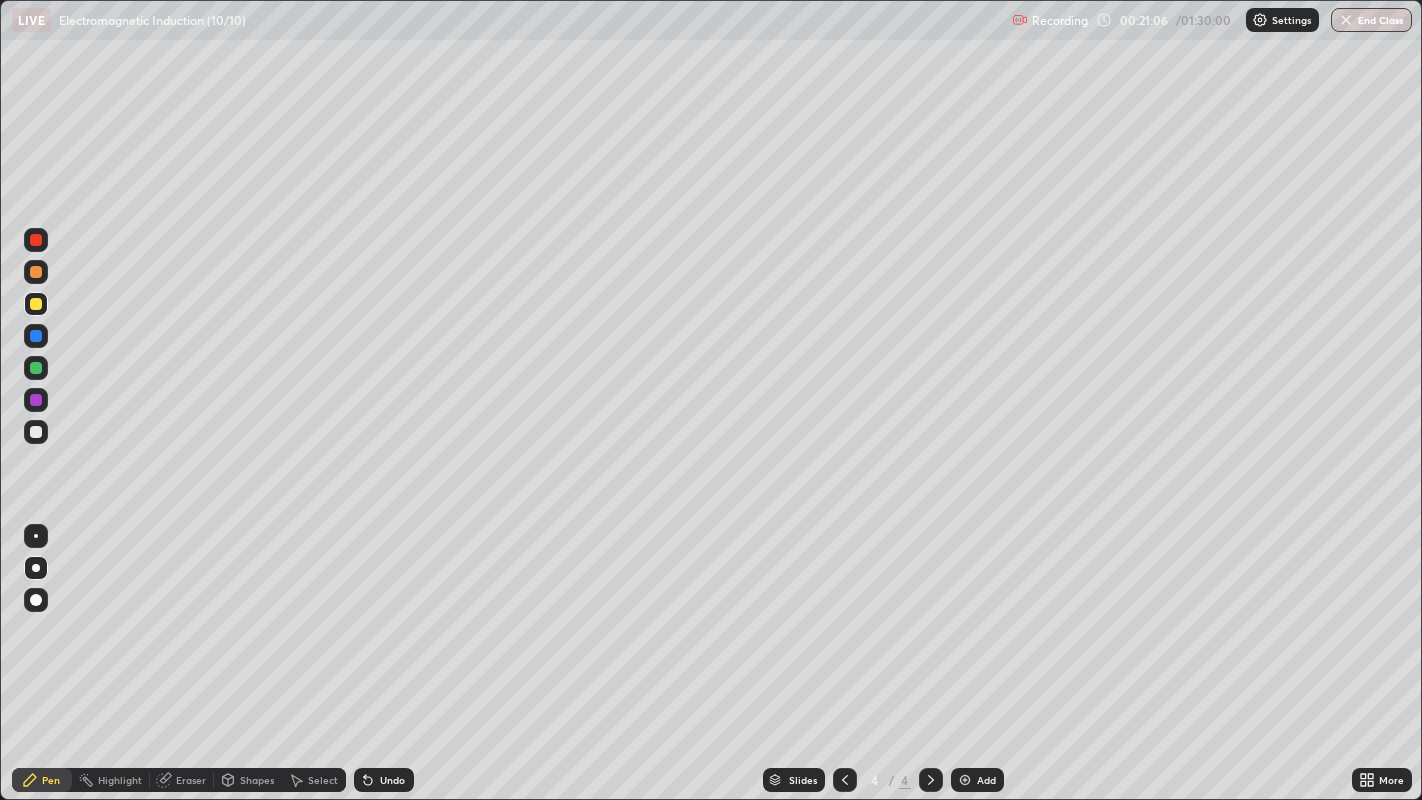 click at bounding box center [36, 432] 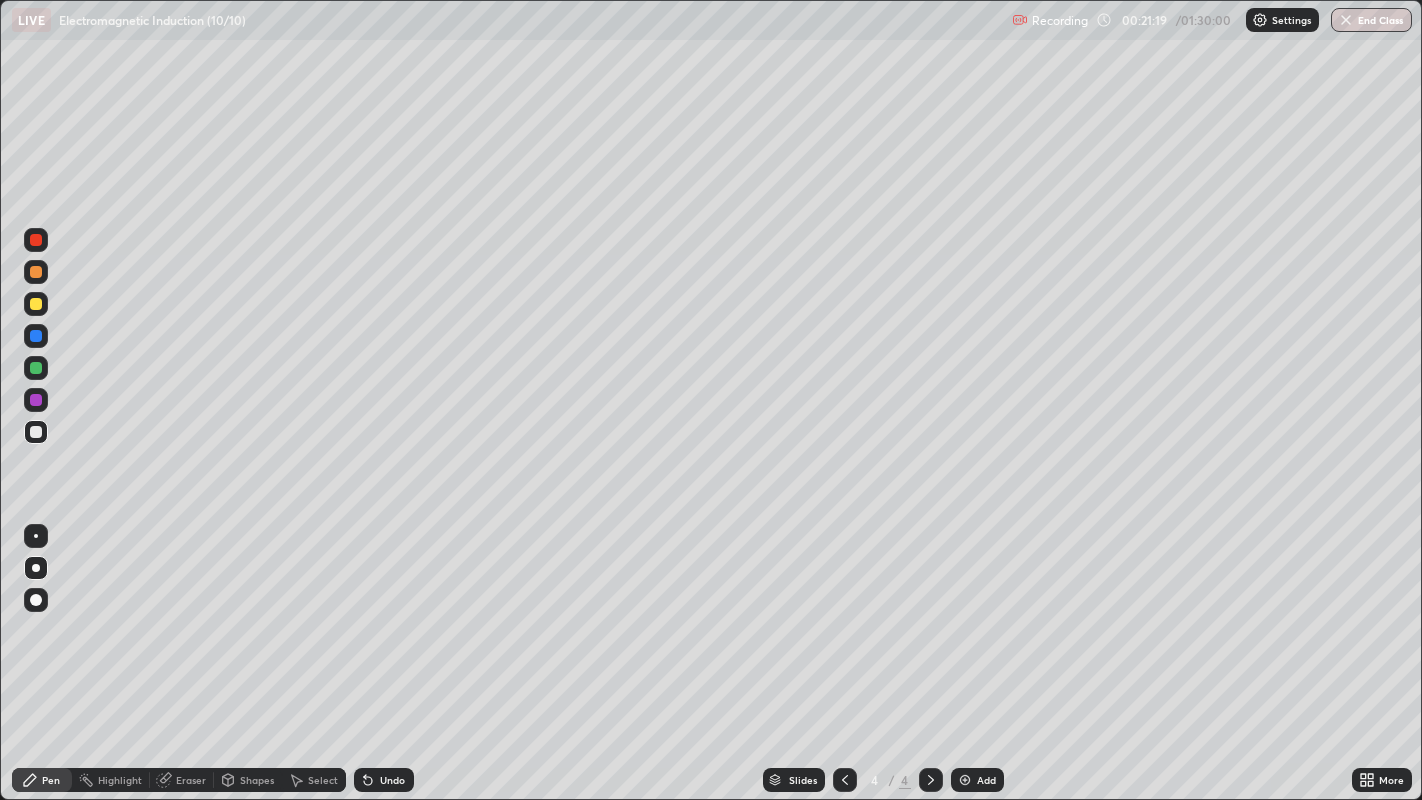 click on "Undo" at bounding box center (392, 780) 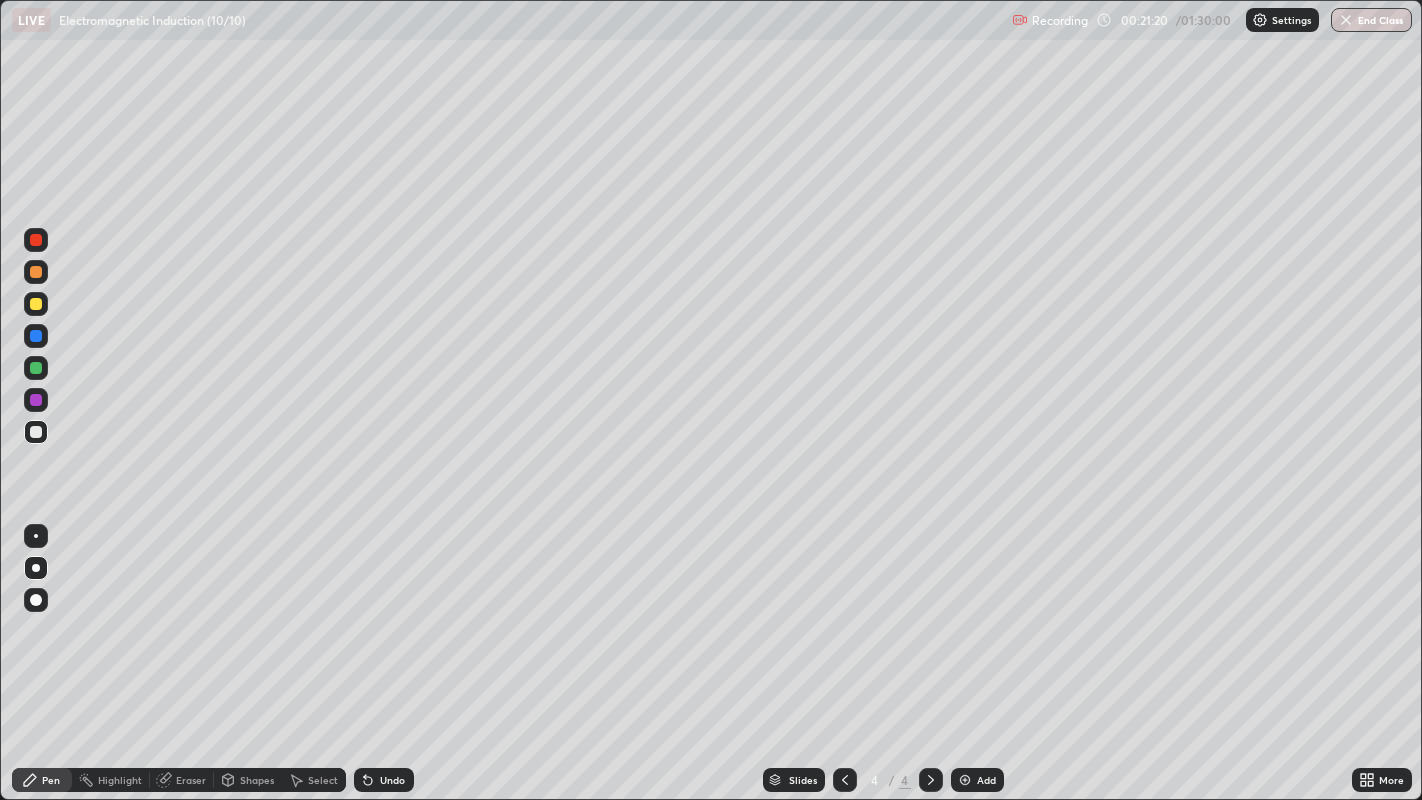 click on "Undo" at bounding box center [384, 780] 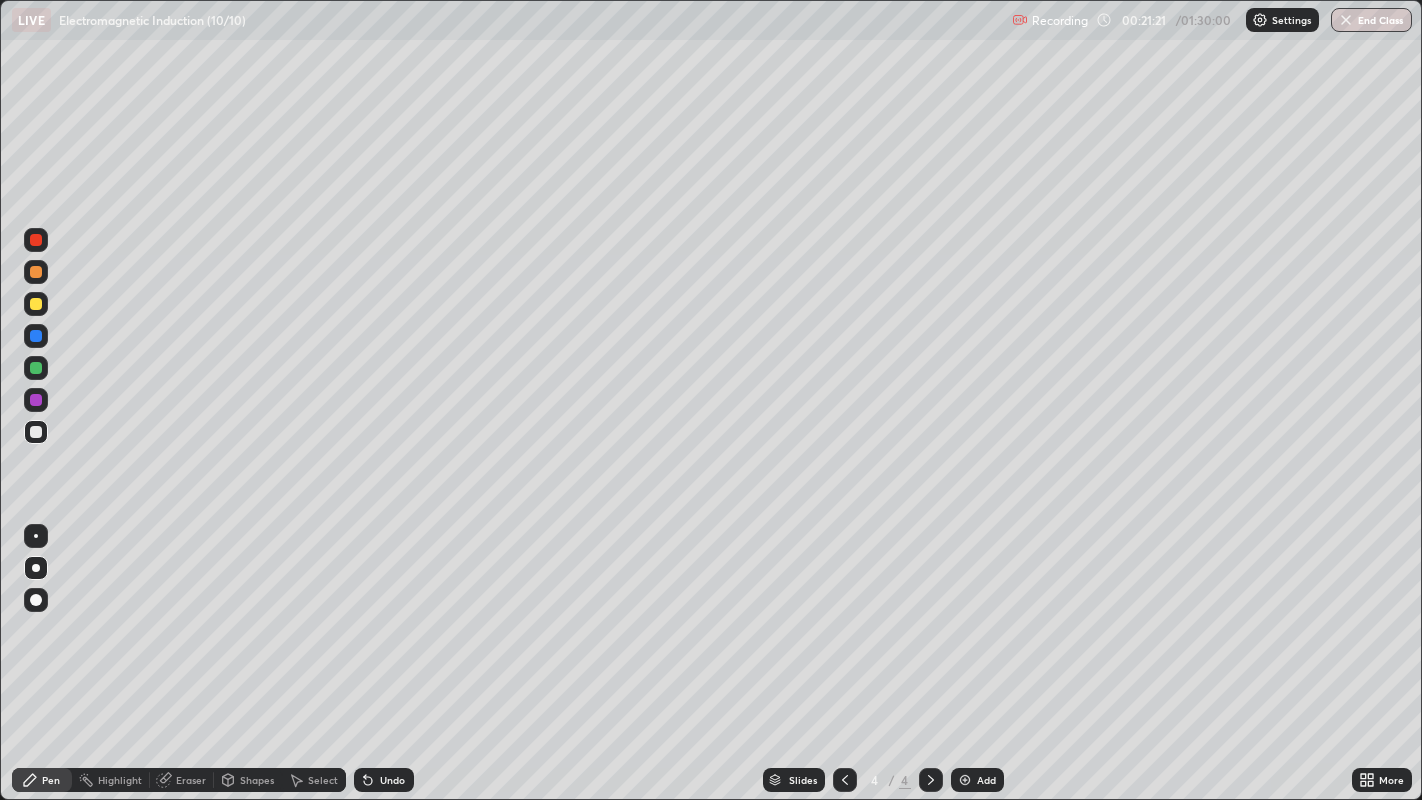 click on "Undo" at bounding box center [384, 780] 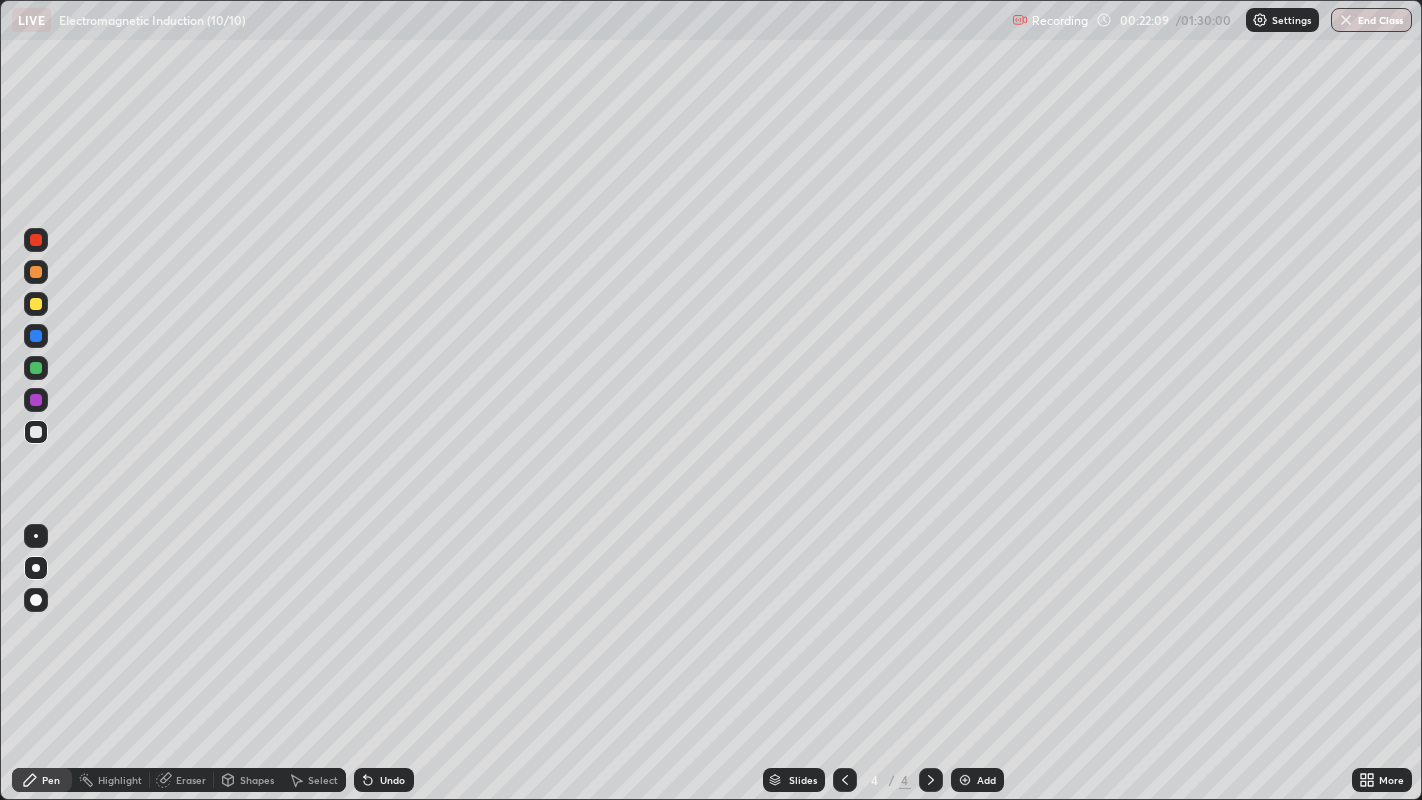 click at bounding box center (36, 400) 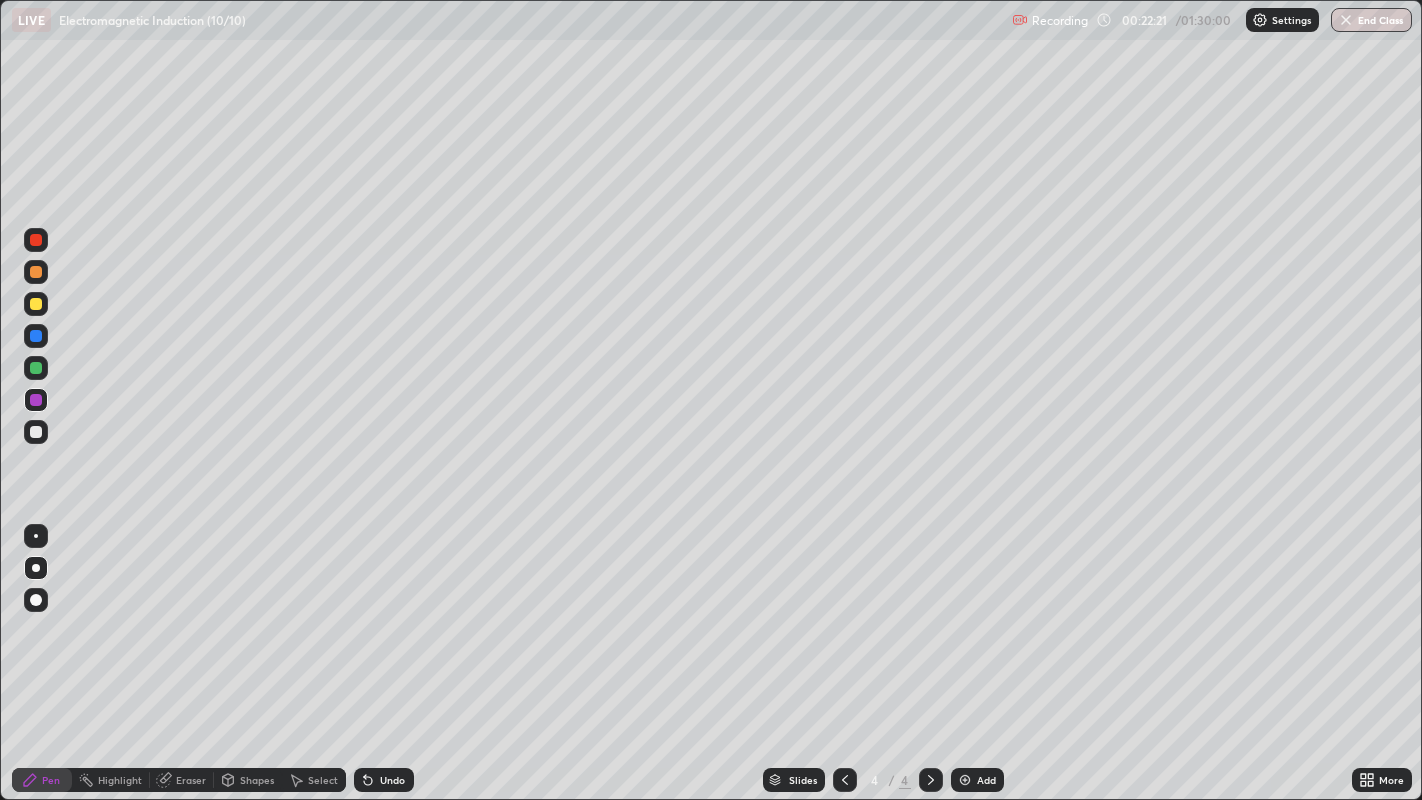 click at bounding box center (36, 304) 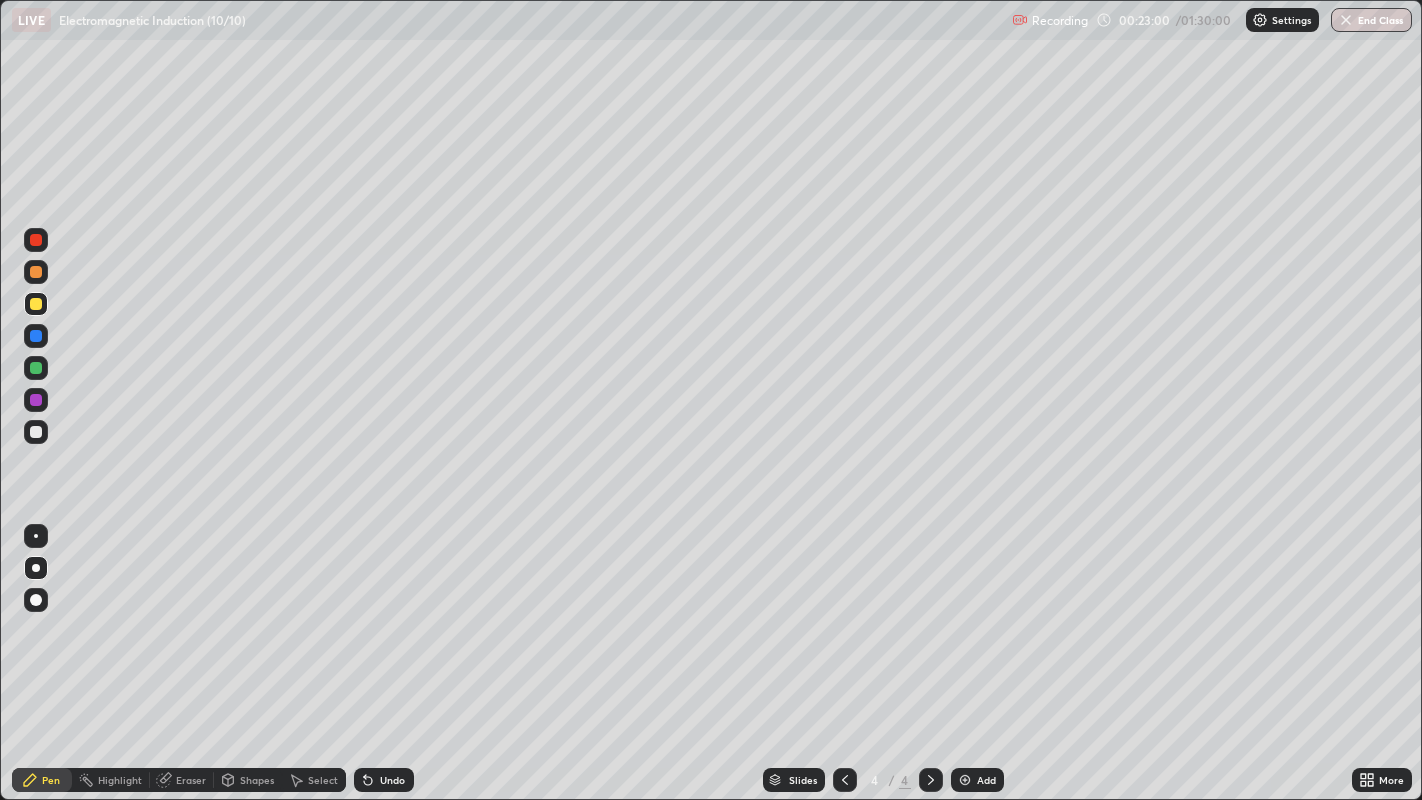 click at bounding box center (36, 432) 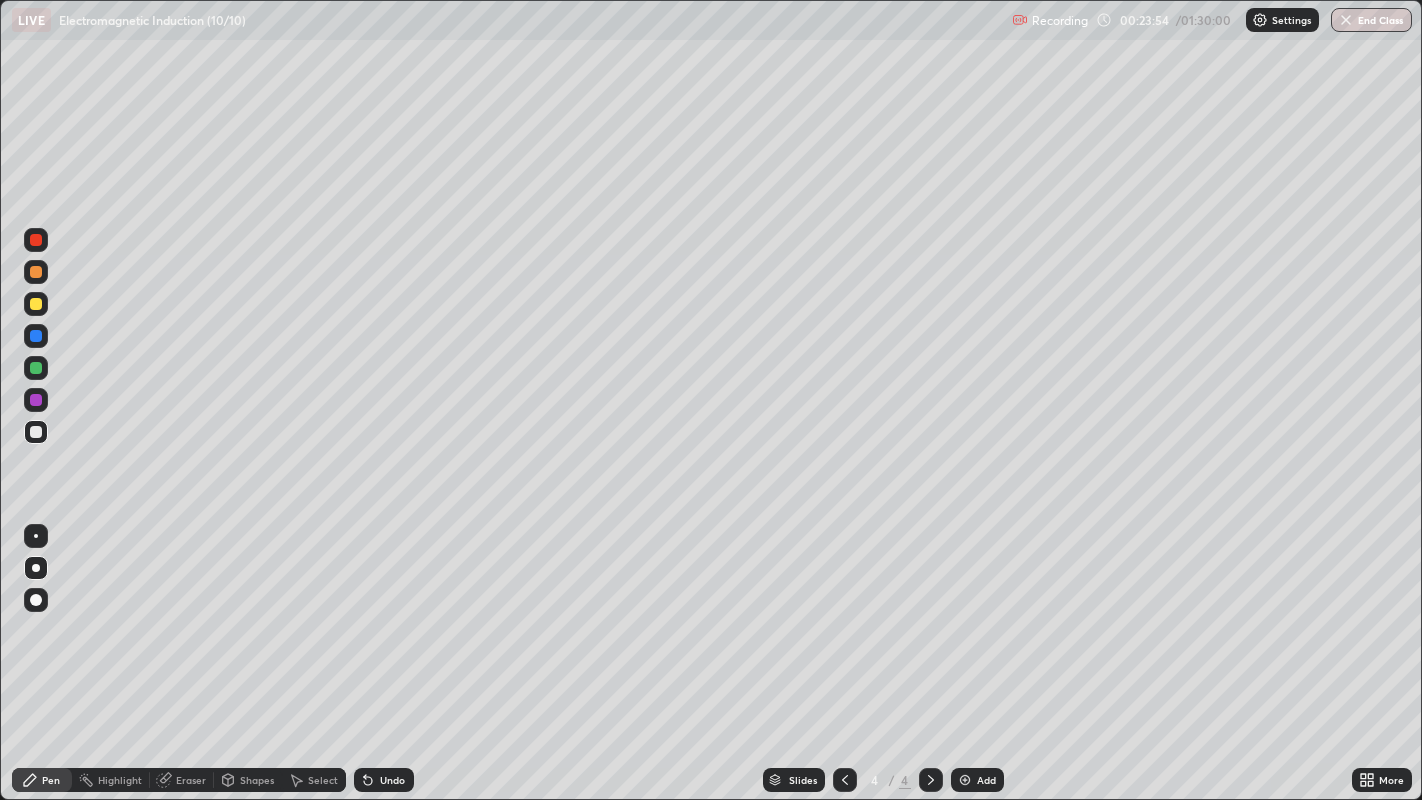 click at bounding box center [36, 400] 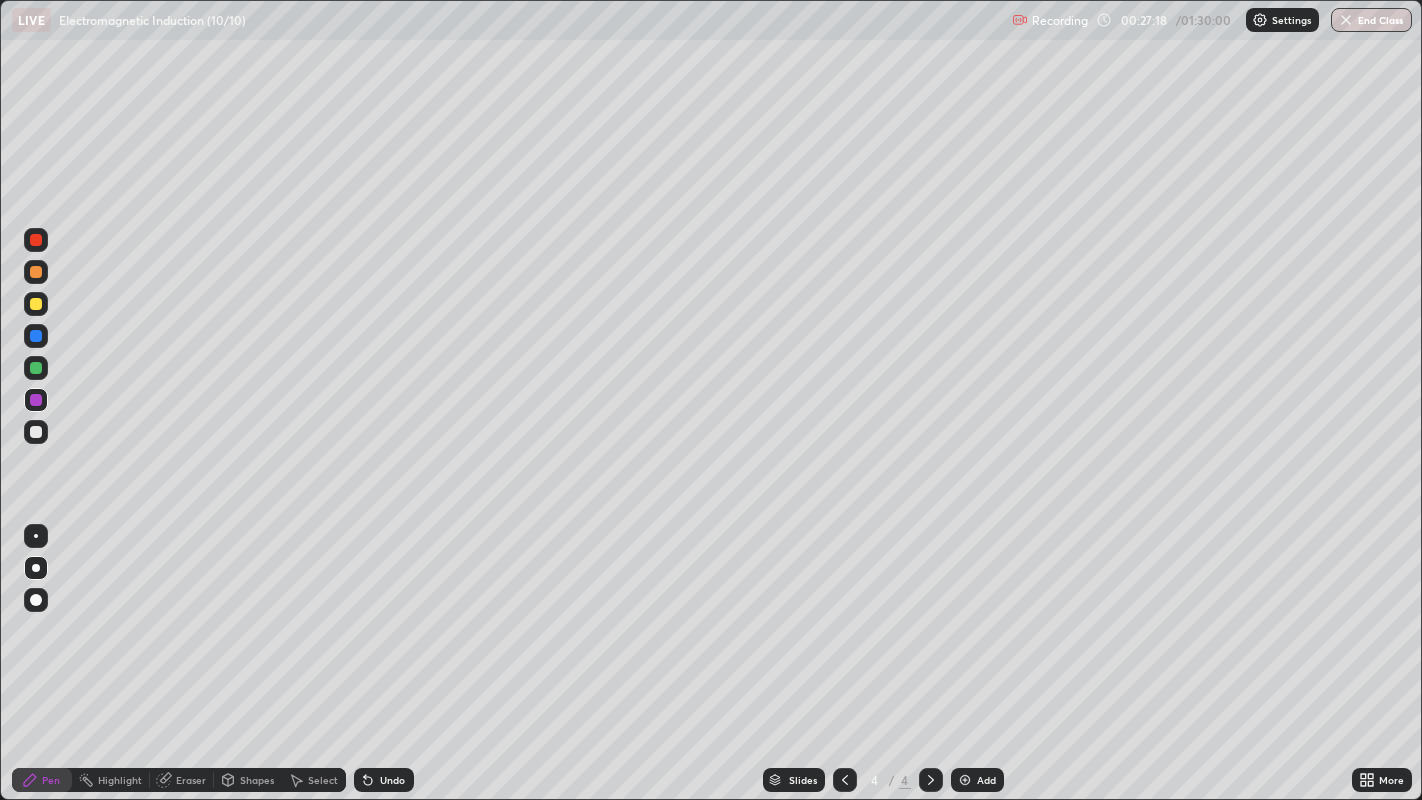 click at bounding box center [36, 432] 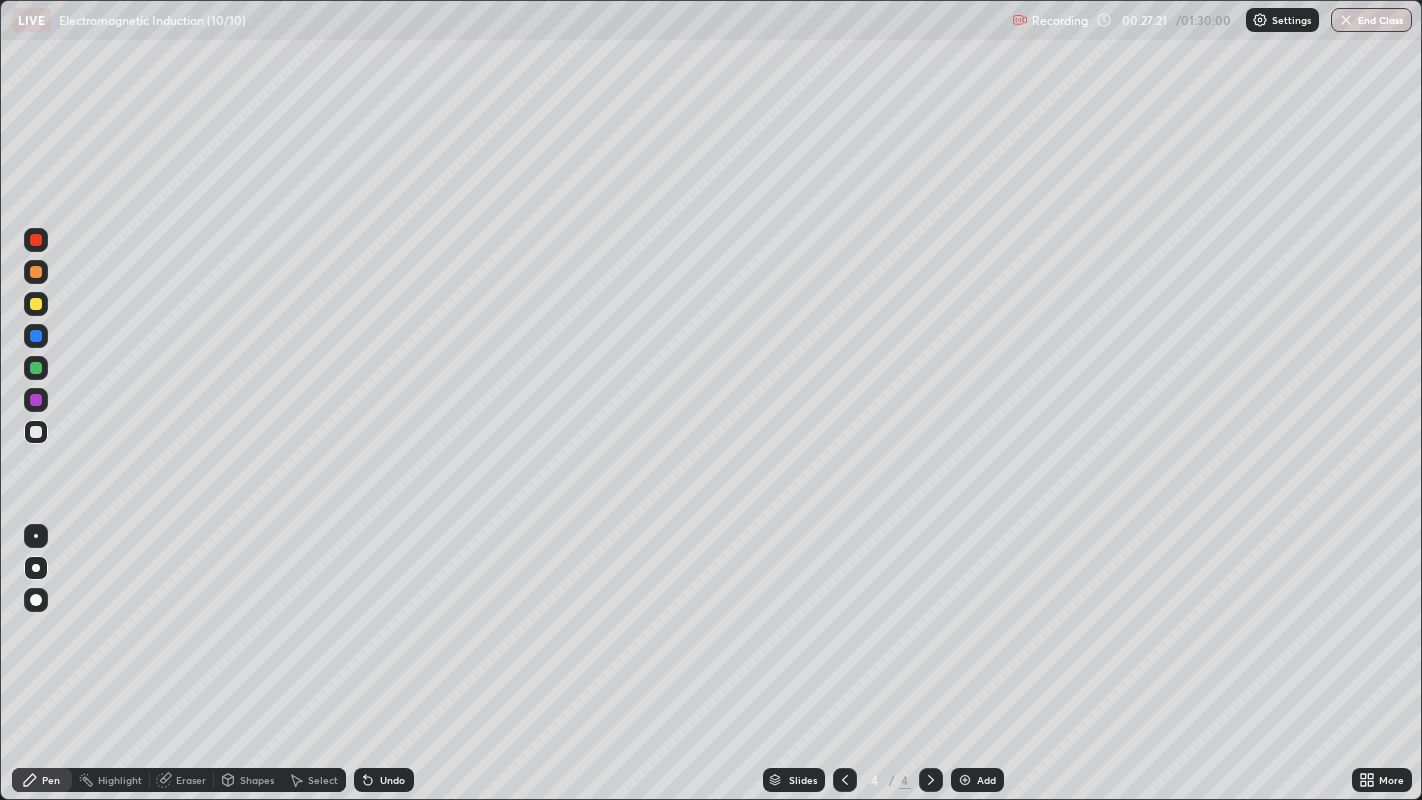 click at bounding box center [36, 368] 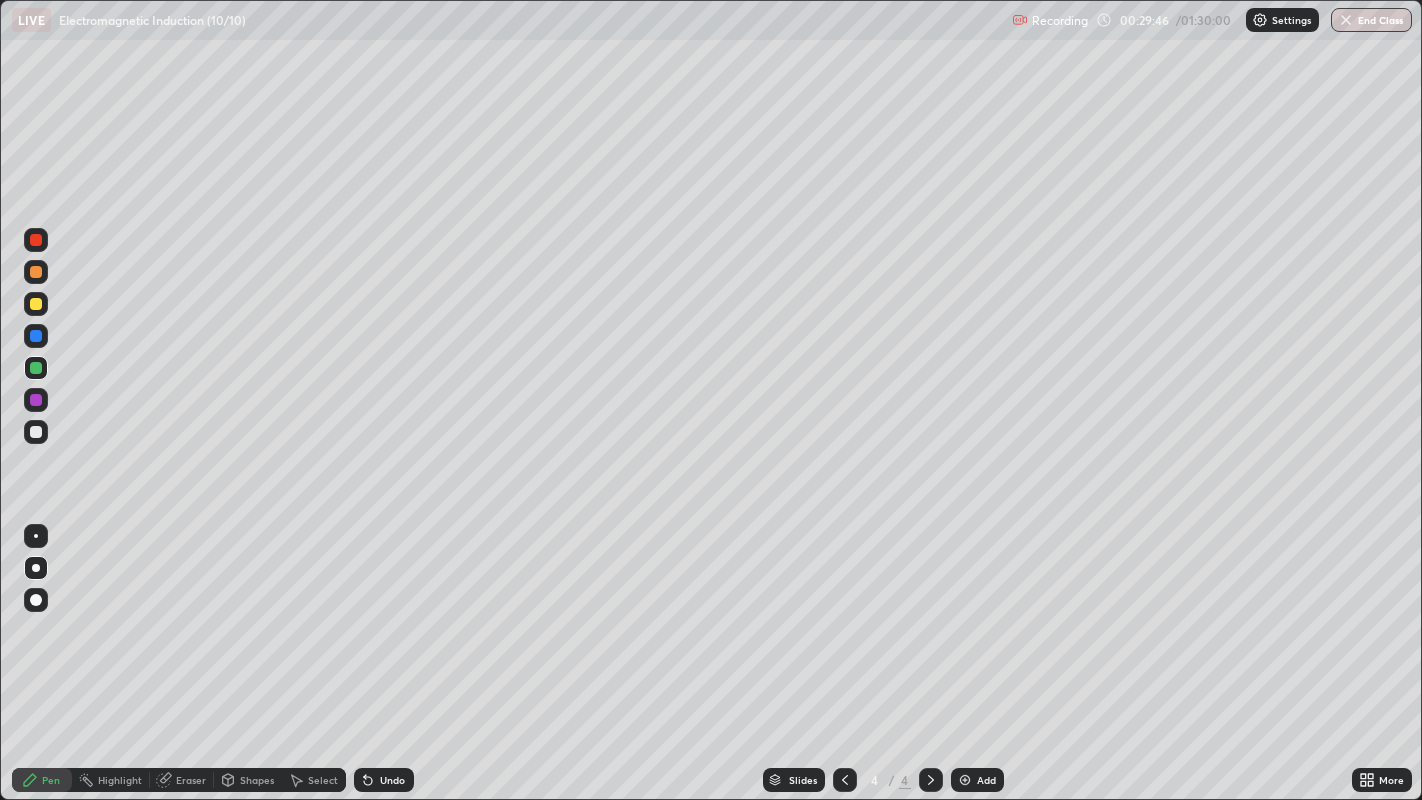 click at bounding box center [965, 780] 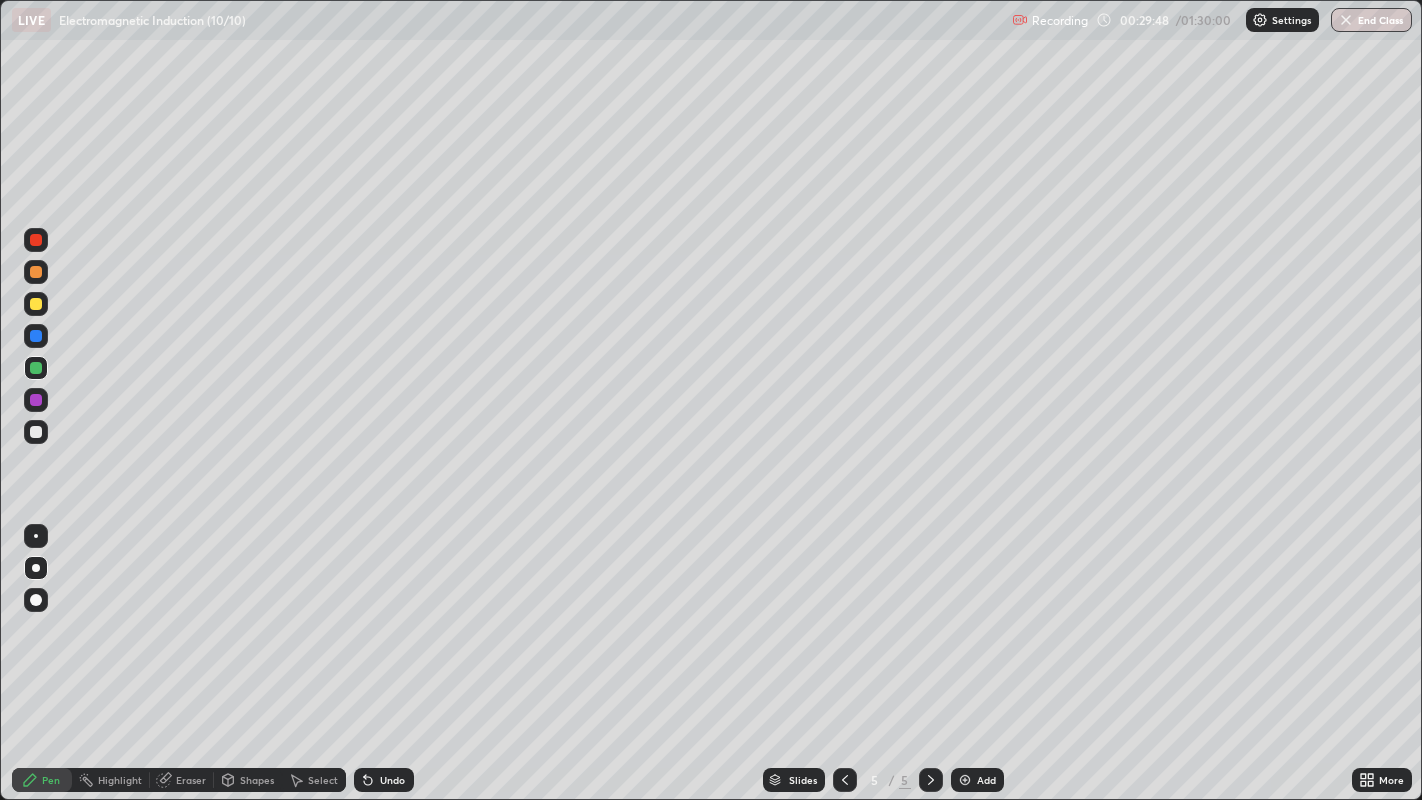 click at bounding box center (36, 304) 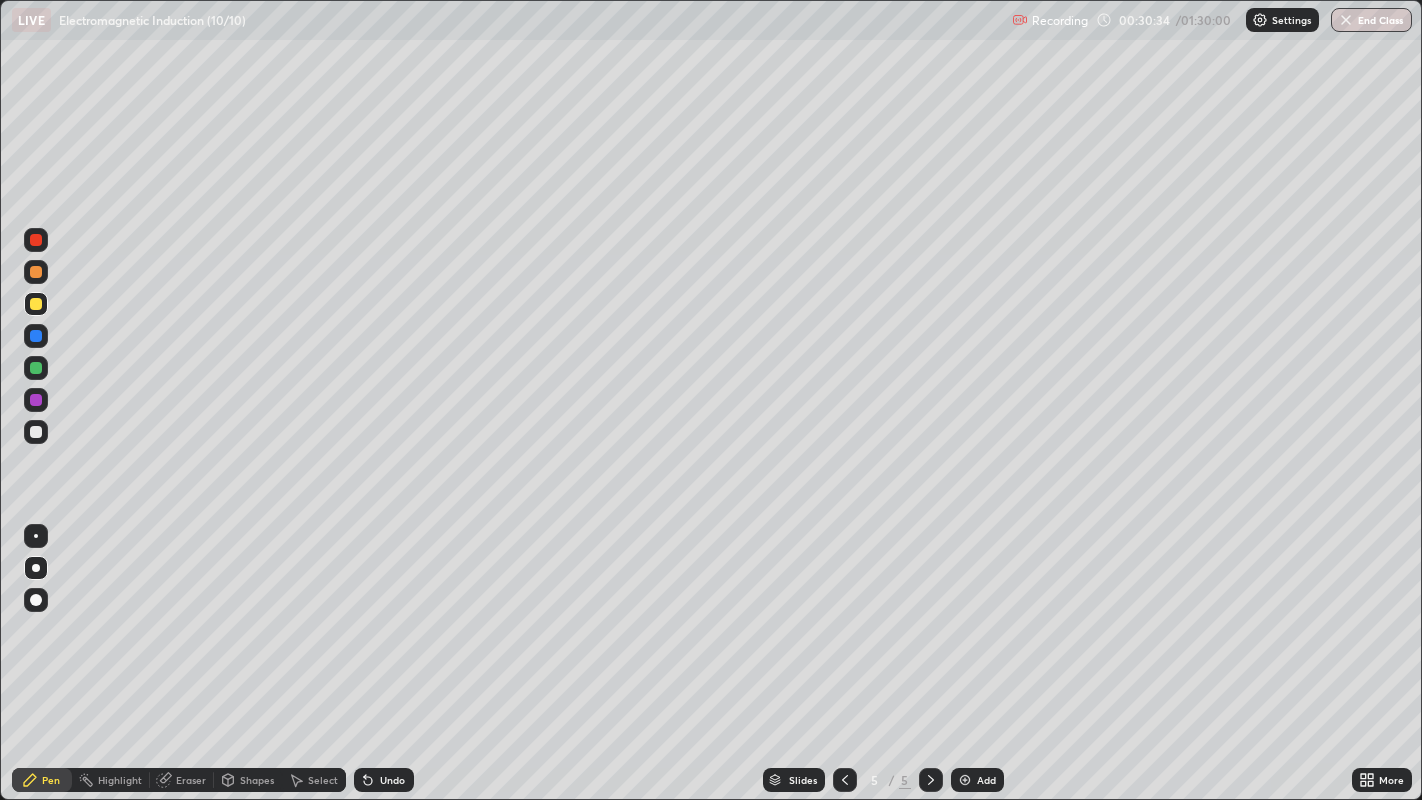 click on "Shapes" at bounding box center [248, 780] 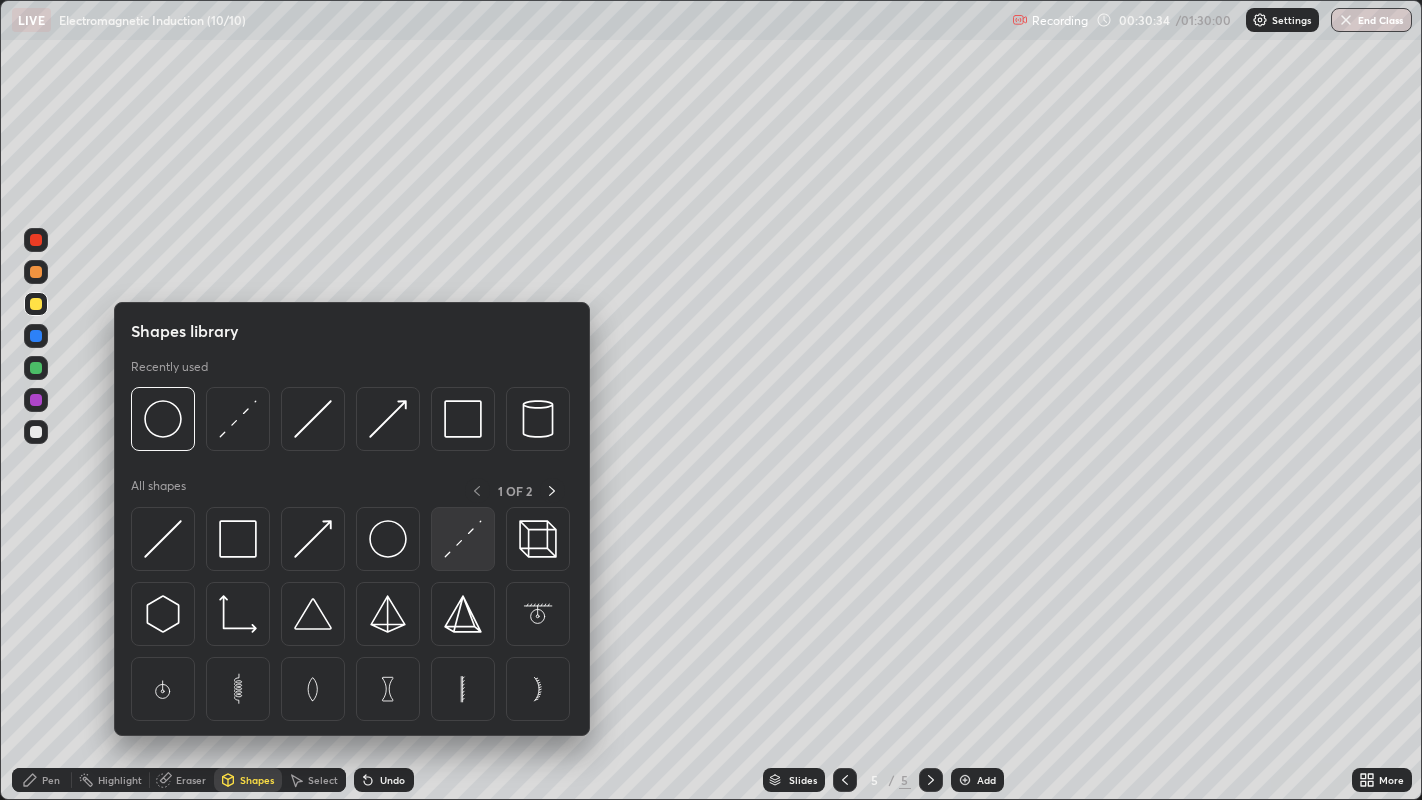click at bounding box center [463, 539] 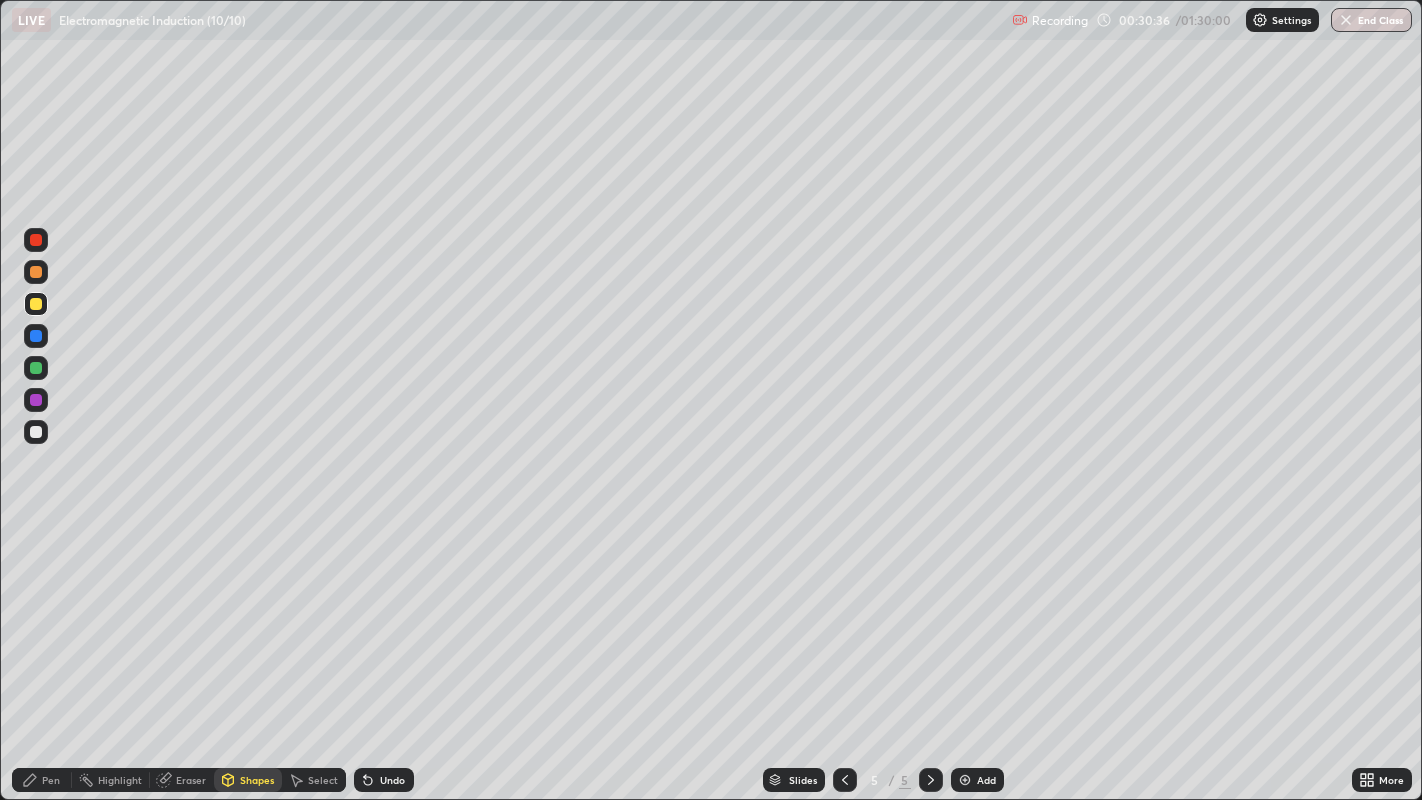 click on "Pen" at bounding box center (51, 780) 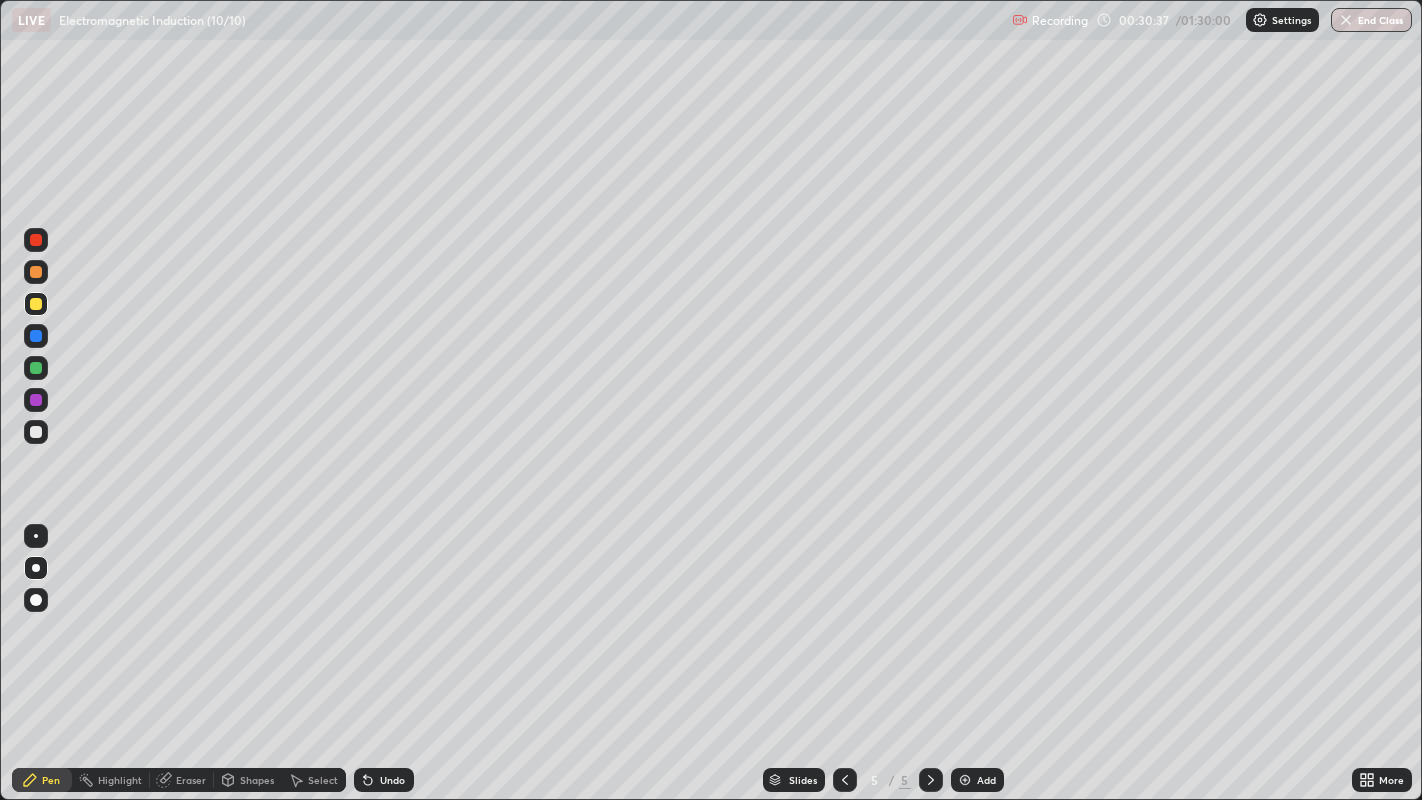 click at bounding box center (36, 432) 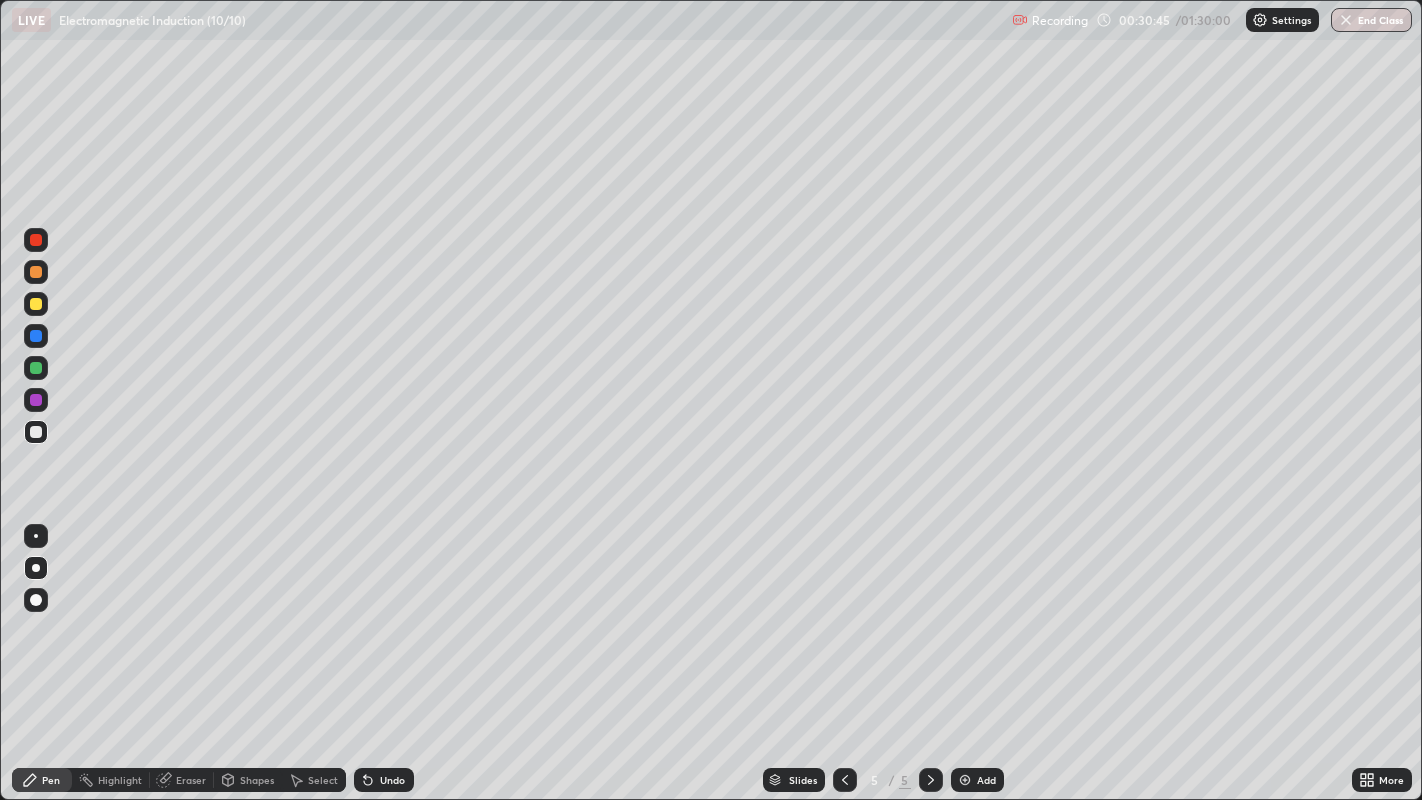 click at bounding box center (36, 368) 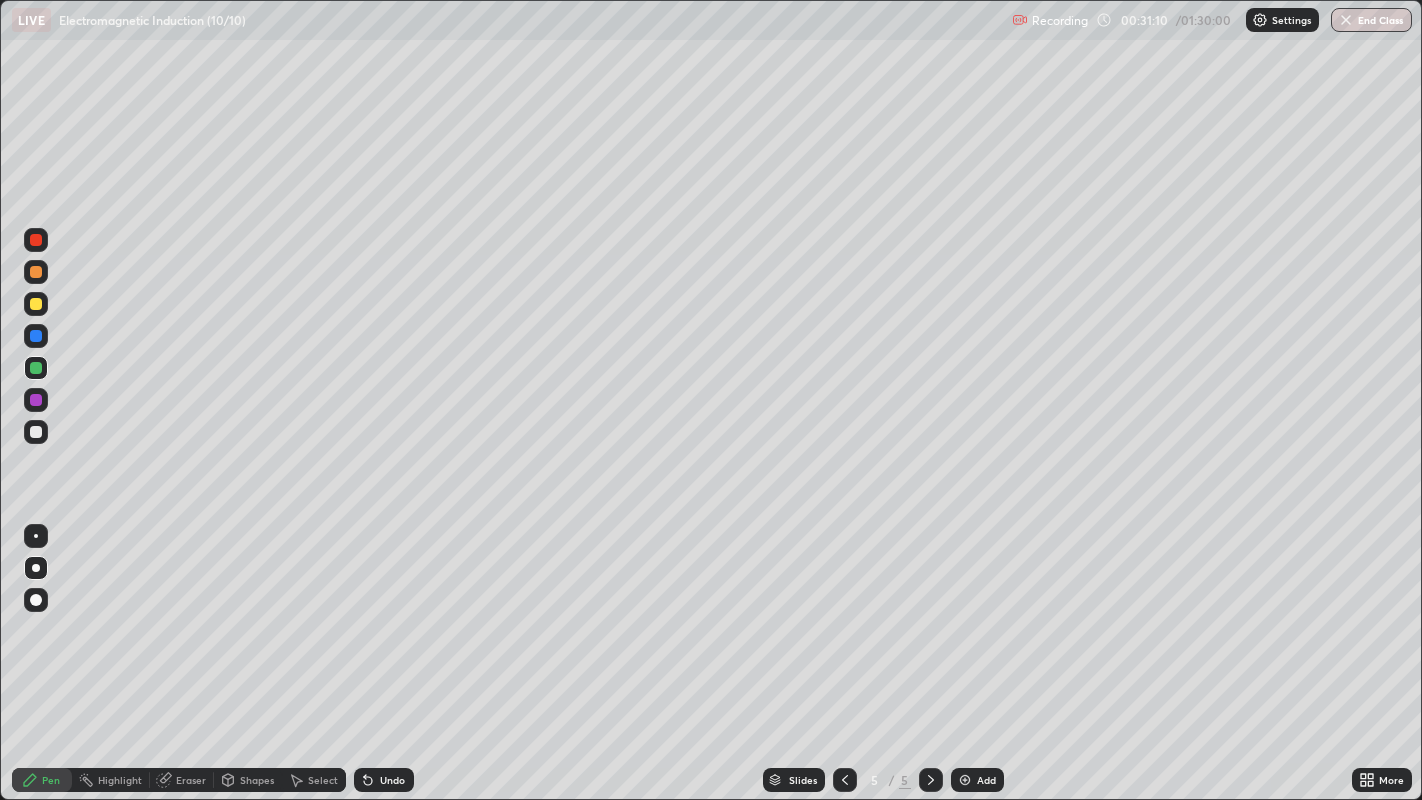 click at bounding box center [36, 304] 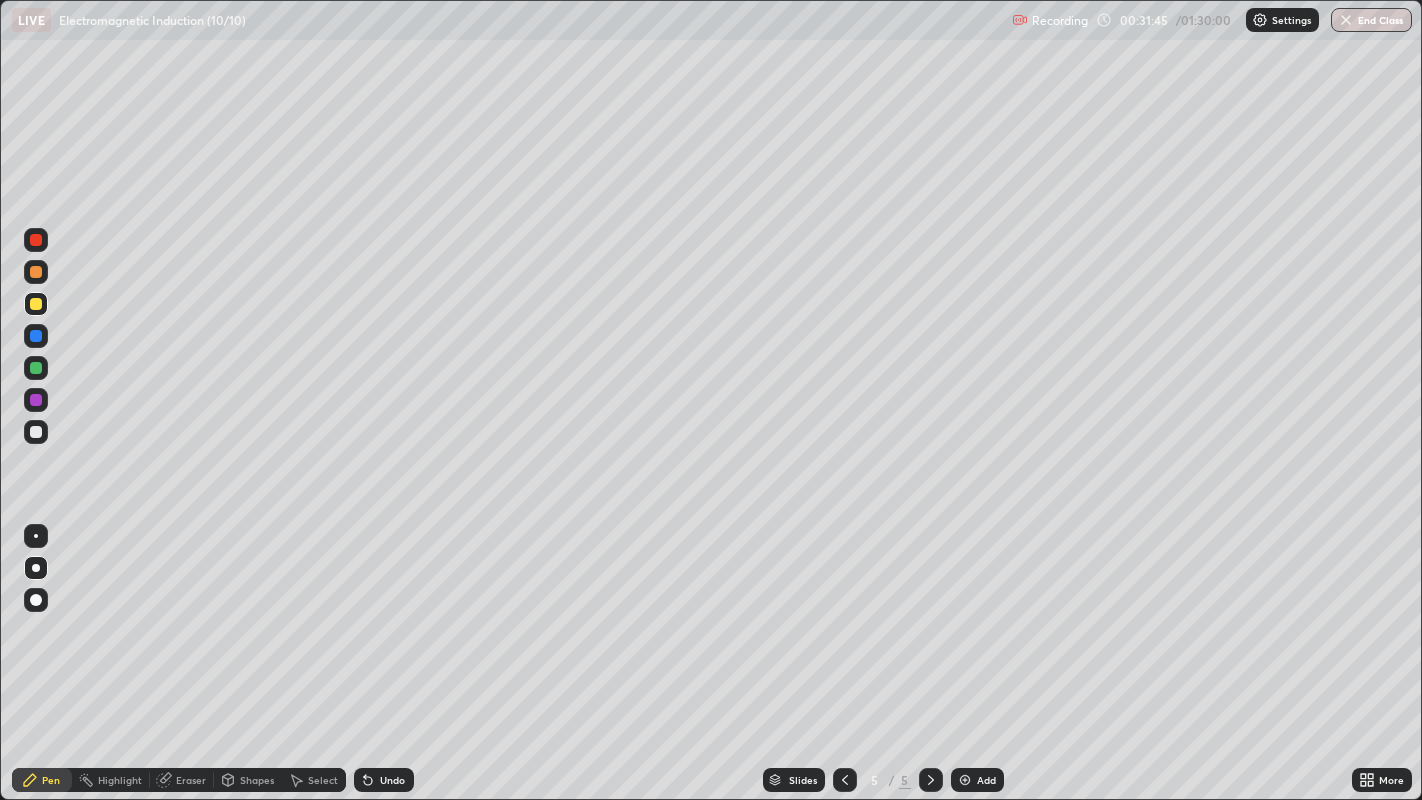 click at bounding box center (36, 432) 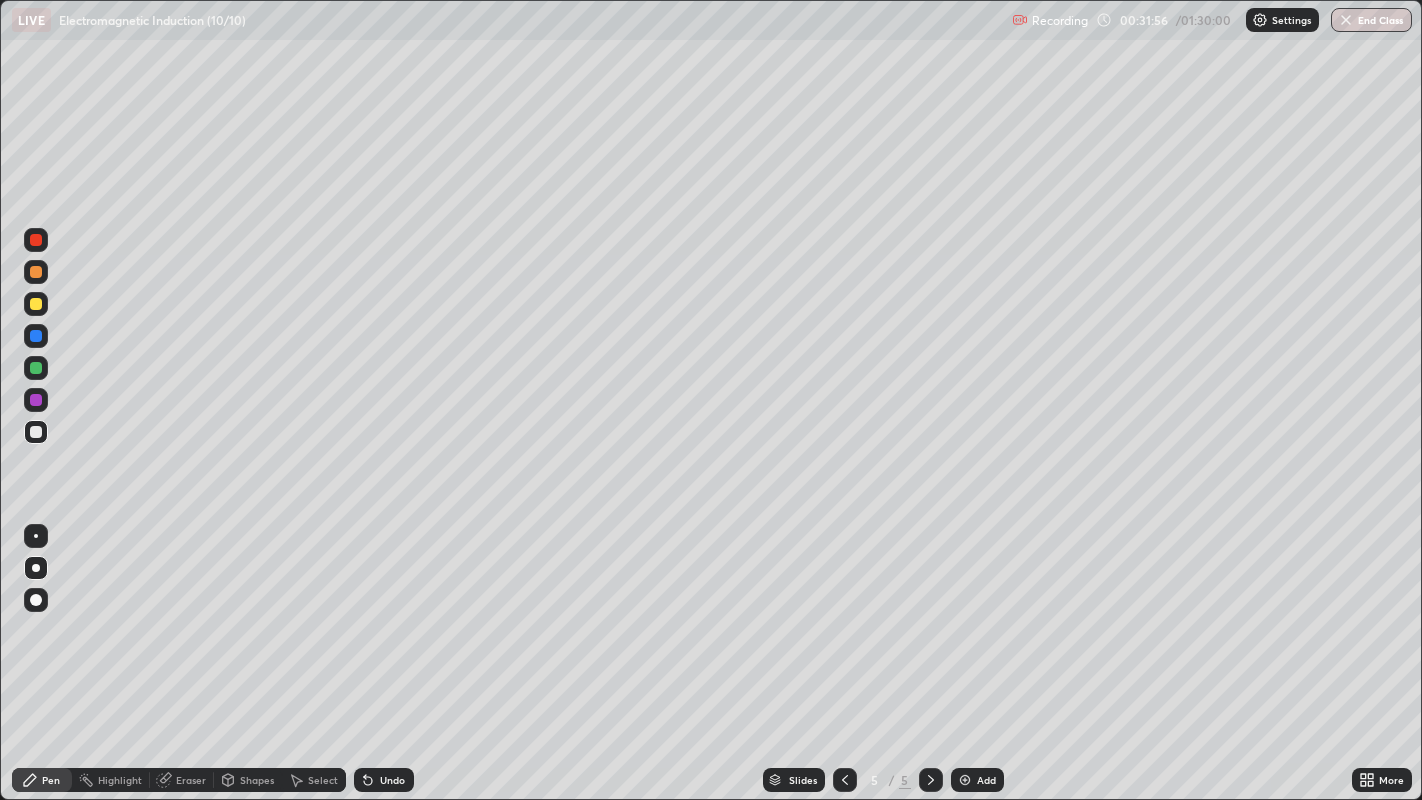 click at bounding box center (36, 368) 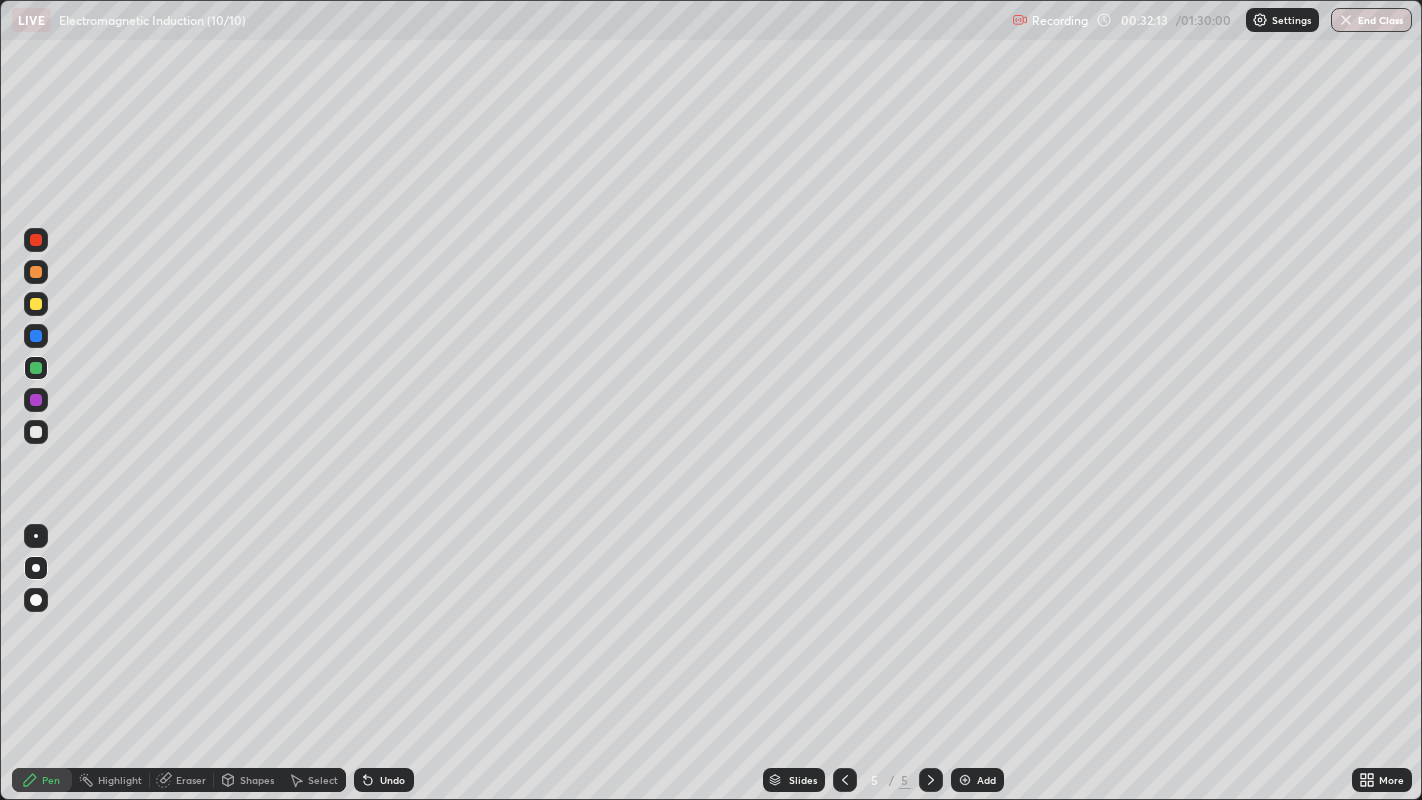 click at bounding box center (36, 400) 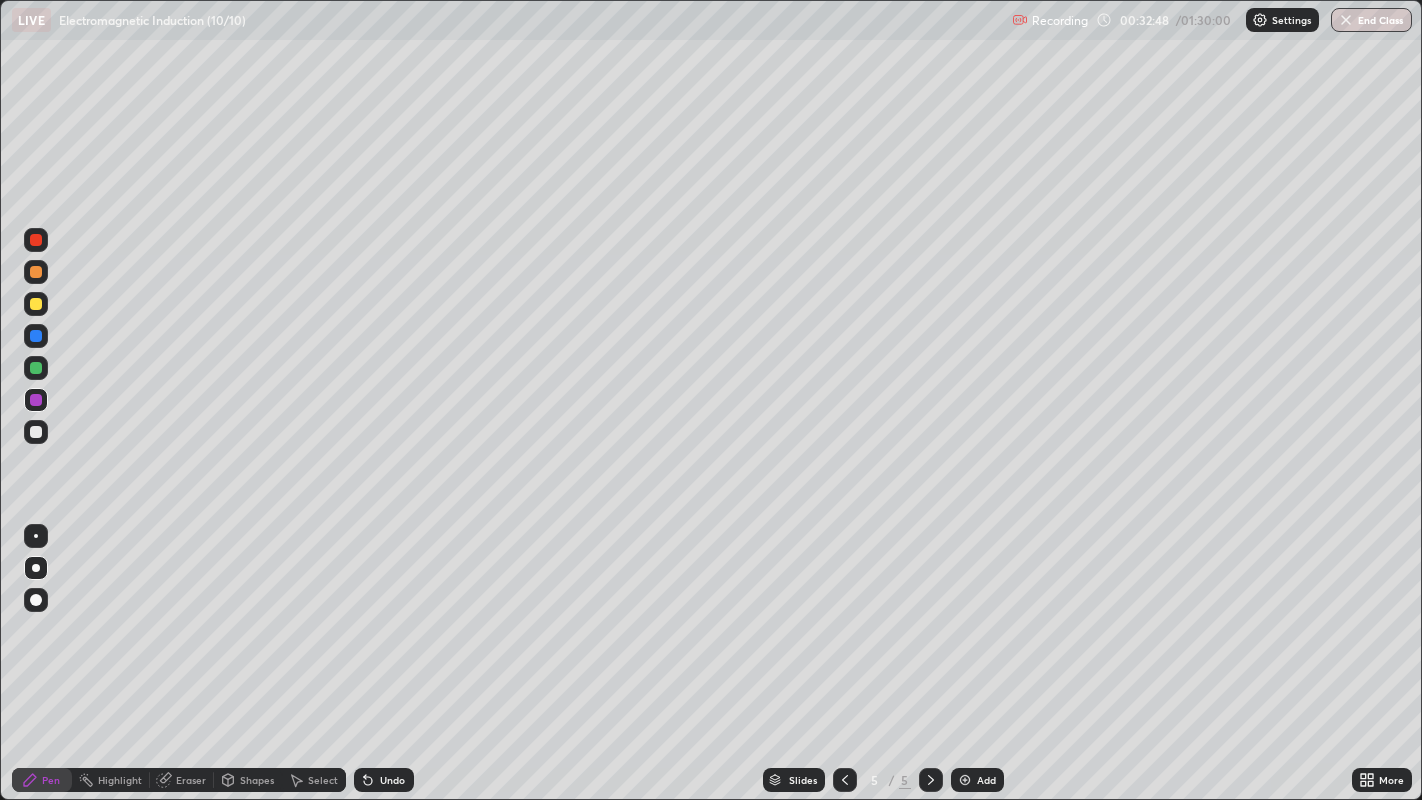 click at bounding box center (36, 432) 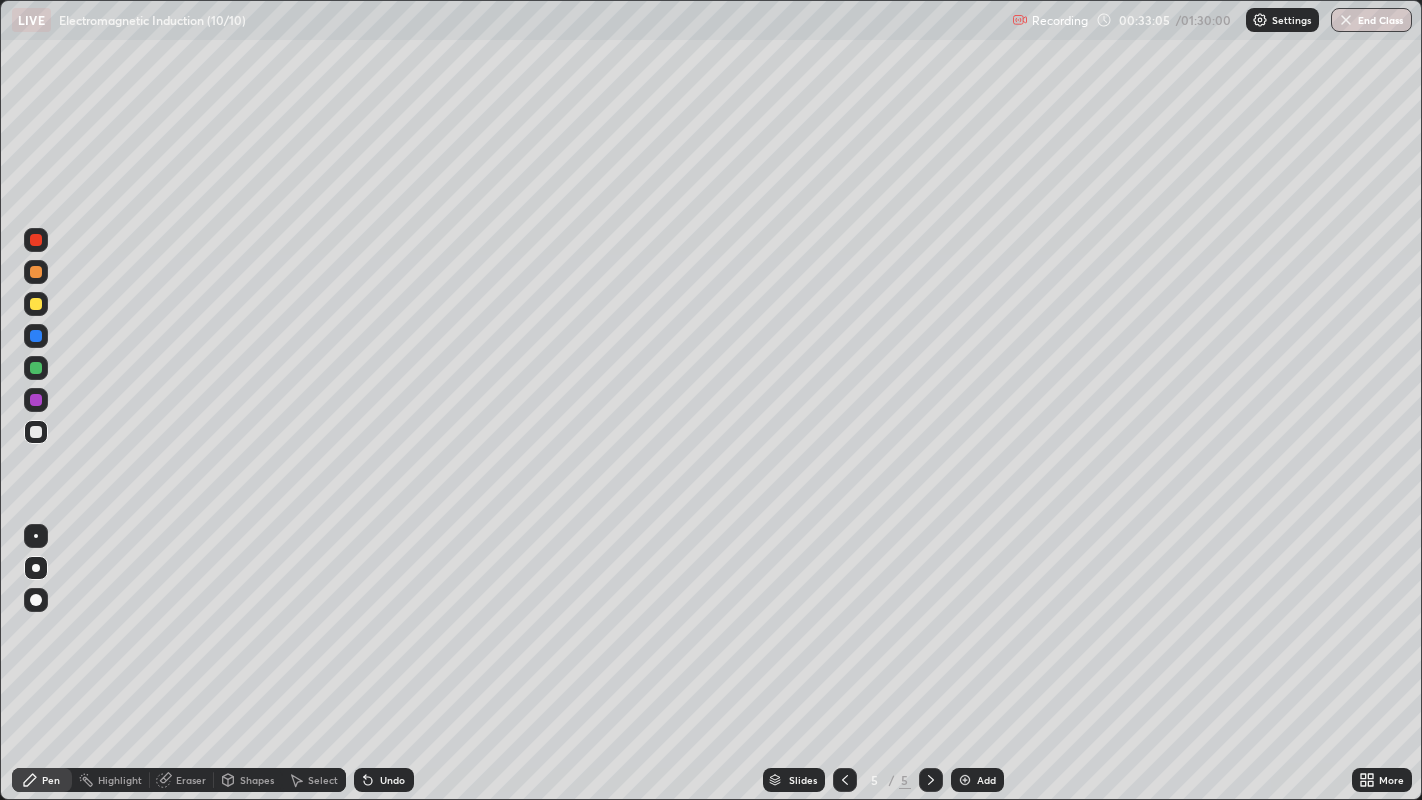 click at bounding box center [36, 304] 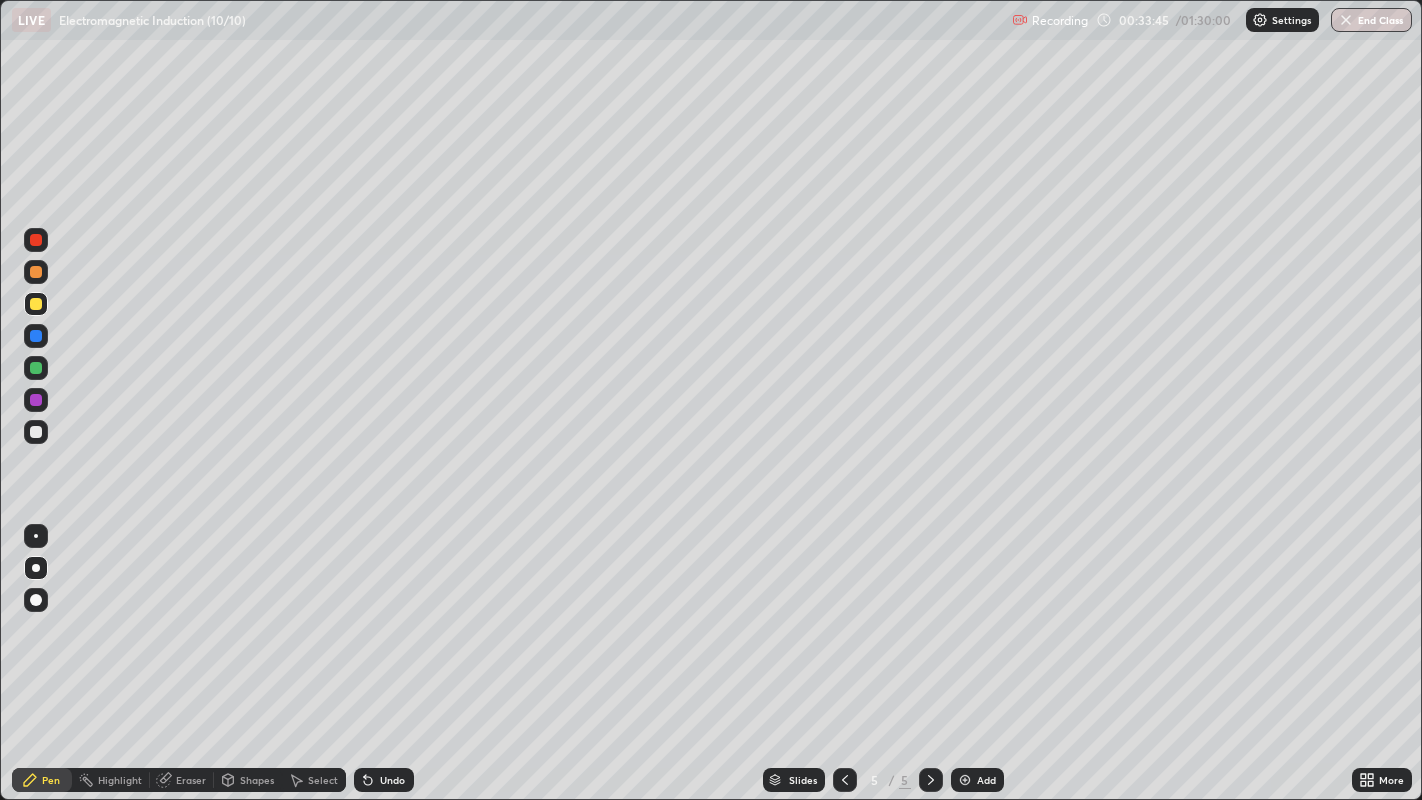 click at bounding box center [36, 432] 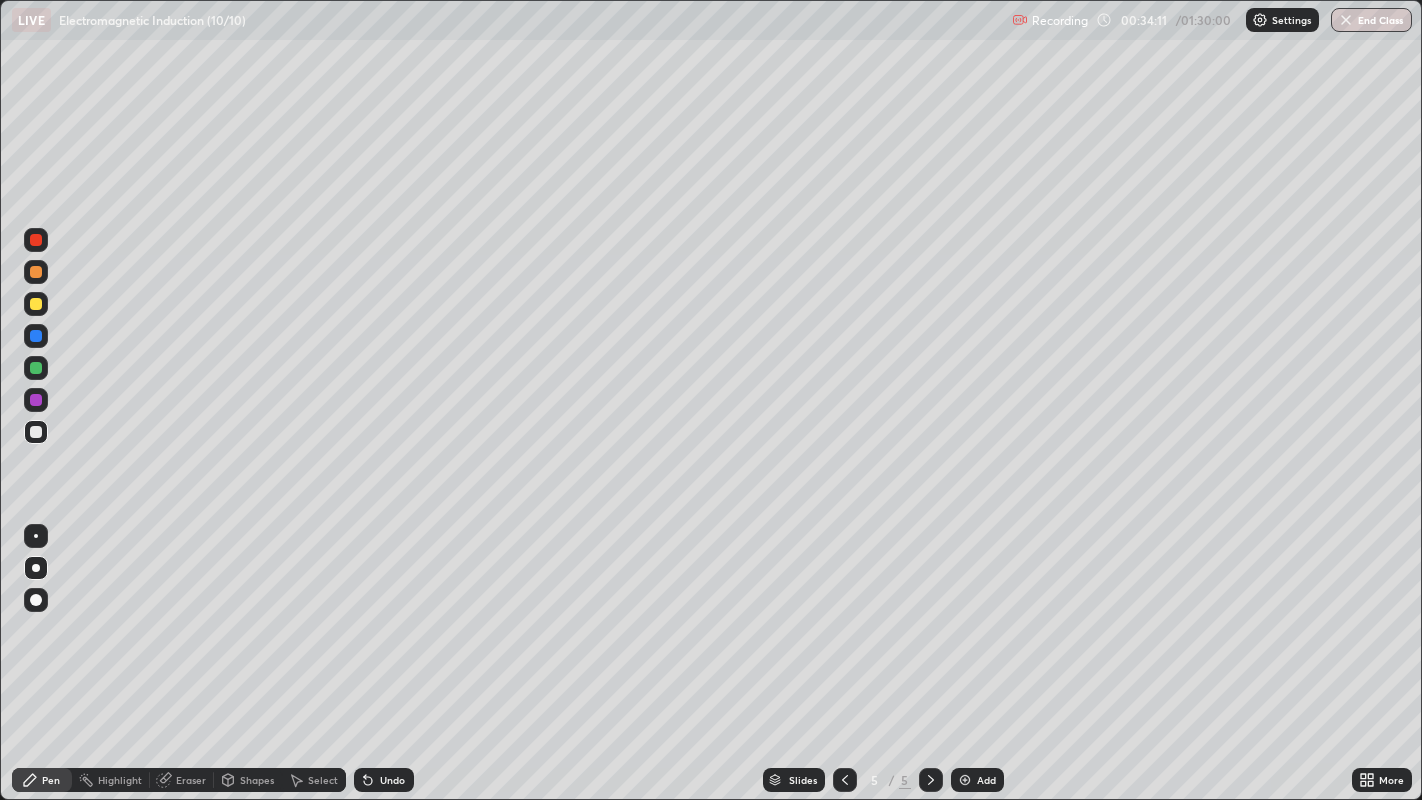 click at bounding box center (36, 368) 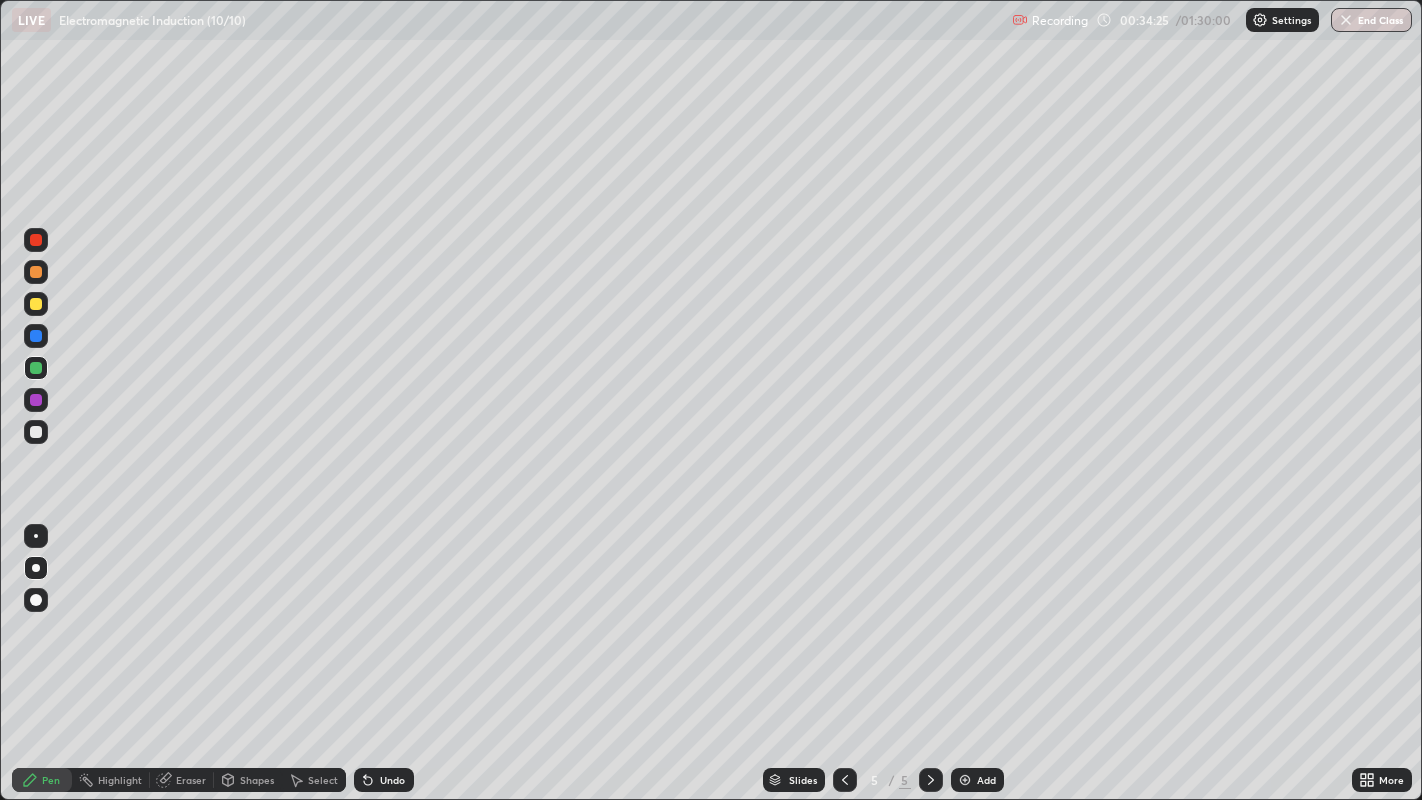 click 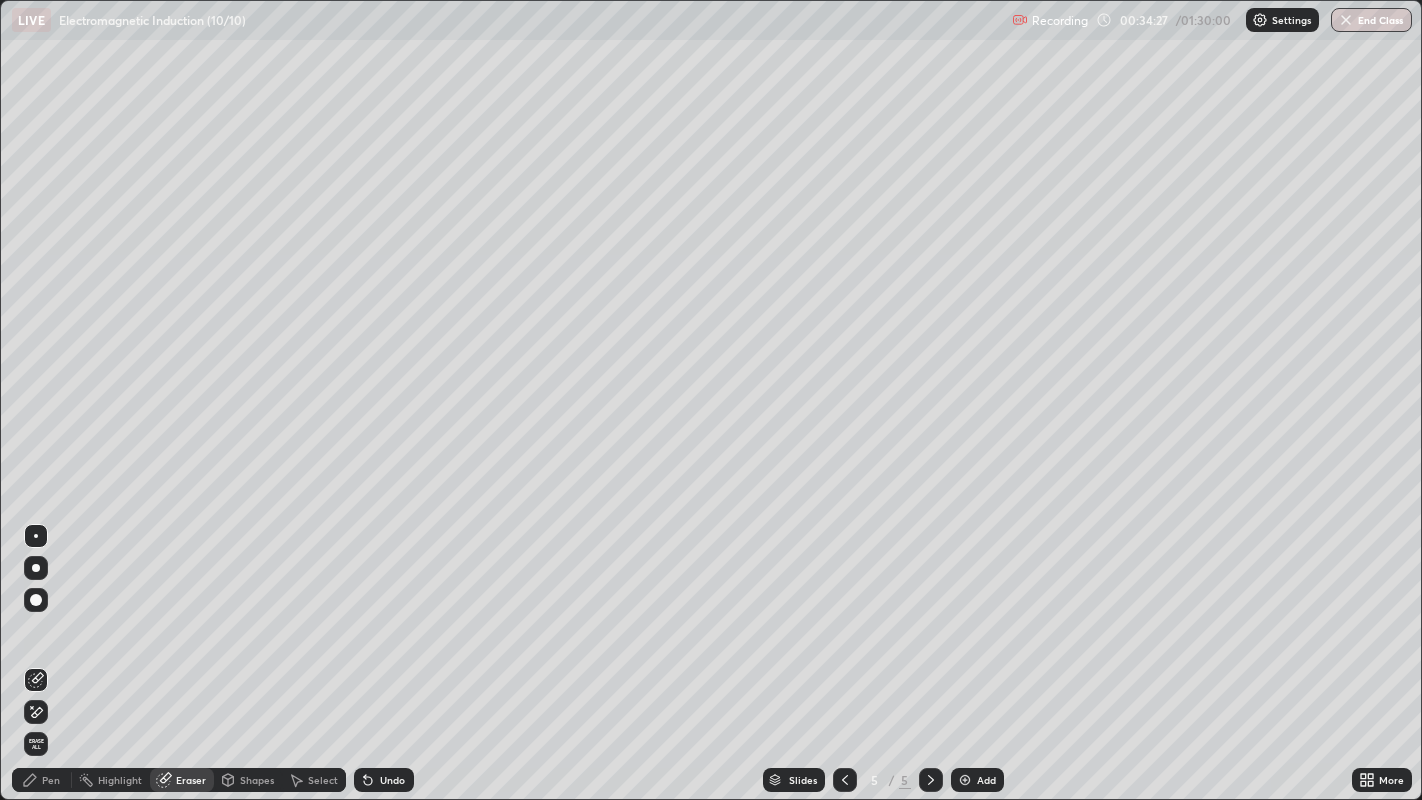 click on "Pen" at bounding box center [42, 780] 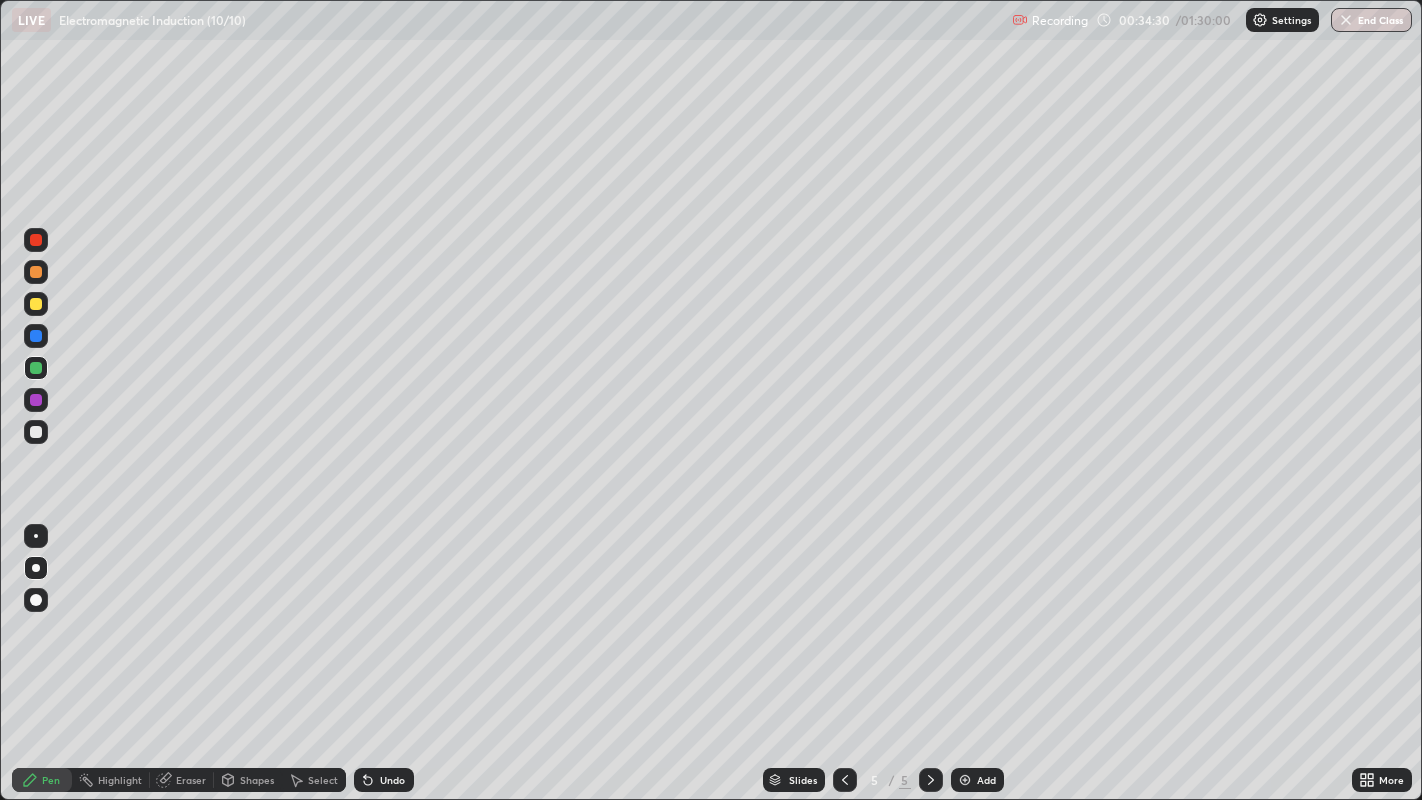 click at bounding box center (36, 432) 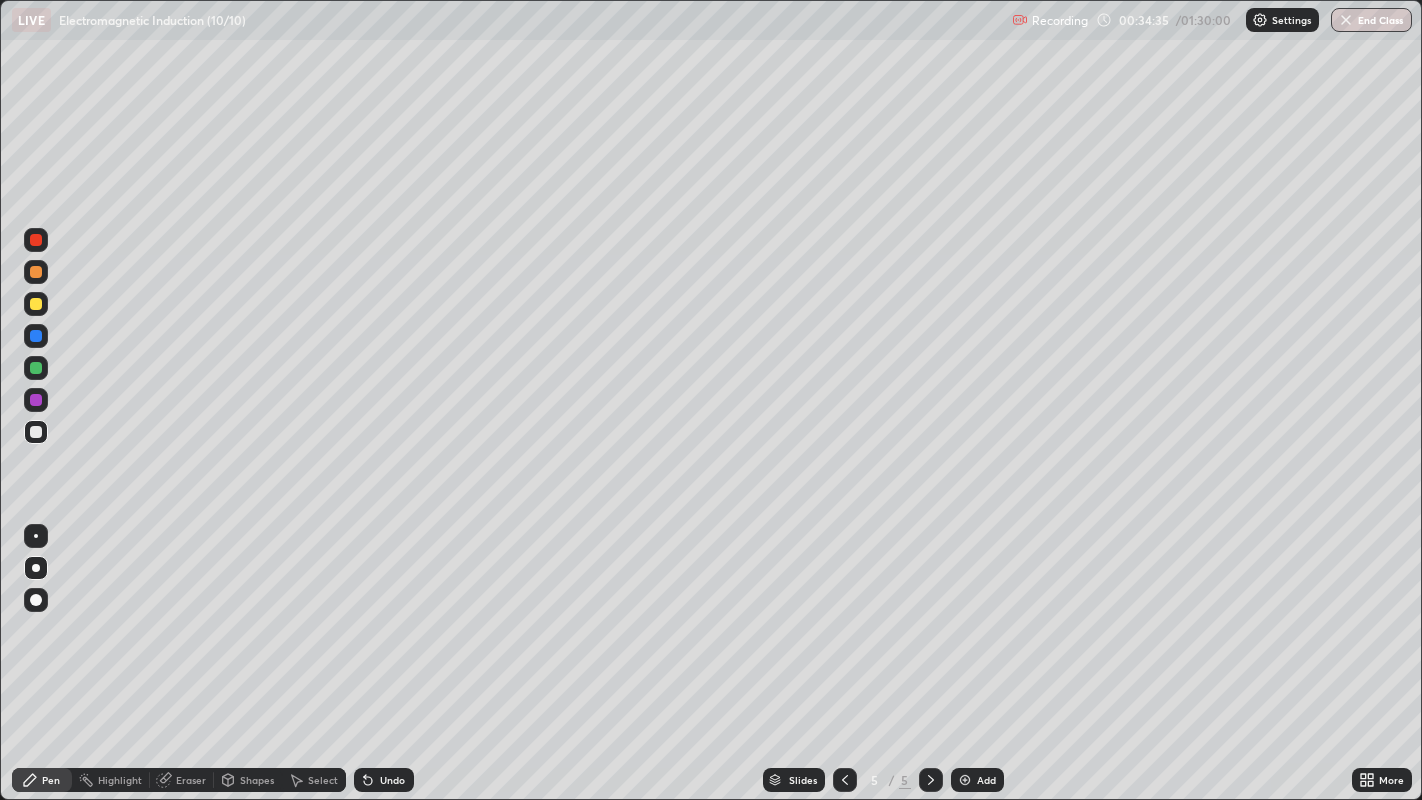 click at bounding box center [36, 400] 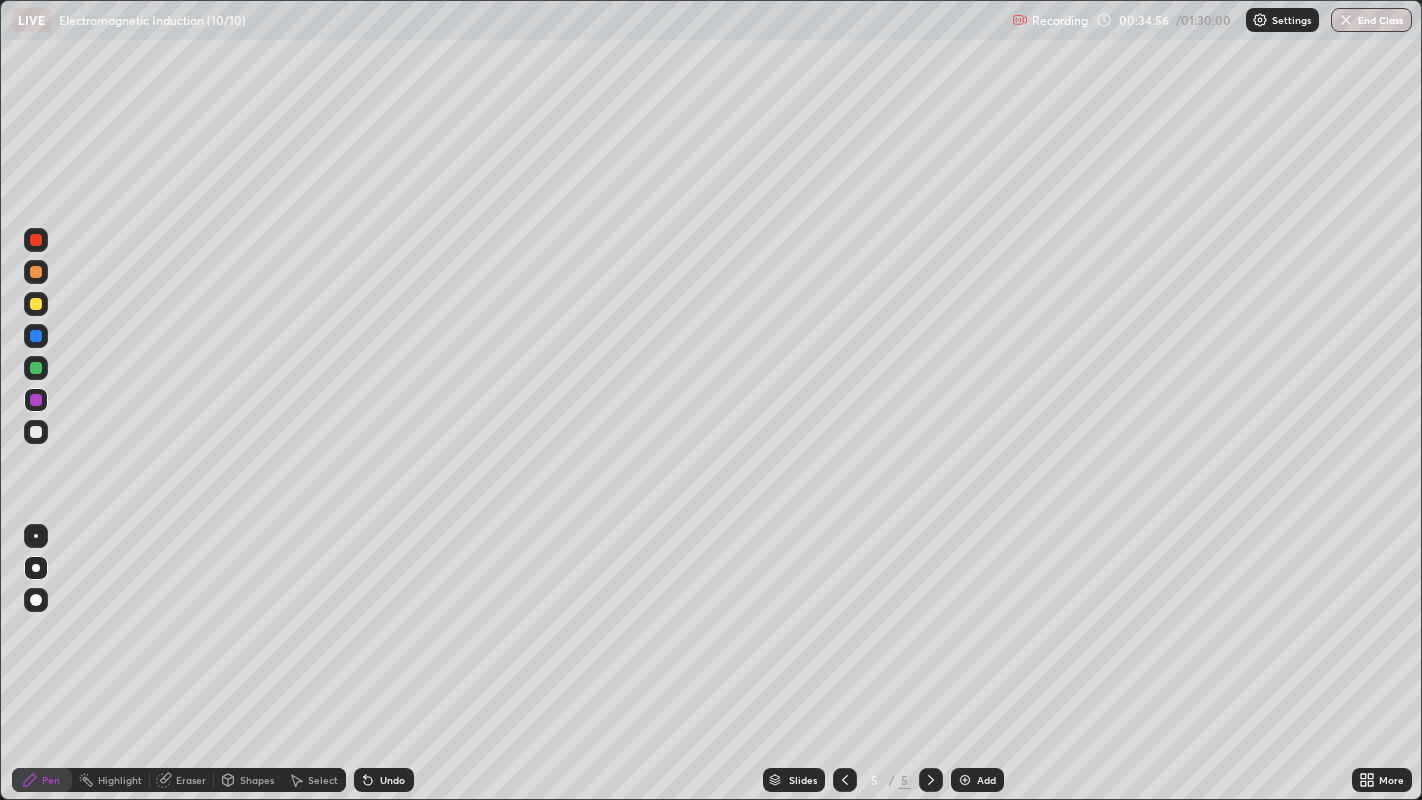 click at bounding box center [36, 432] 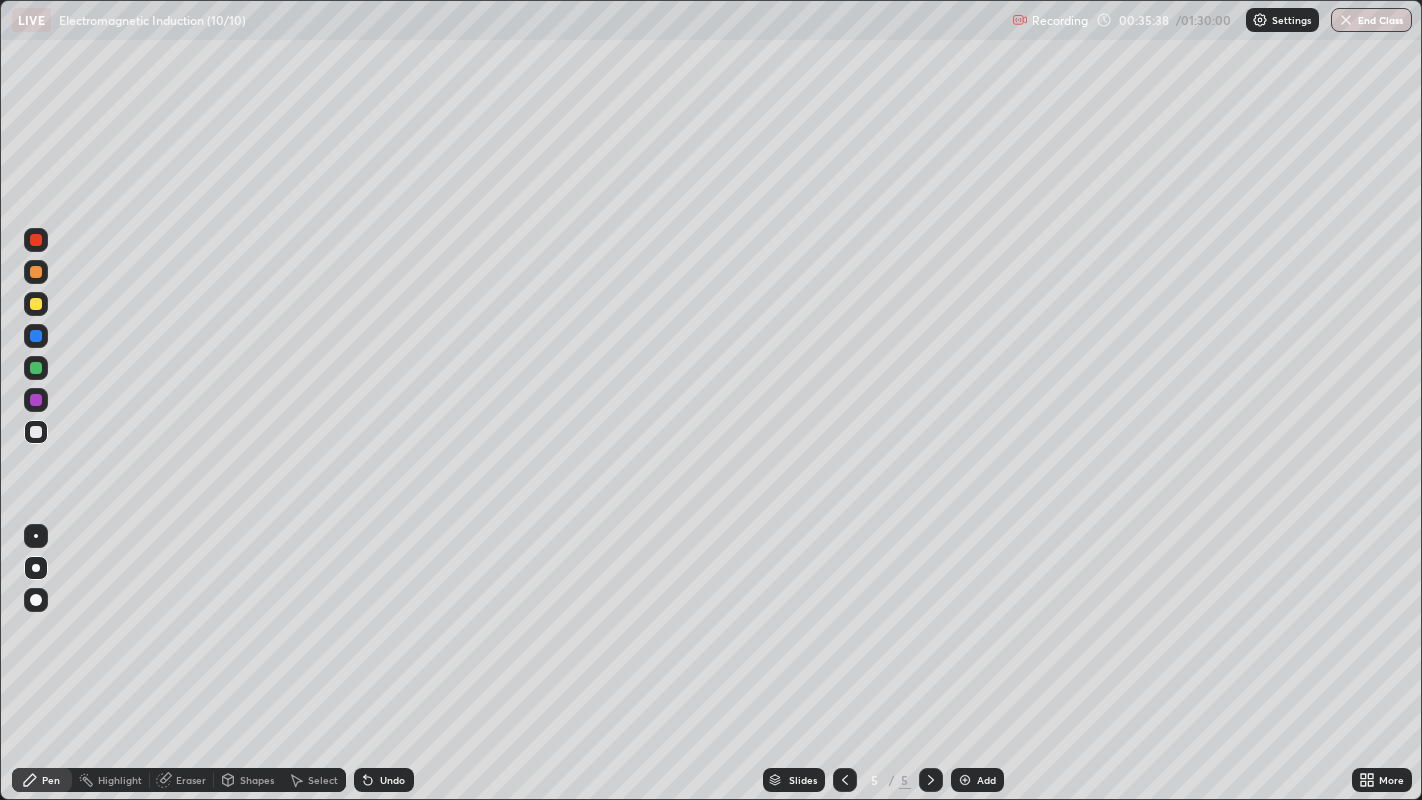 click on "Select" at bounding box center [323, 780] 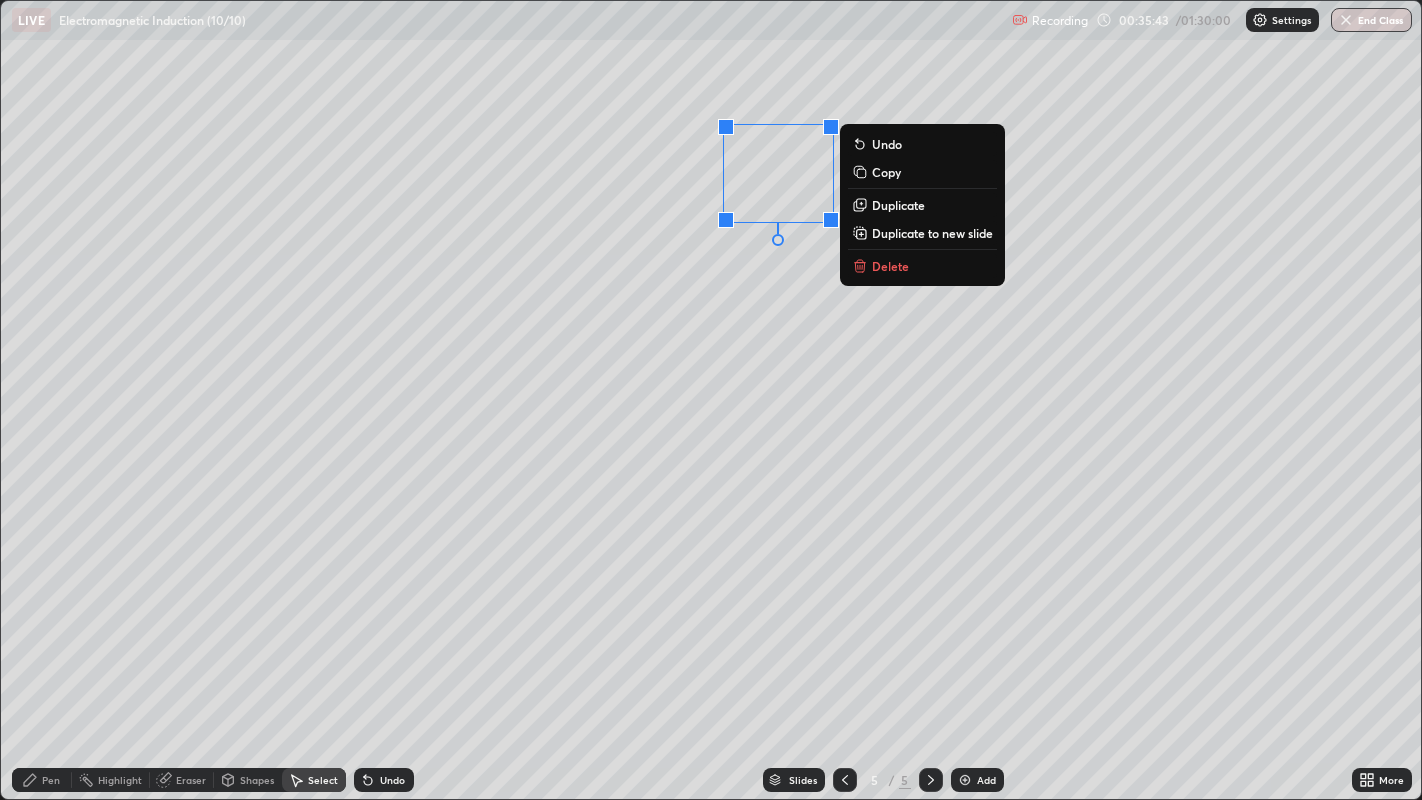 click on "0 ° Undo Copy Duplicate Duplicate to new slide Delete" at bounding box center [711, 400] 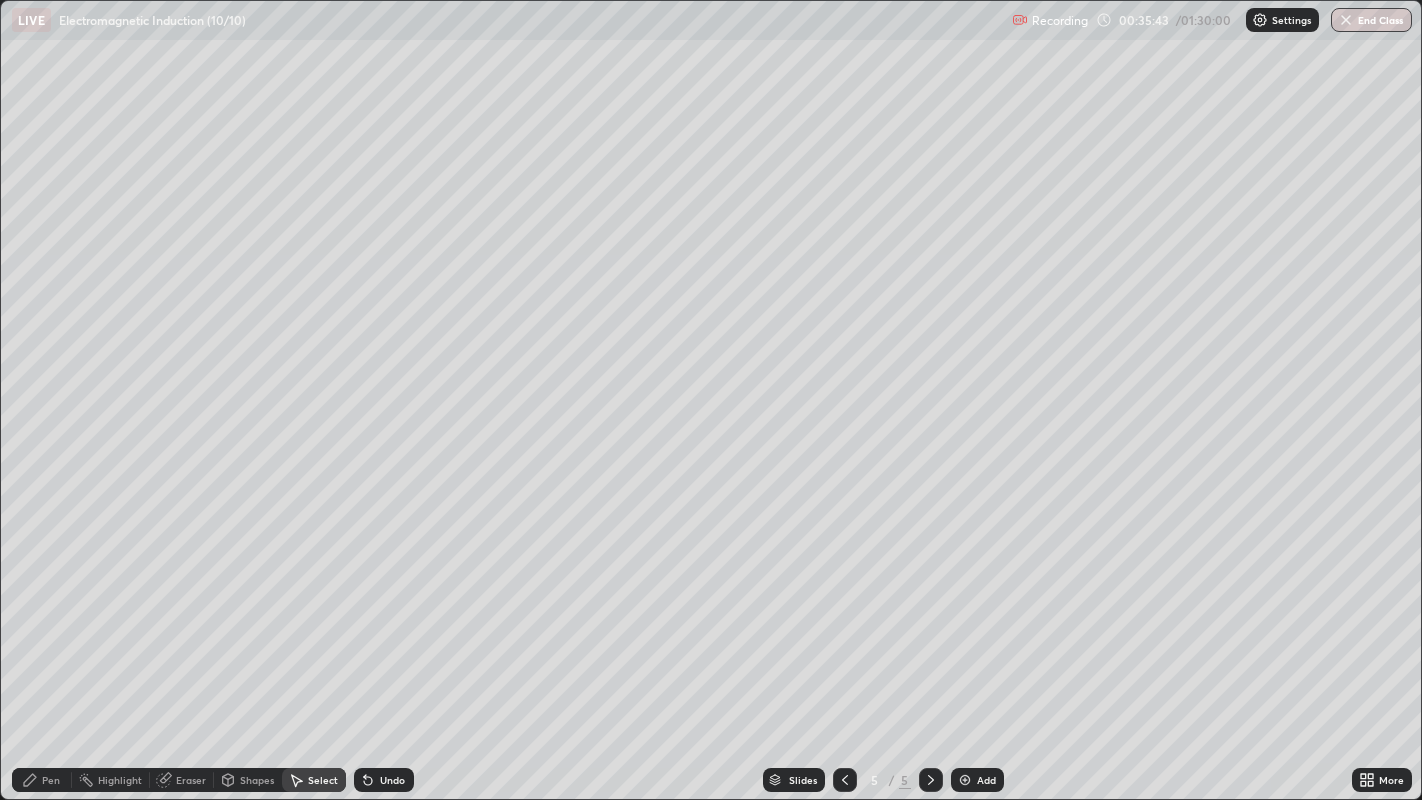 click 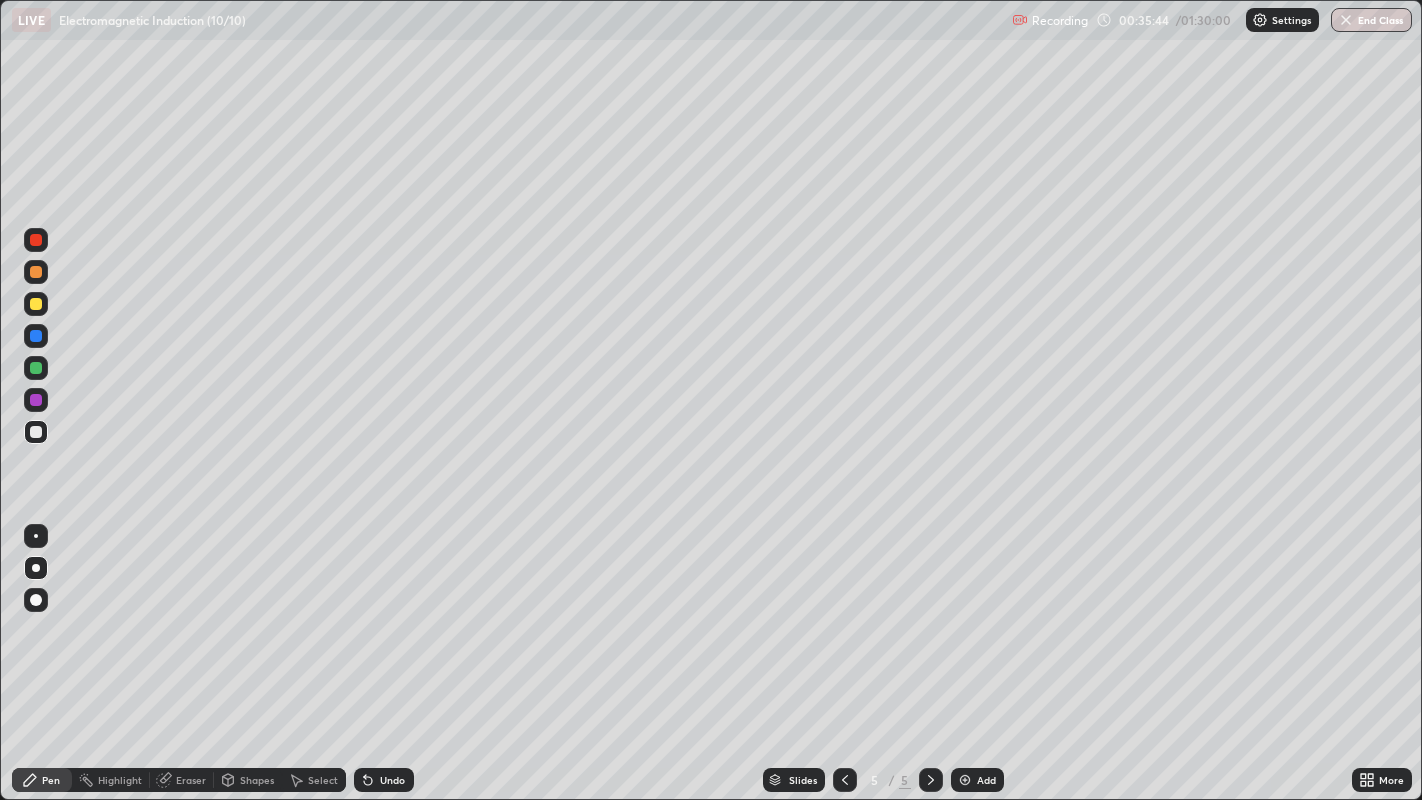 click at bounding box center [36, 304] 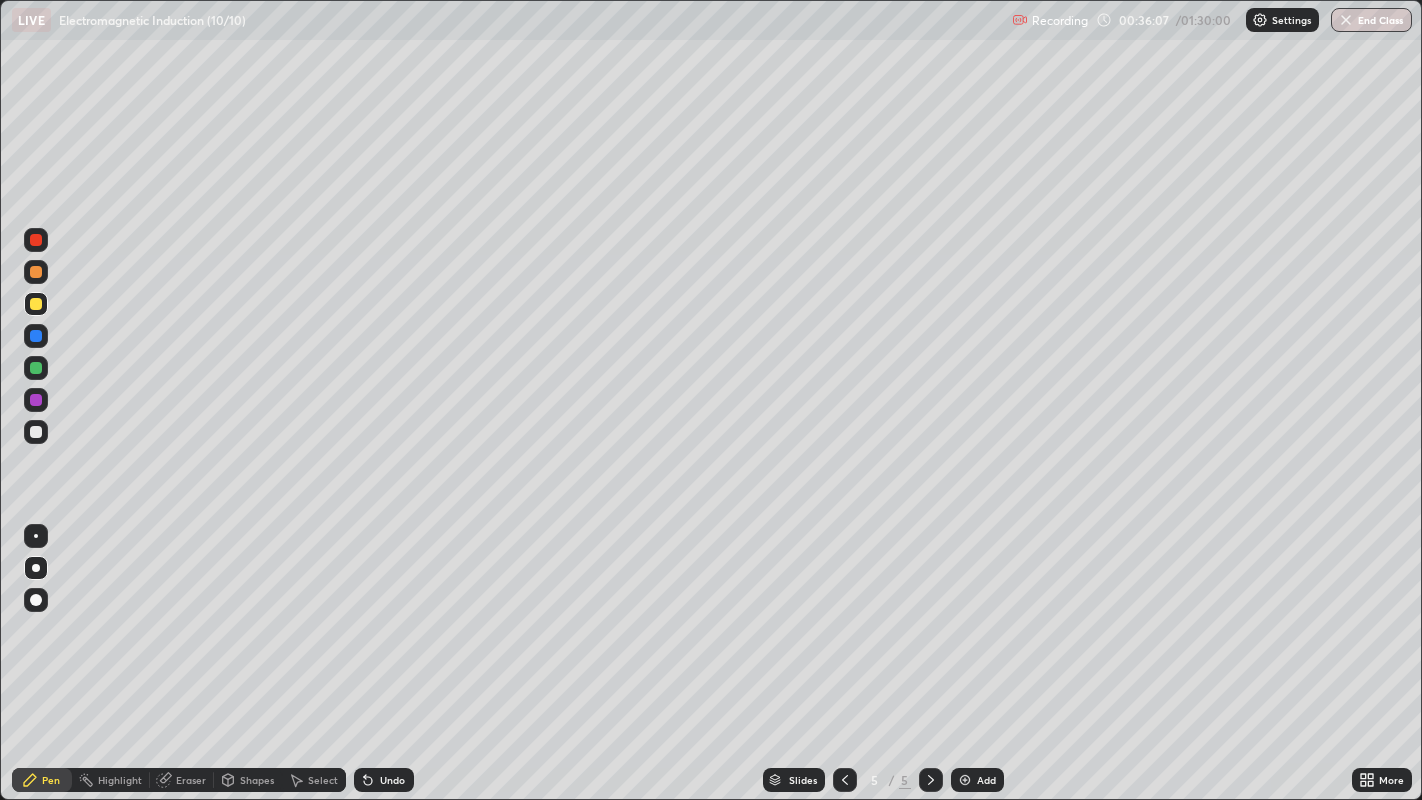 click at bounding box center (36, 432) 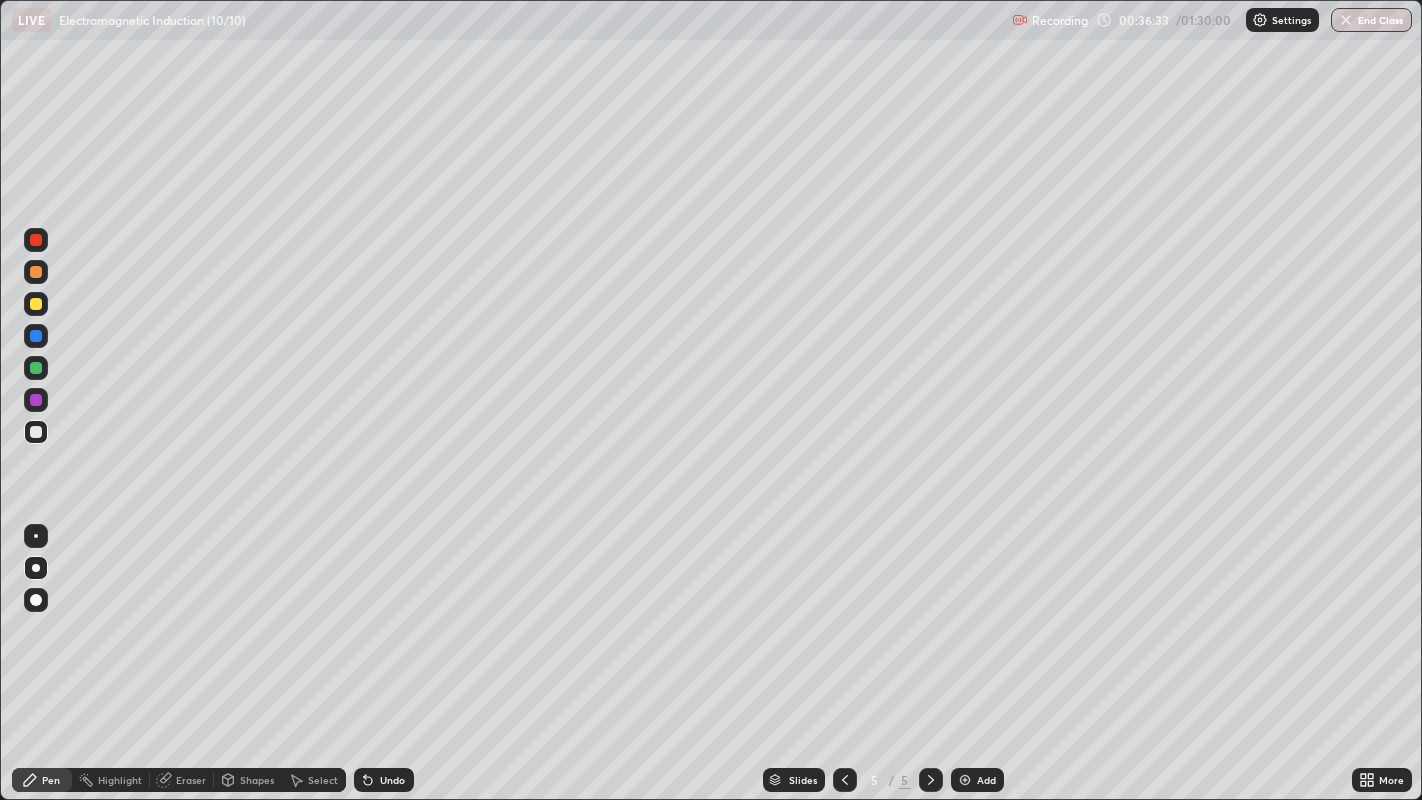 click at bounding box center (36, 304) 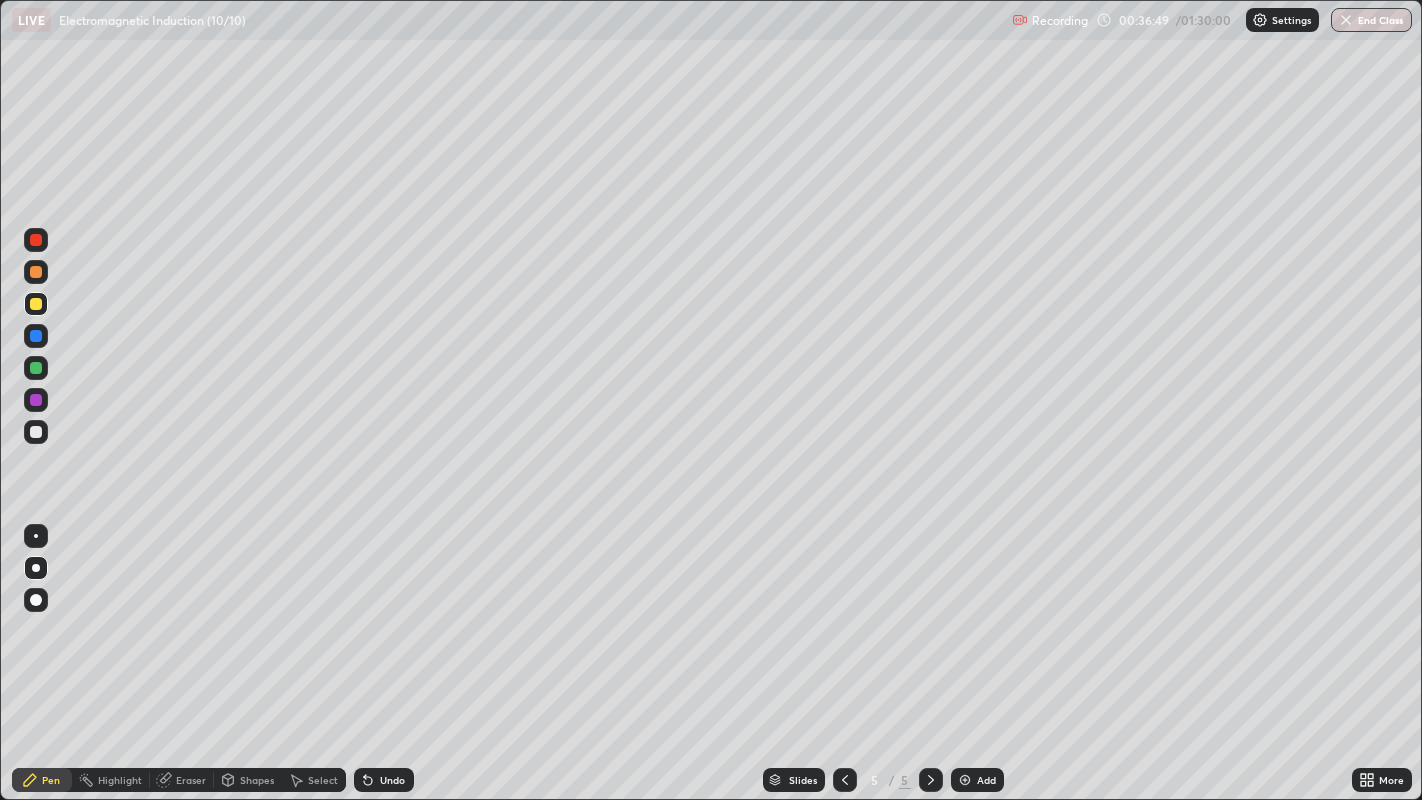 click at bounding box center (36, 432) 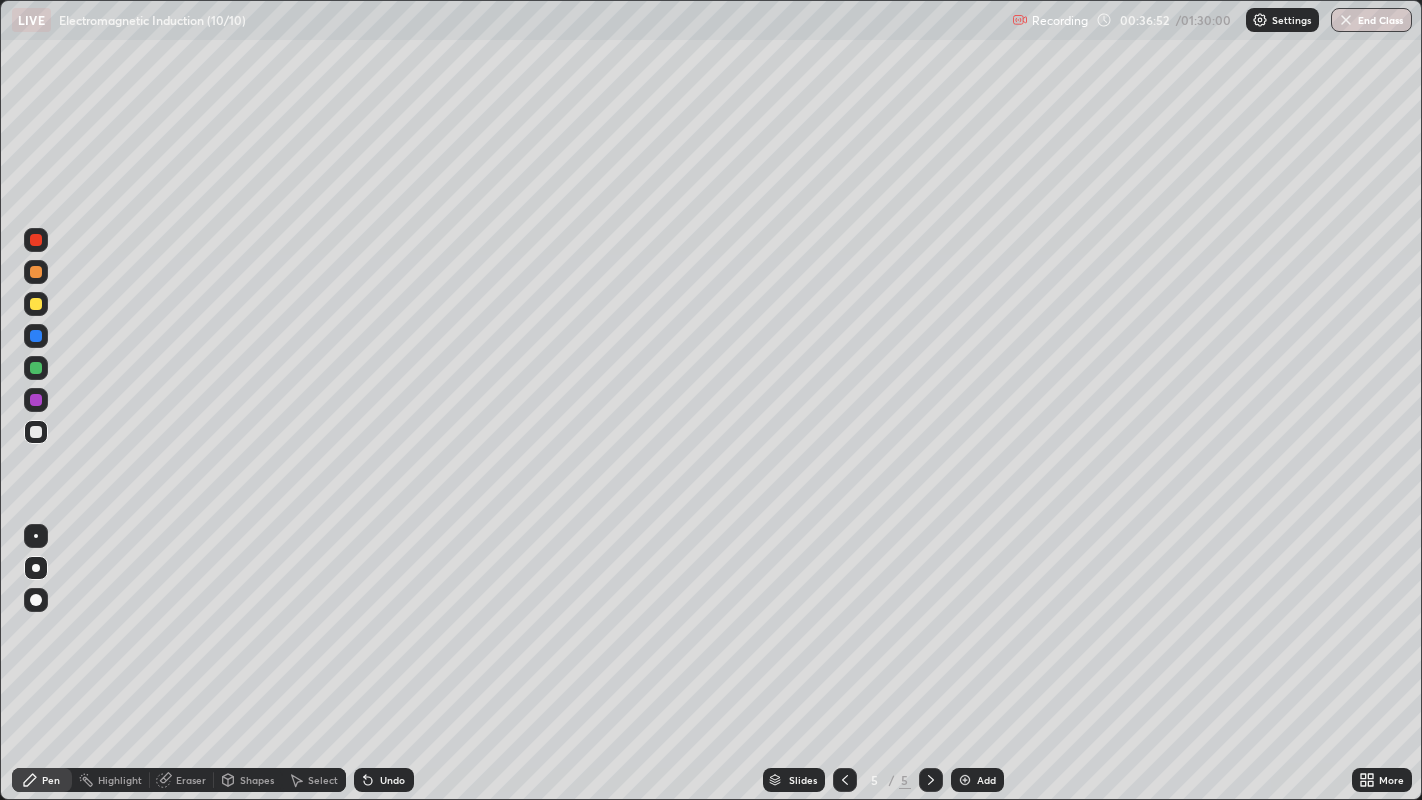 click at bounding box center (36, 368) 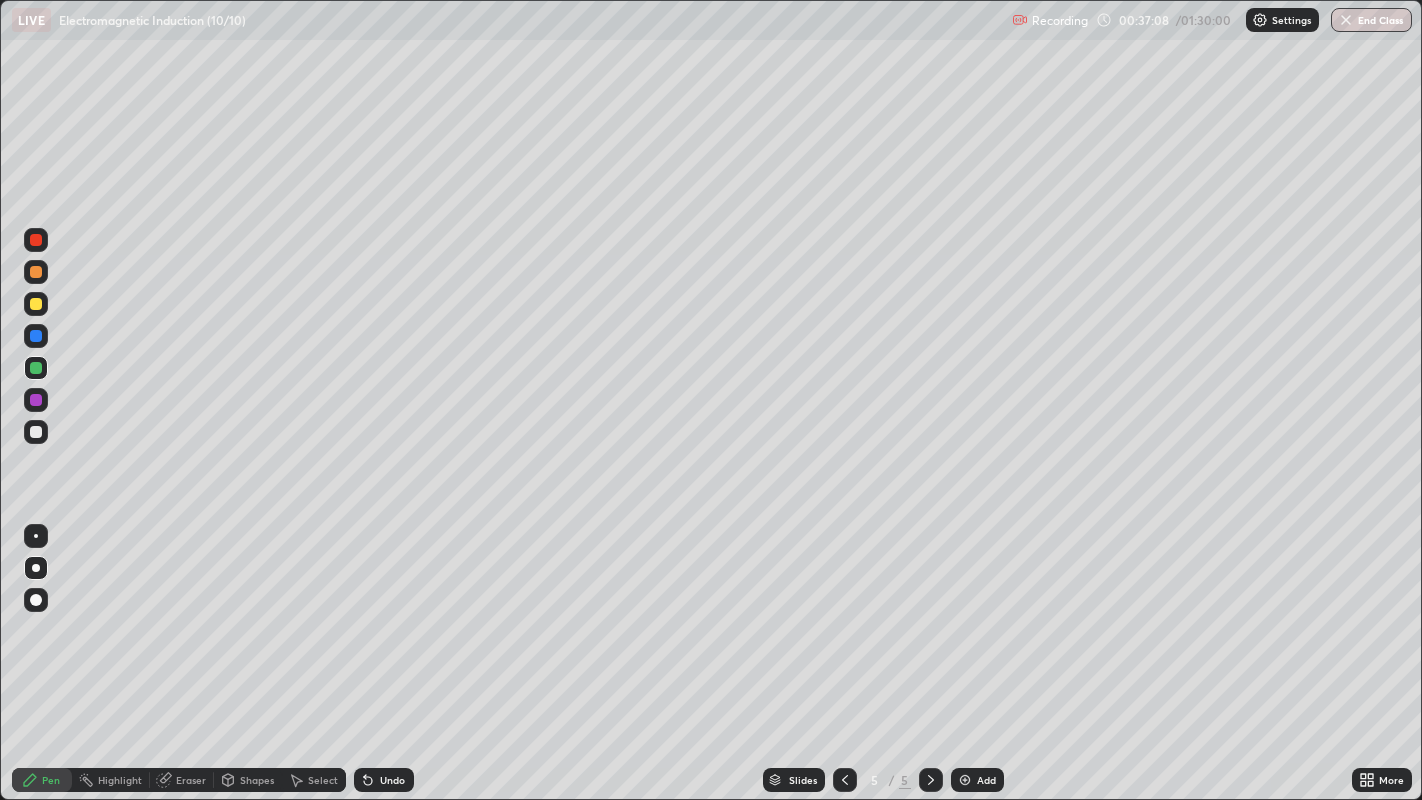 click at bounding box center [36, 400] 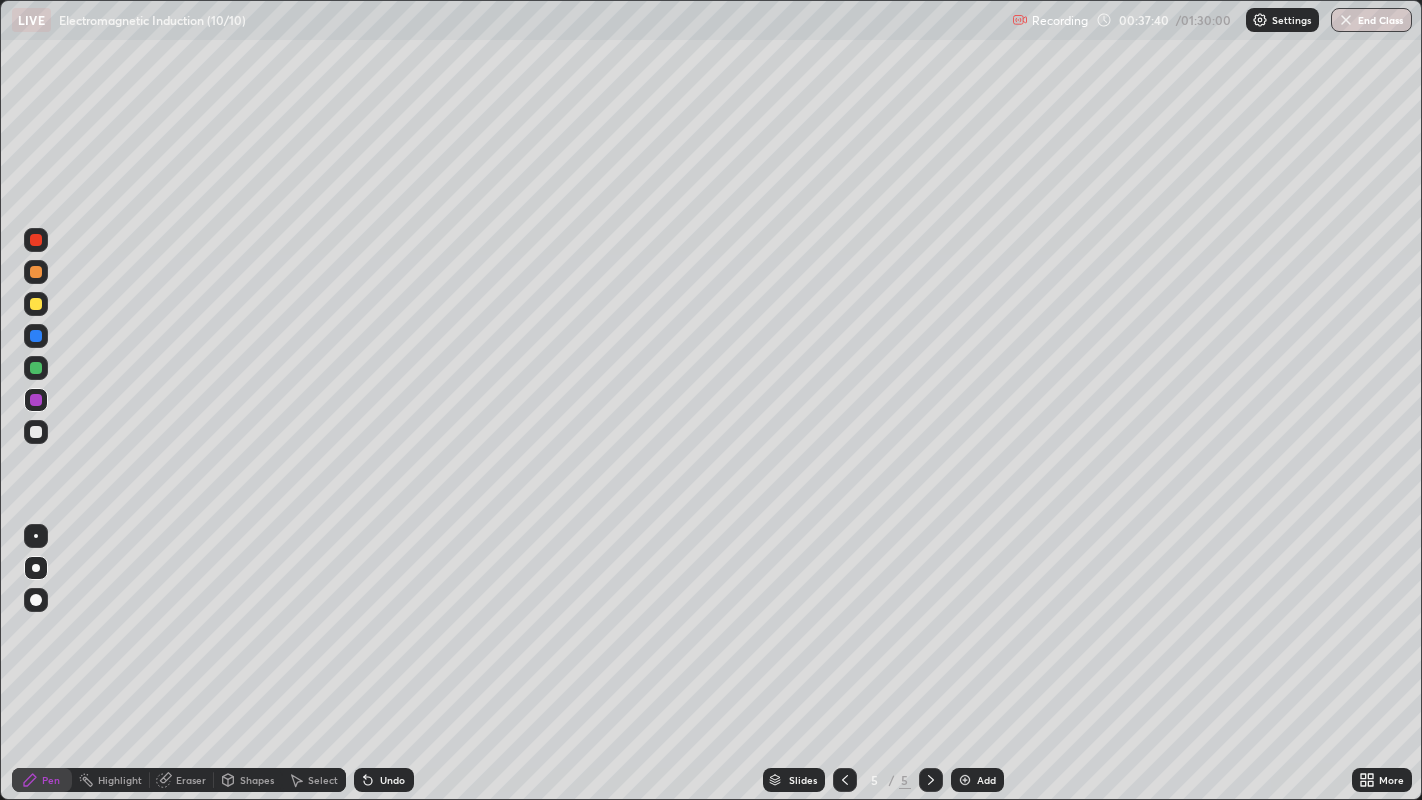 click 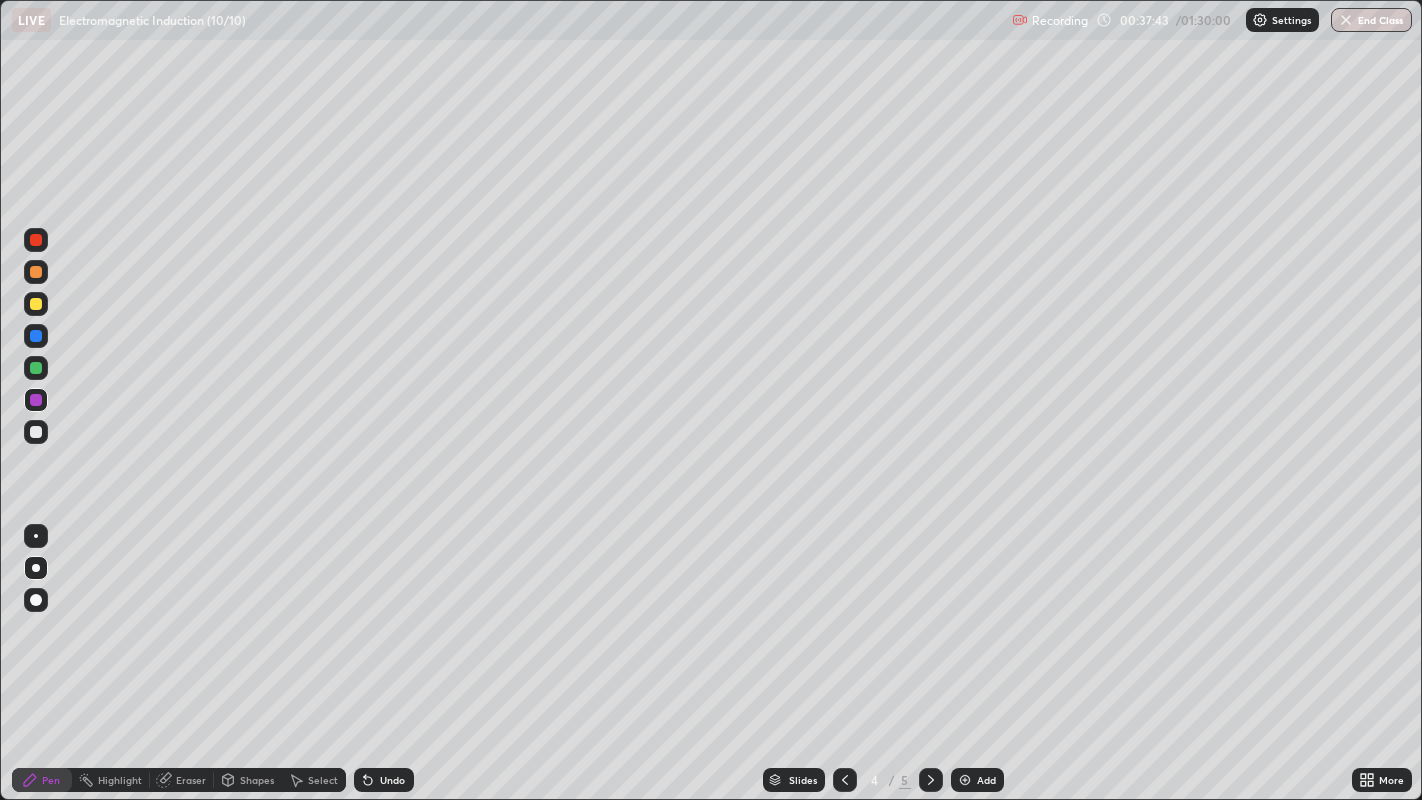 click 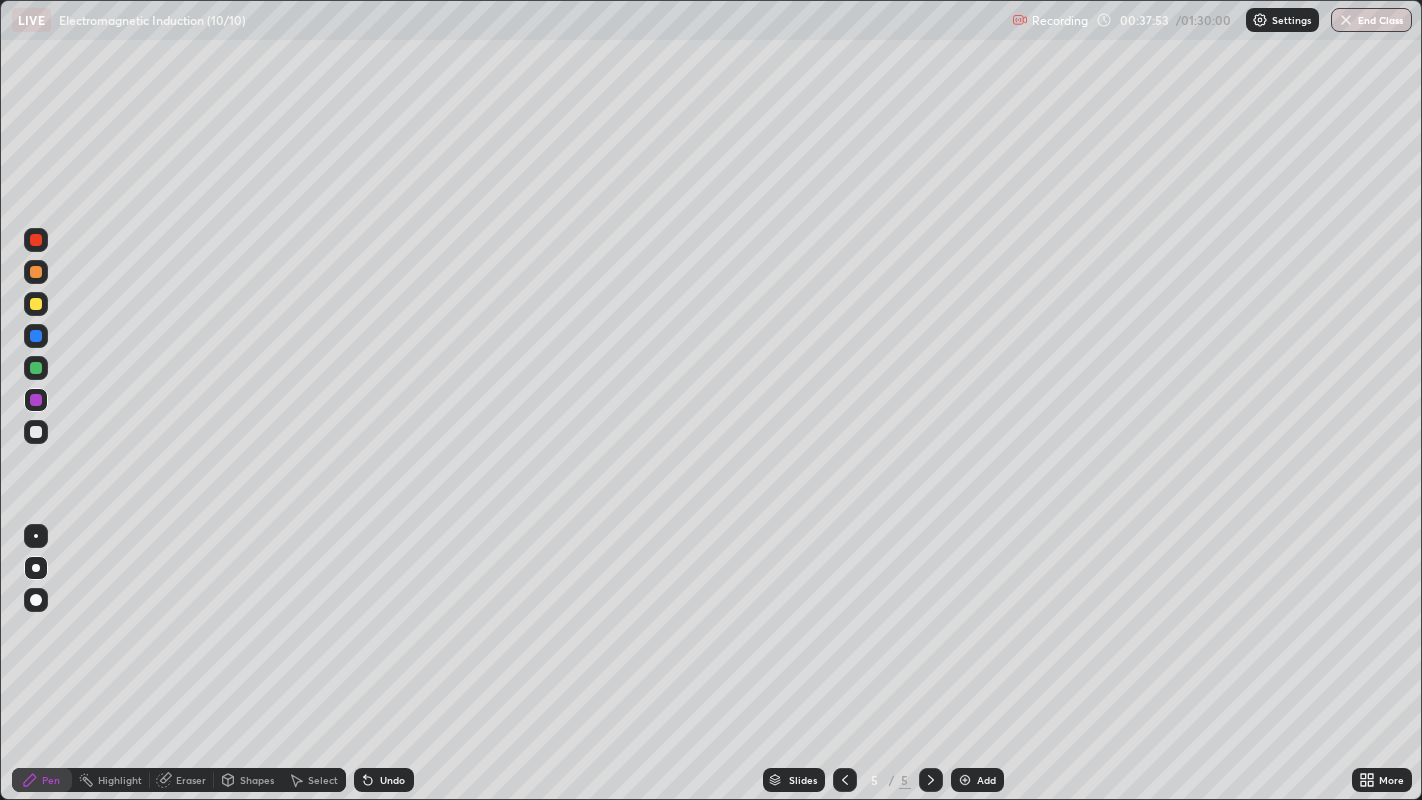 click at bounding box center (36, 432) 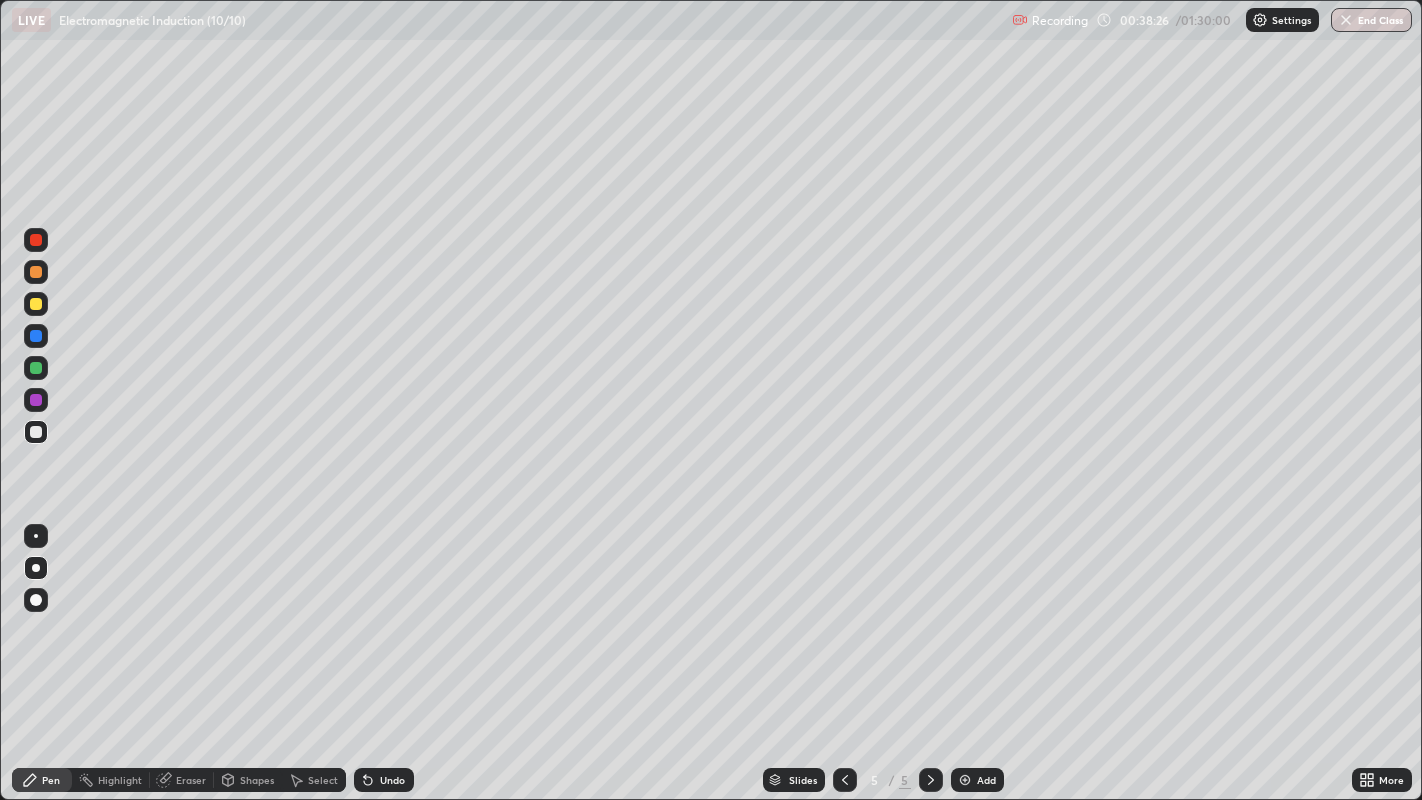 click 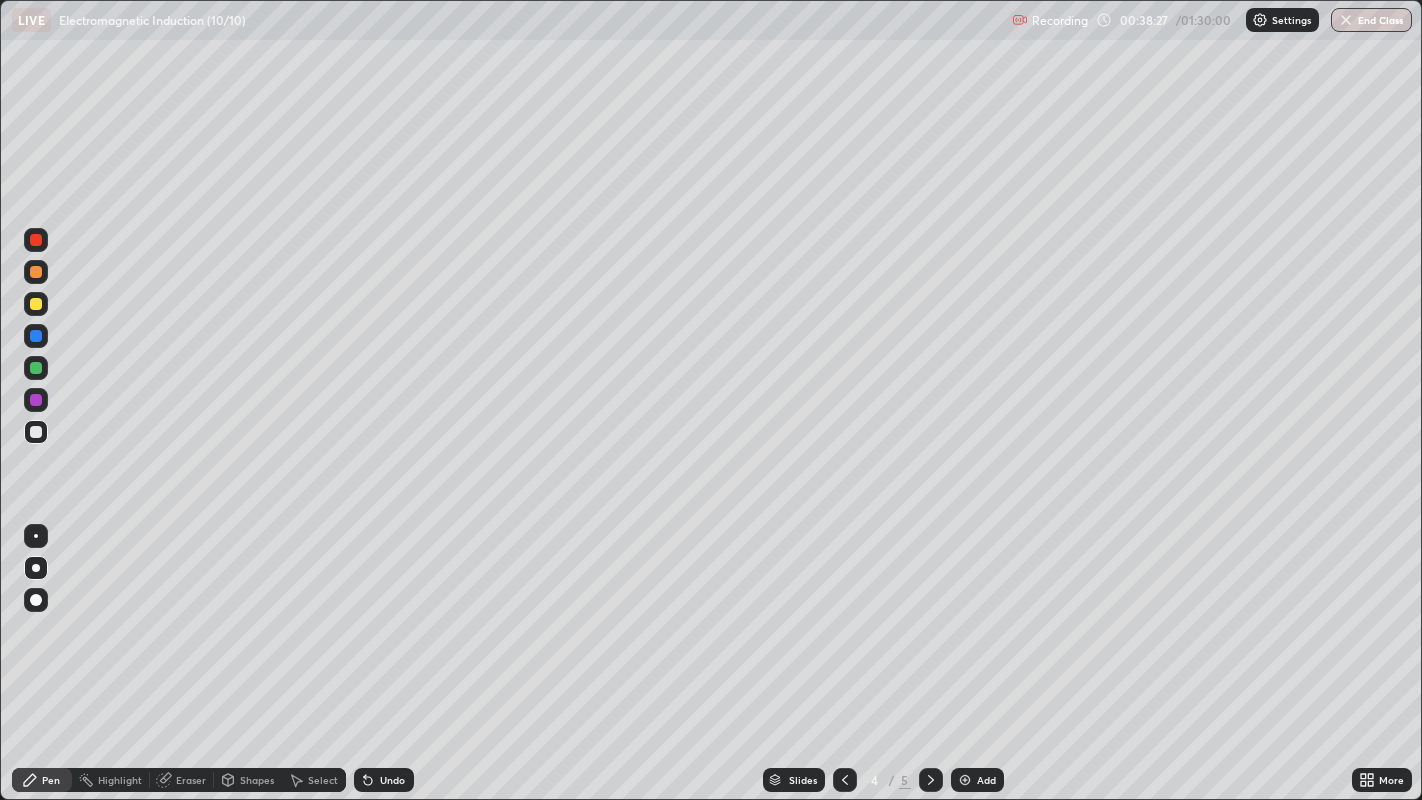 click at bounding box center [36, 368] 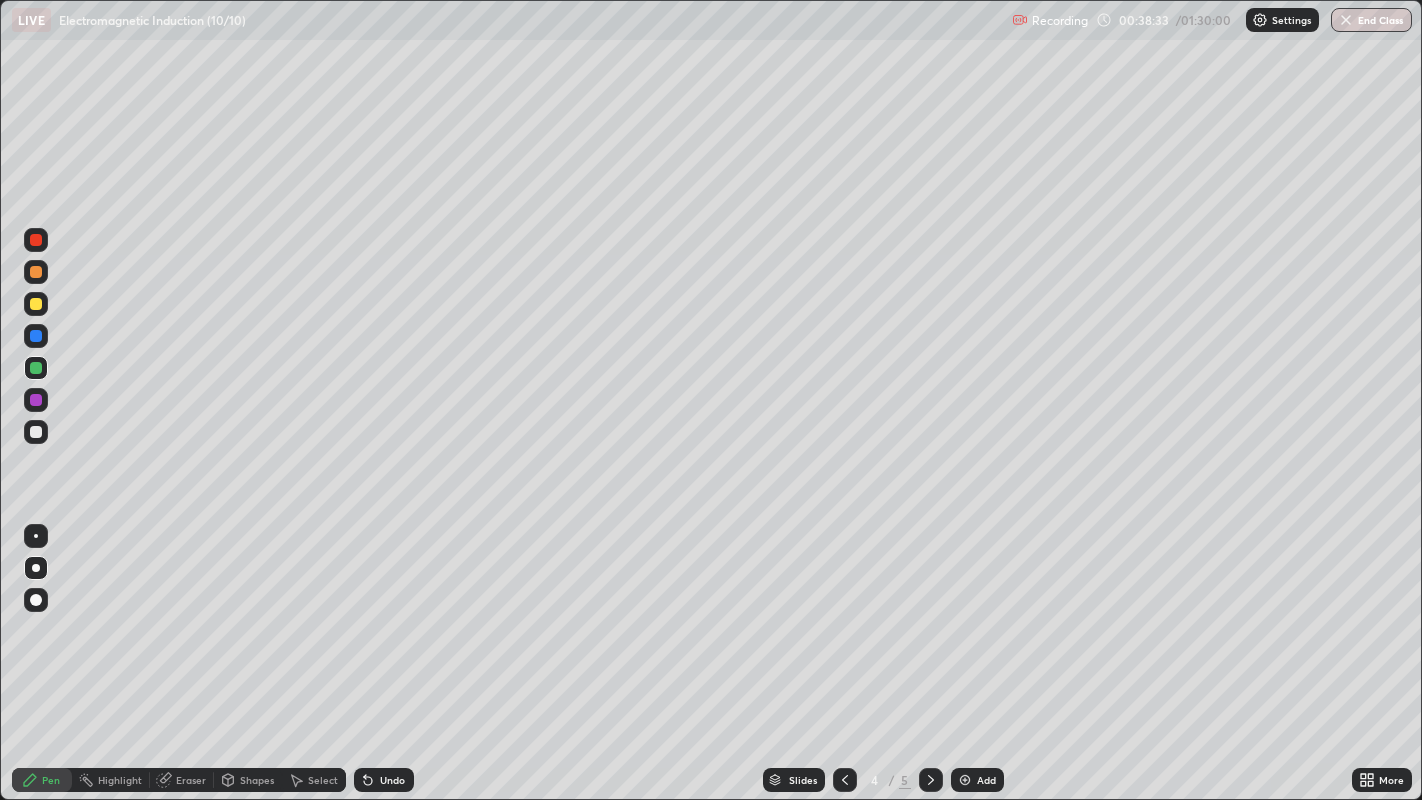 click at bounding box center [36, 336] 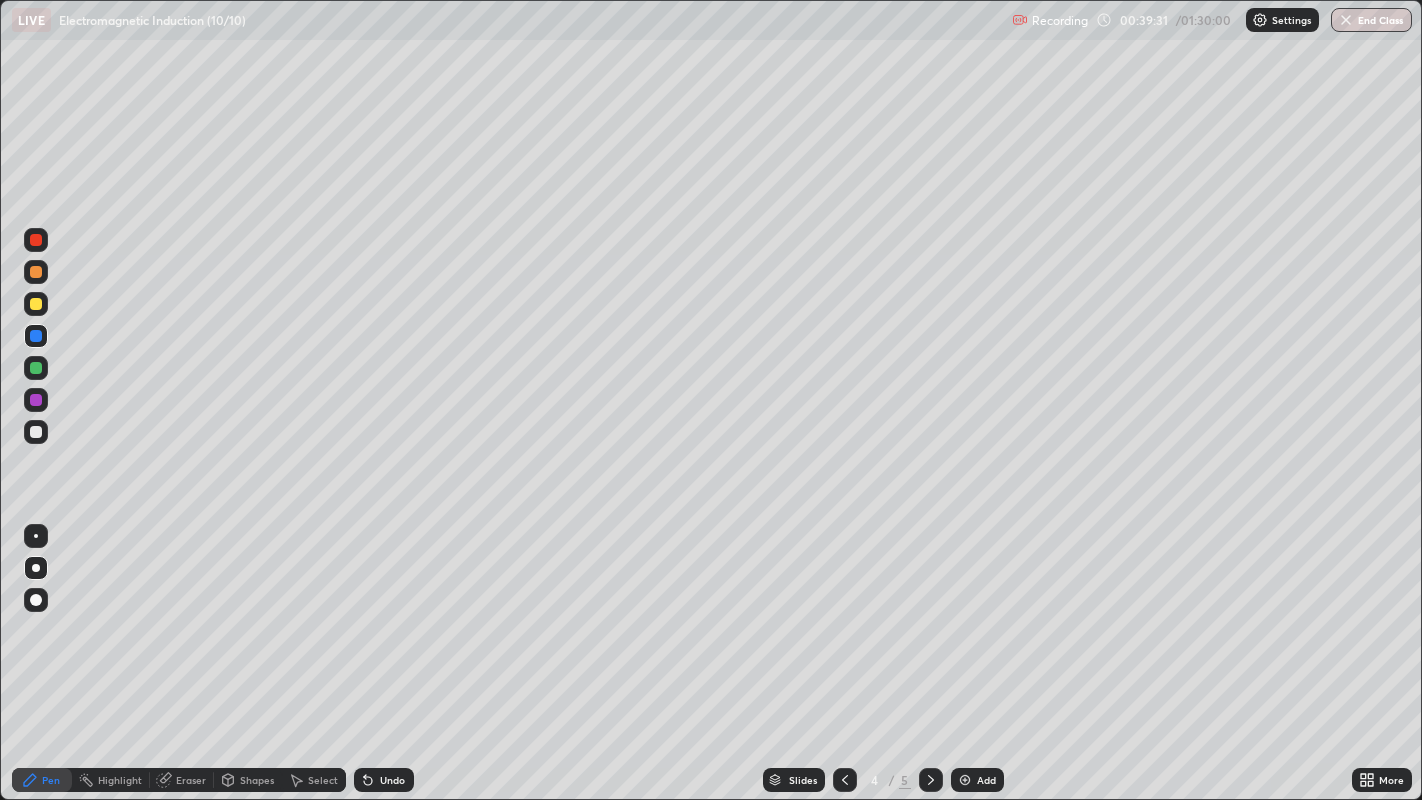click 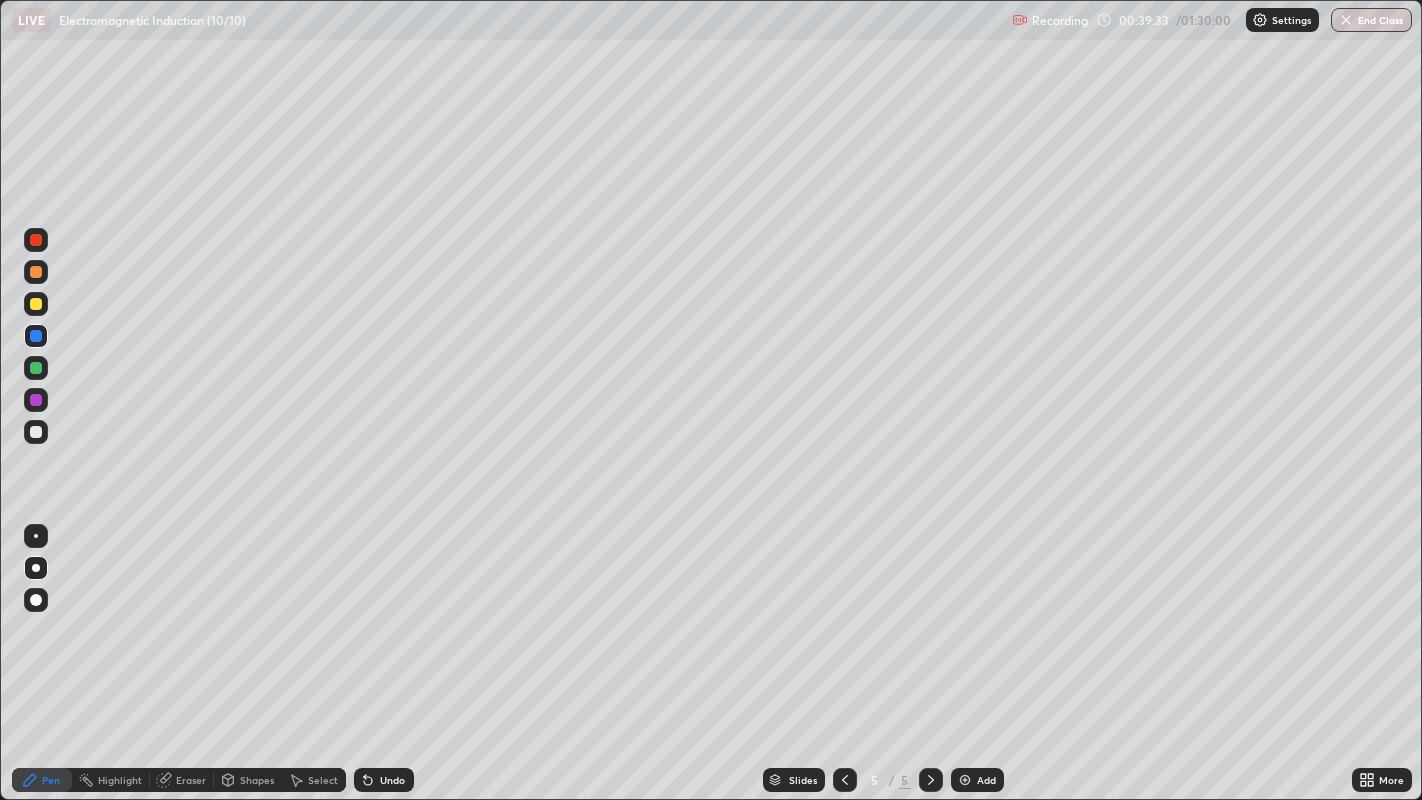 click at bounding box center [36, 272] 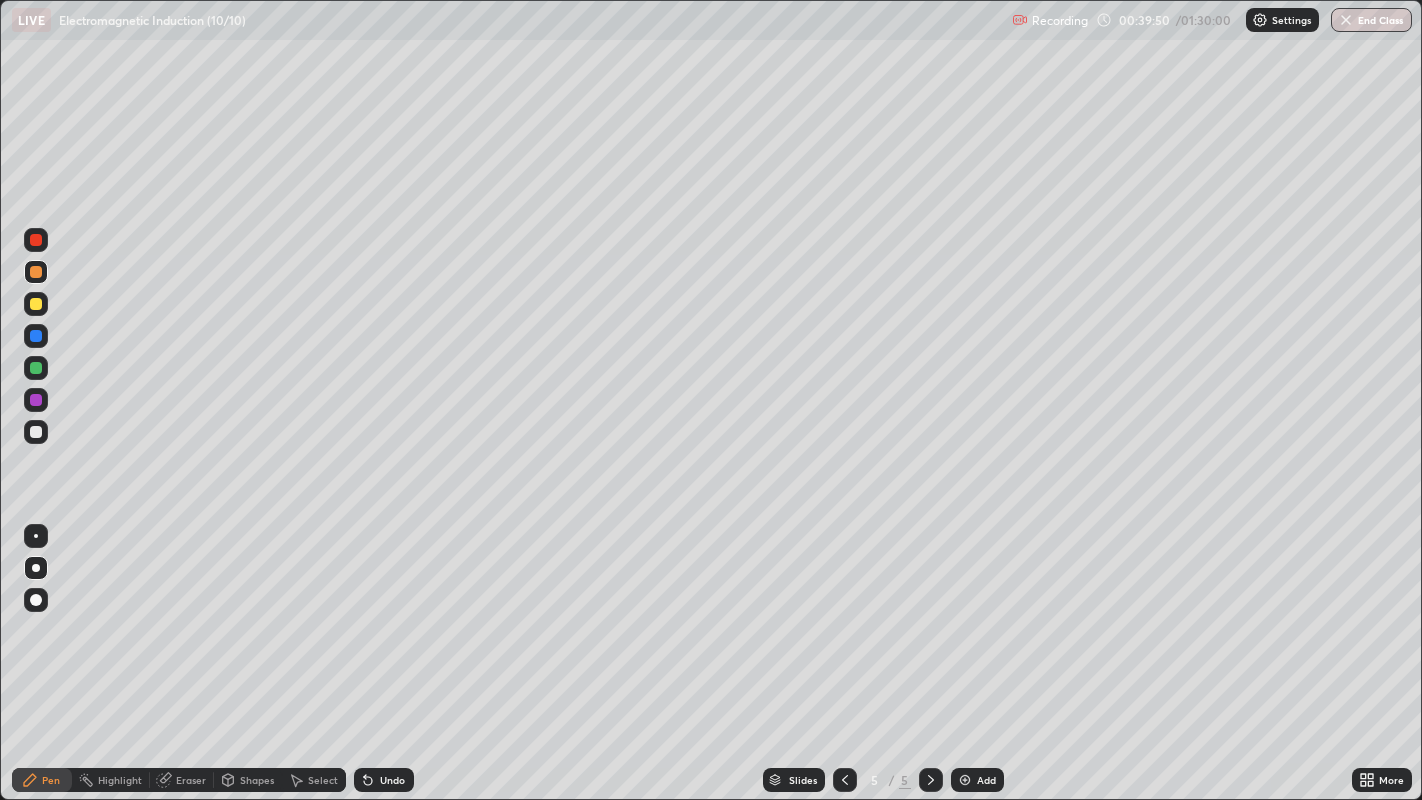 click on "Eraser" at bounding box center [182, 780] 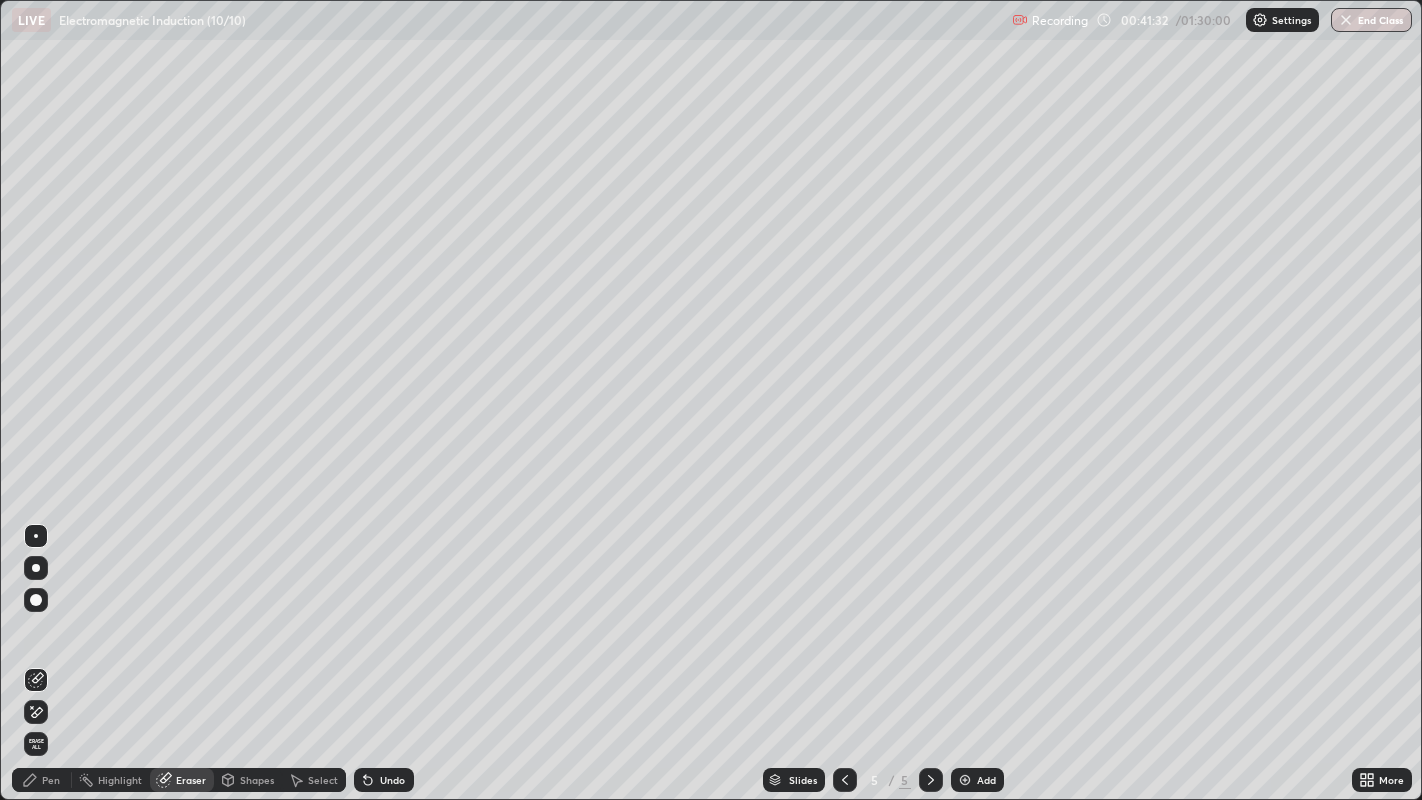 click on "Pen" at bounding box center [42, 780] 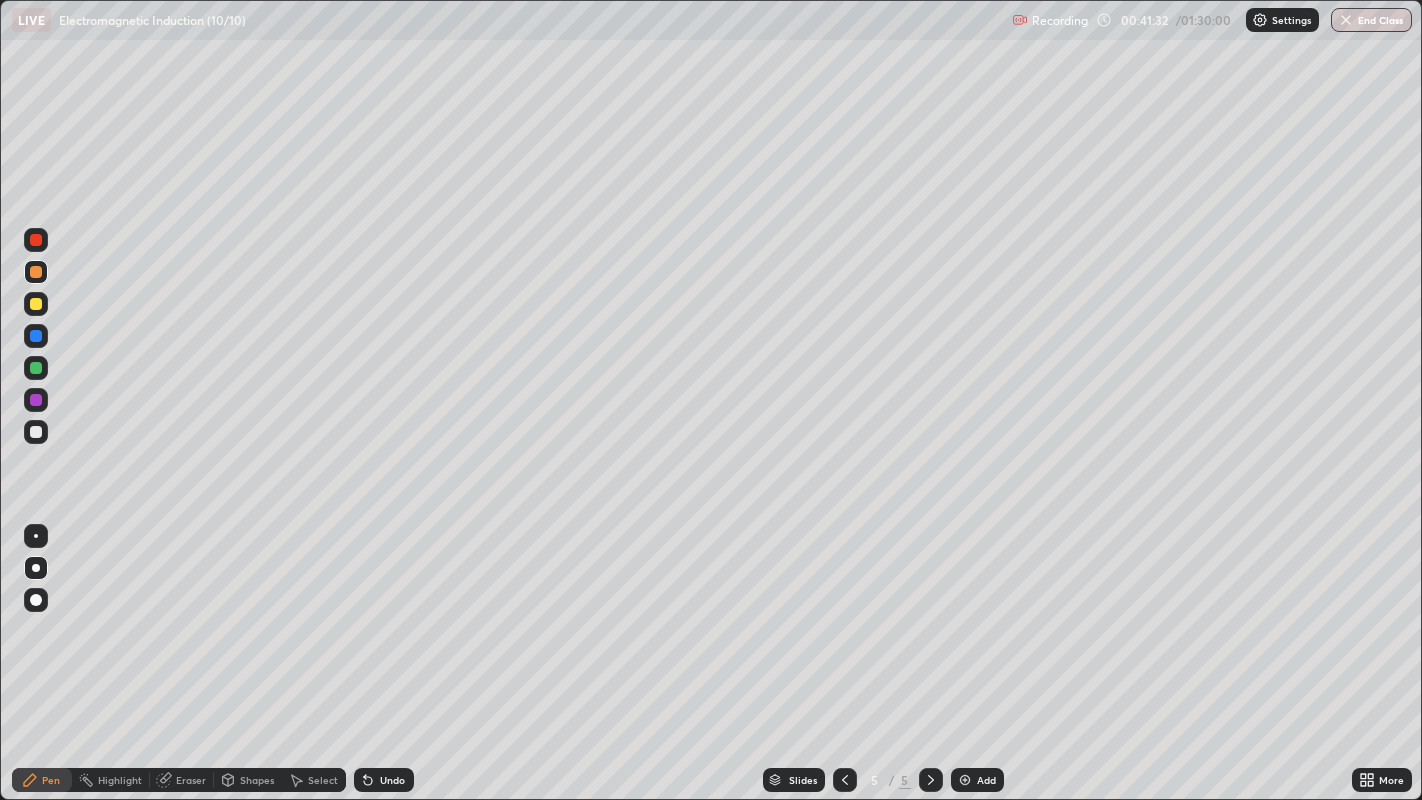 click at bounding box center [36, 400] 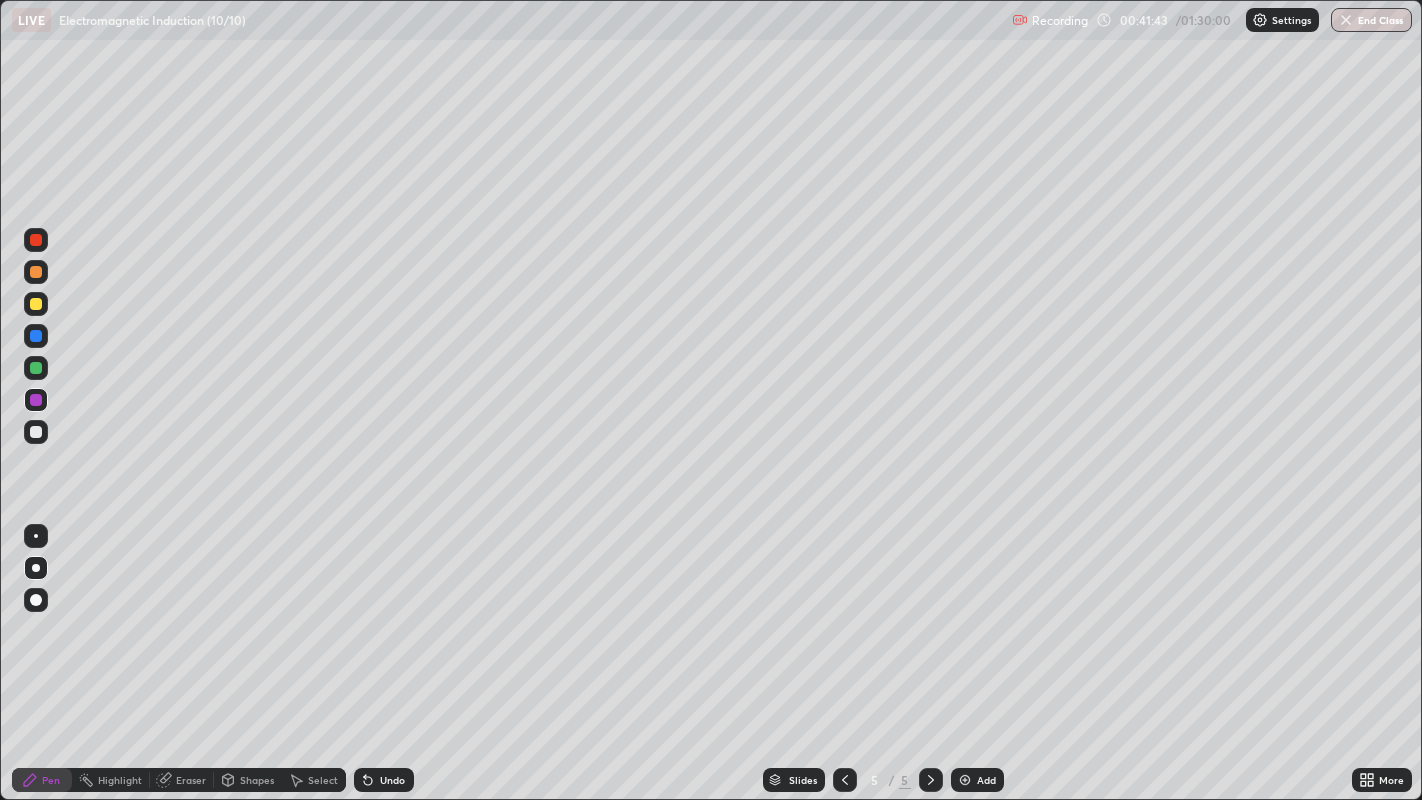 click 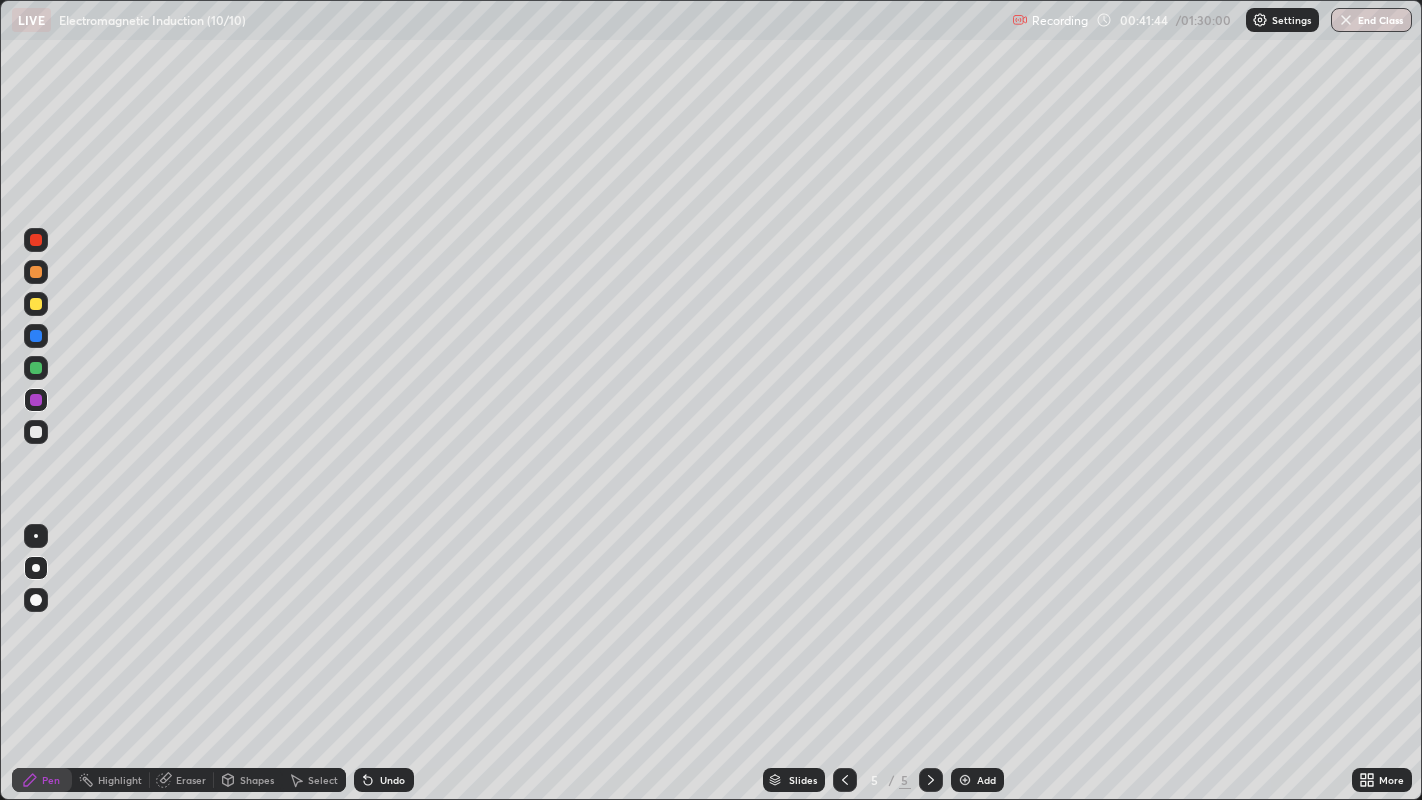 click on "Undo" at bounding box center (384, 780) 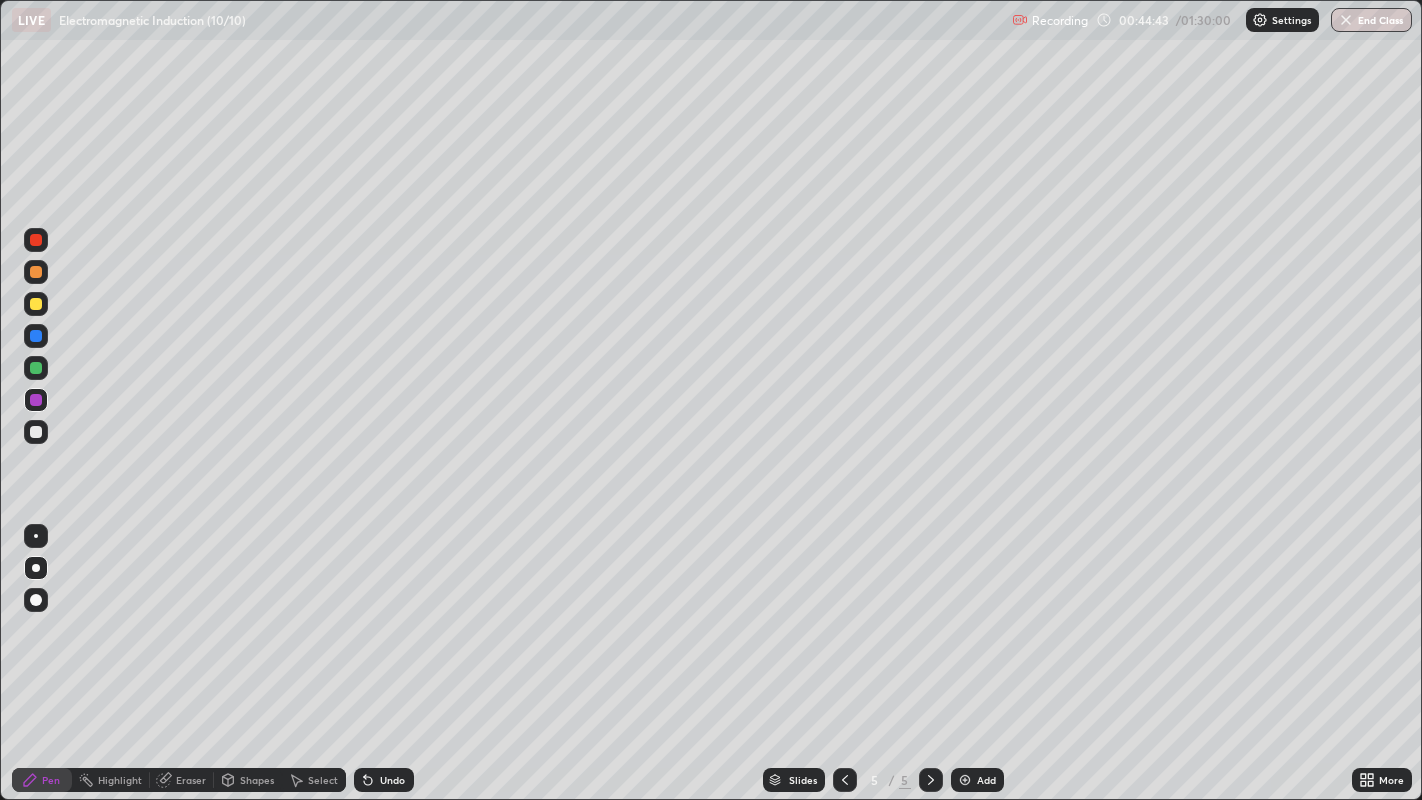 click on "Undo" at bounding box center (384, 780) 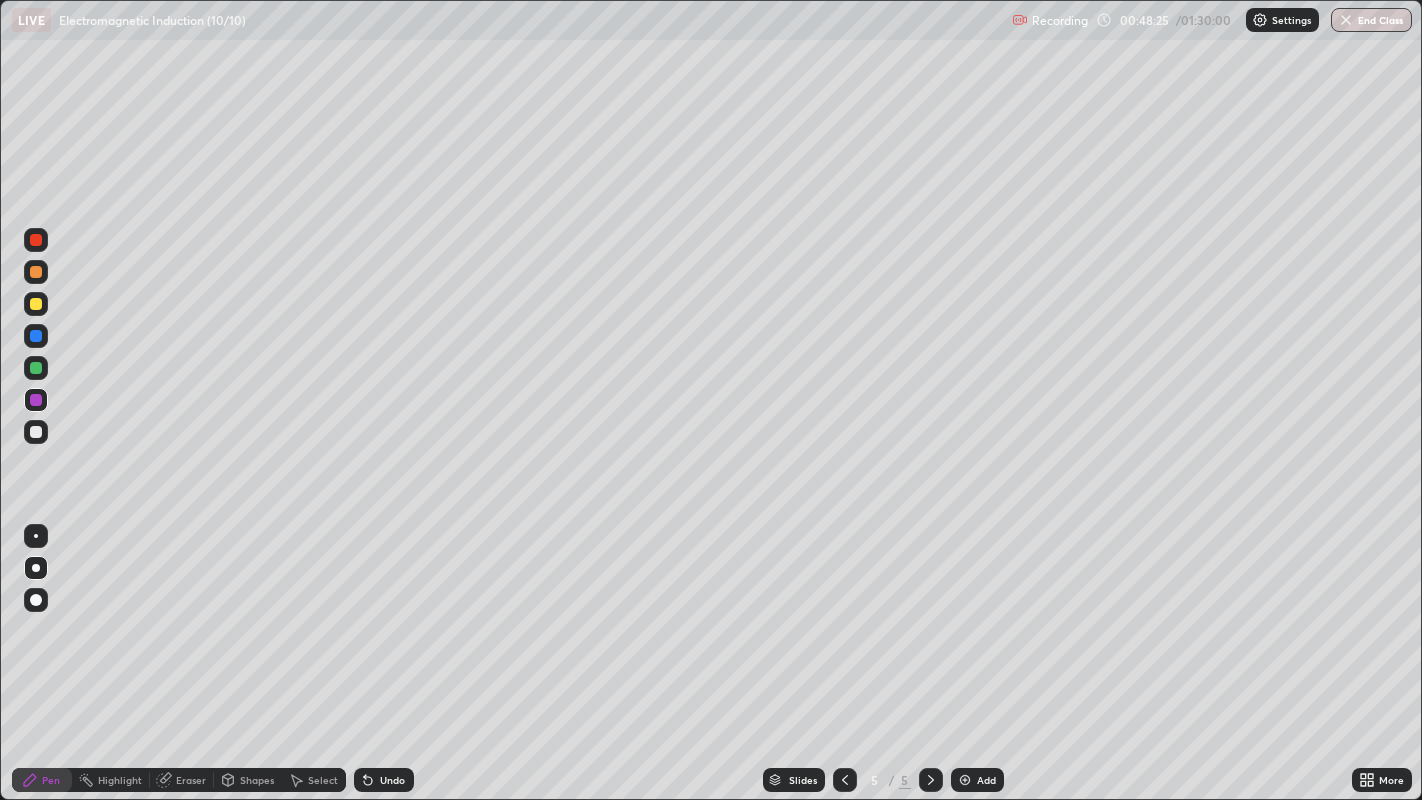 click on "Add" at bounding box center [977, 780] 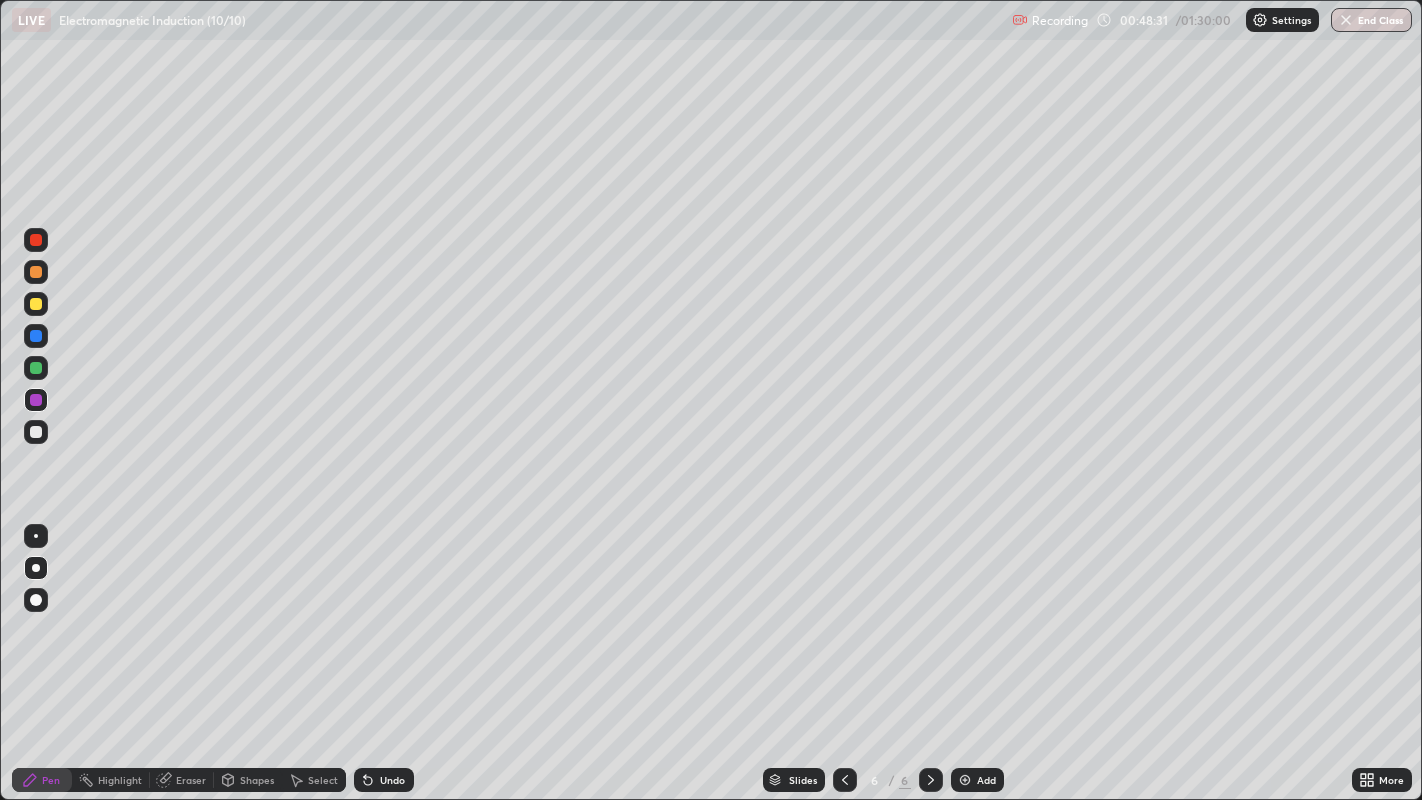 click at bounding box center (36, 304) 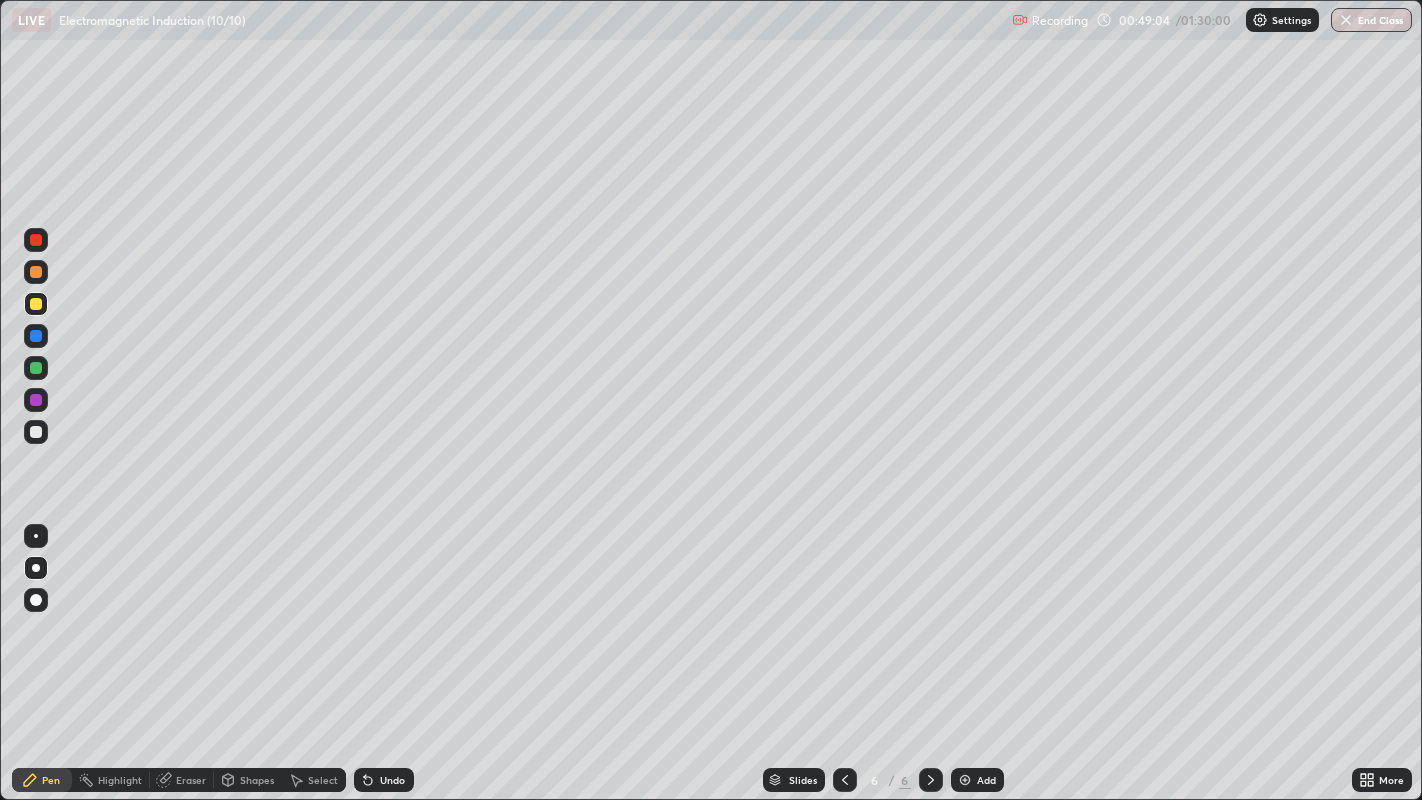 click at bounding box center (36, 368) 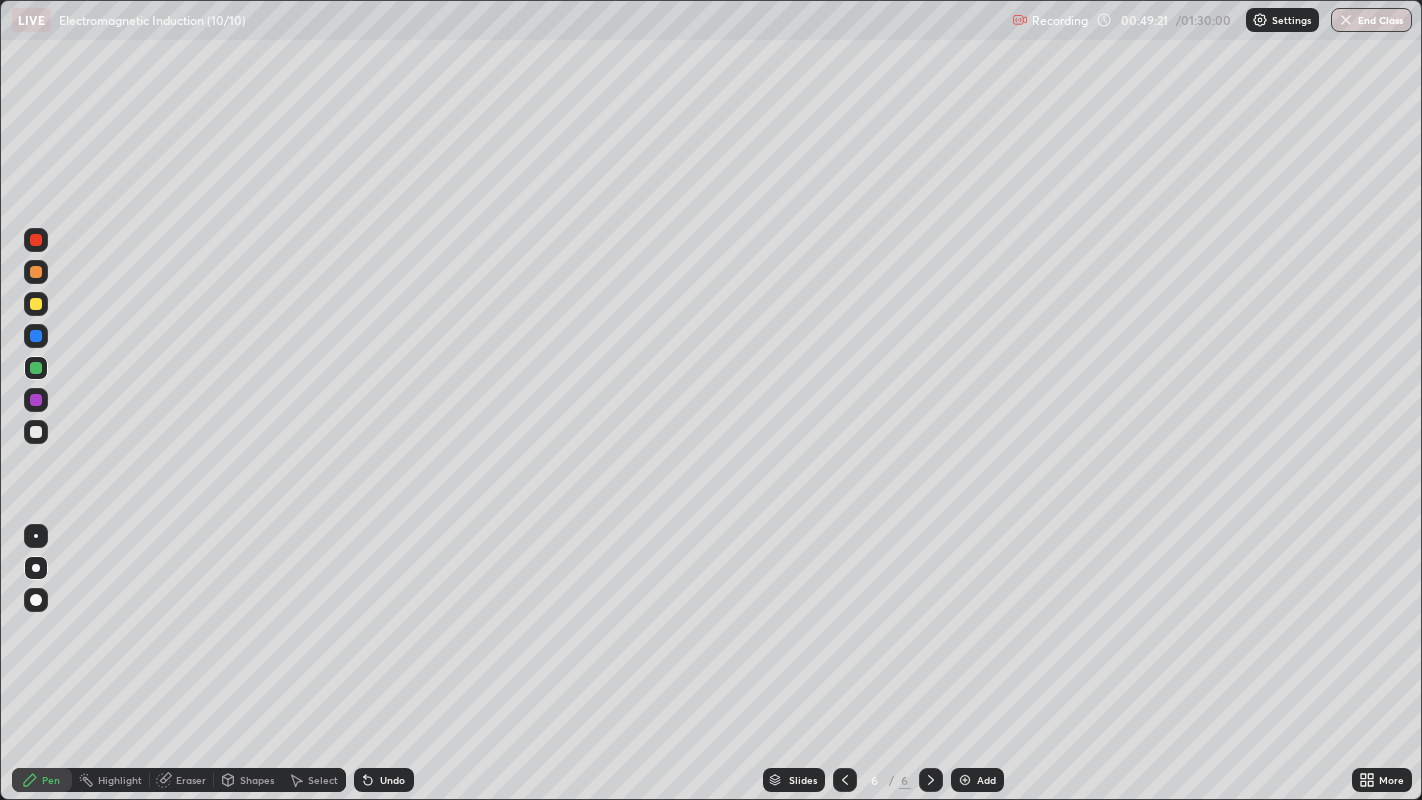 click at bounding box center [36, 536] 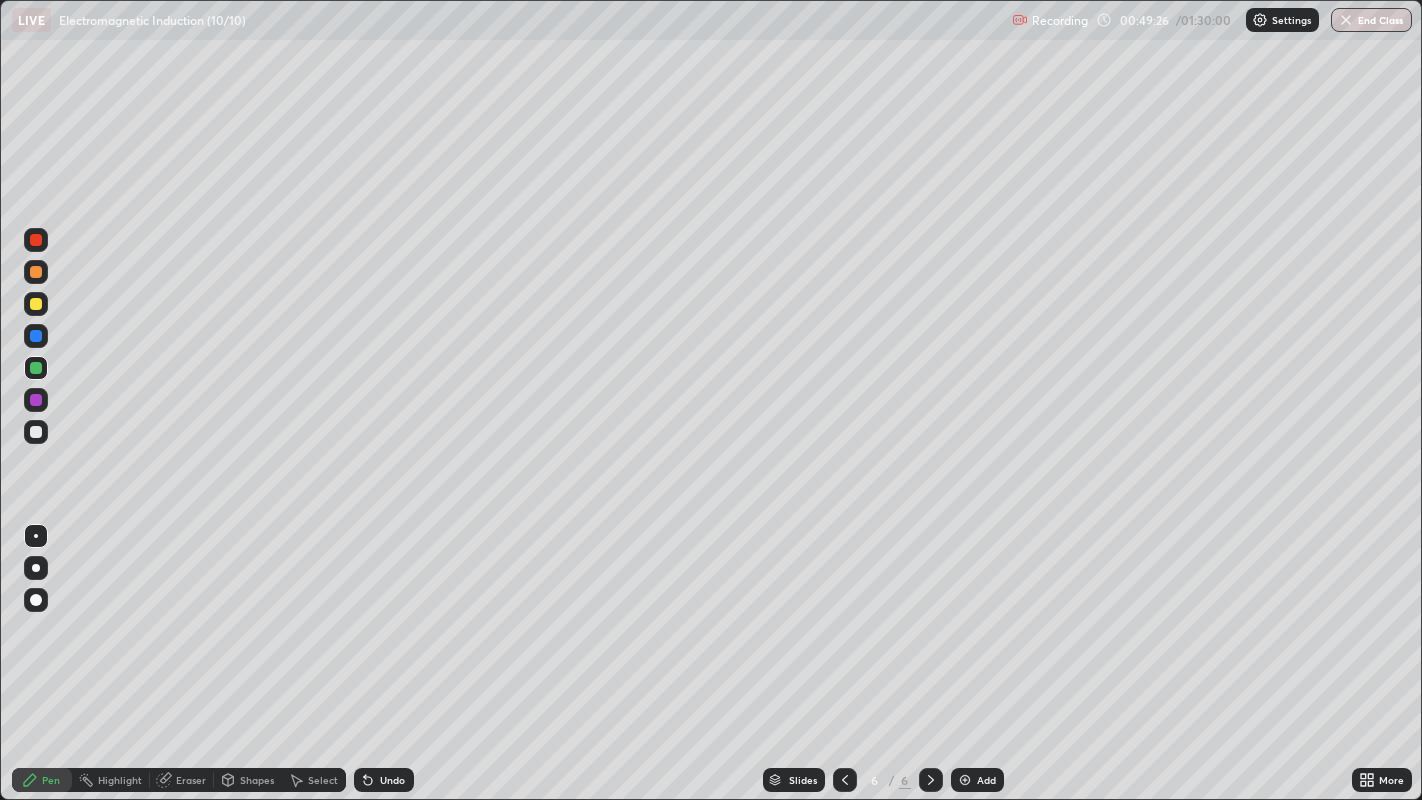 click on "Select" at bounding box center [323, 780] 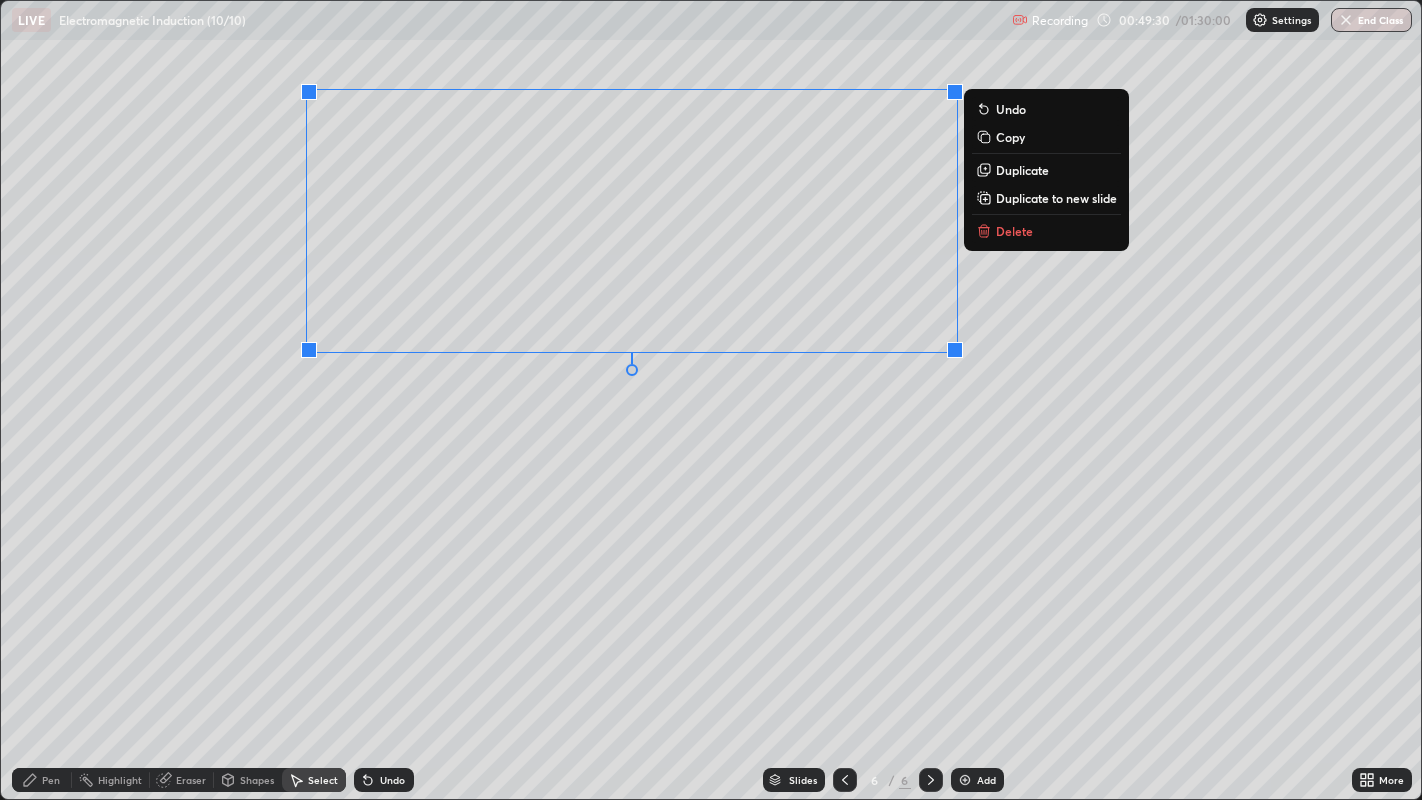 click on "0 ° Undo Copy Duplicate Duplicate to new slide Delete" at bounding box center [711, 400] 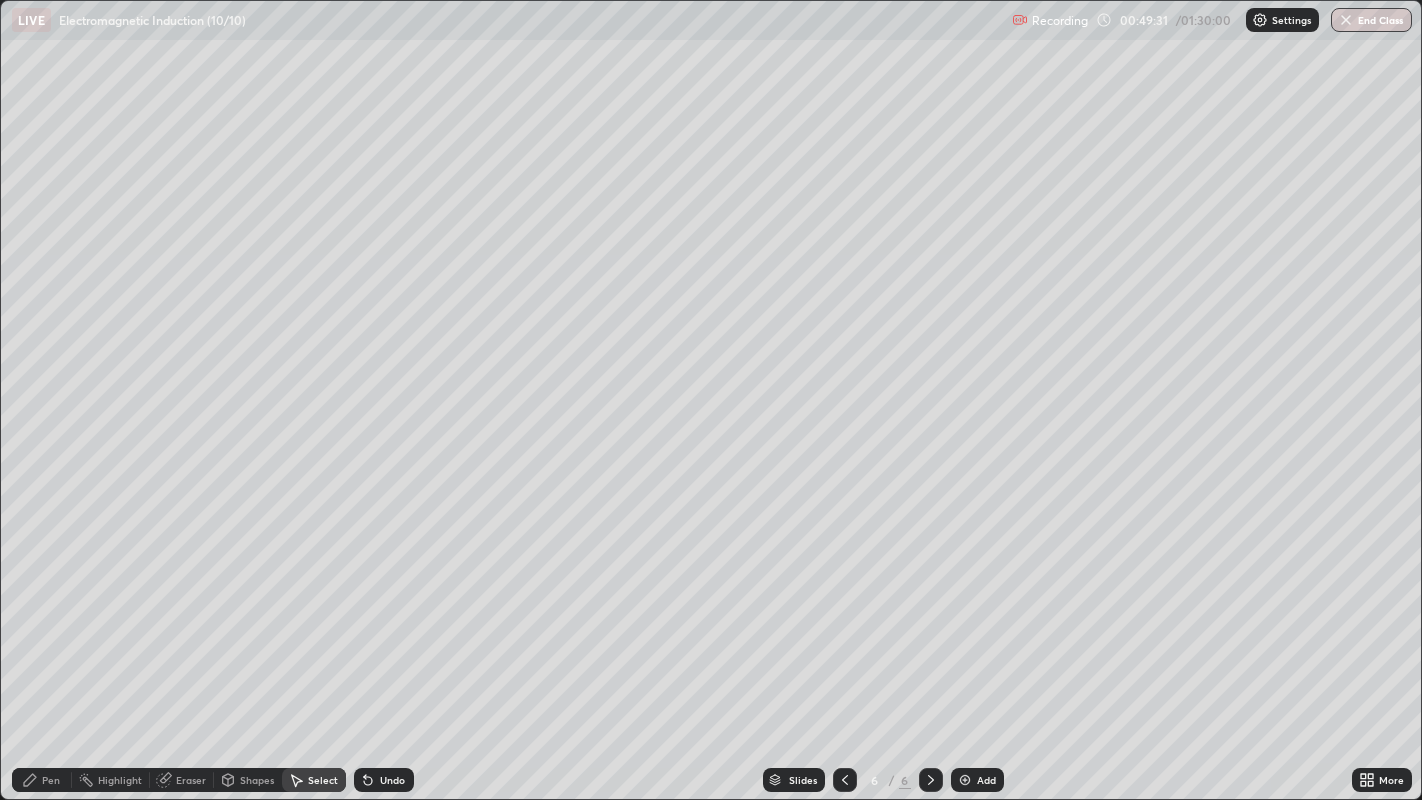 click on "Pen" at bounding box center (51, 780) 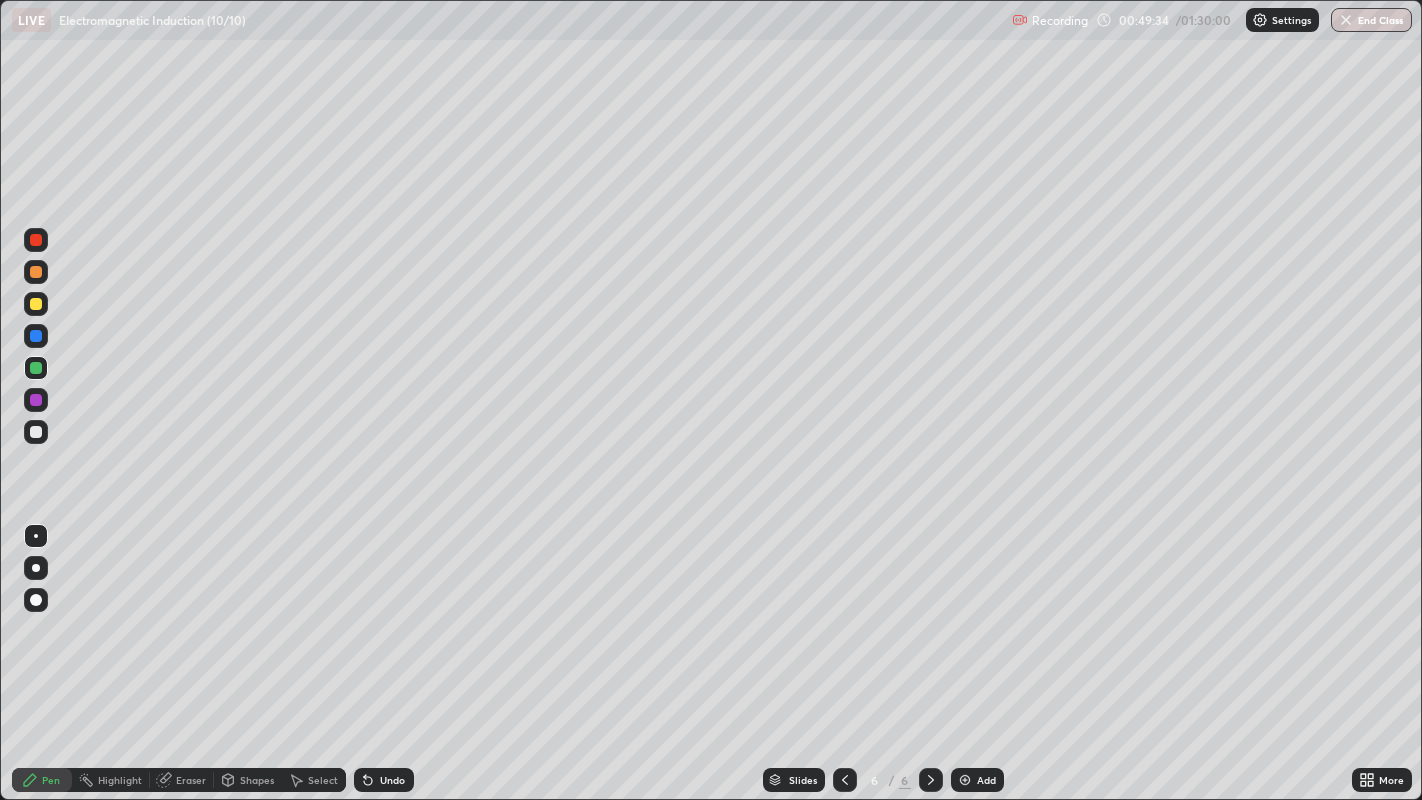 click at bounding box center (36, 568) 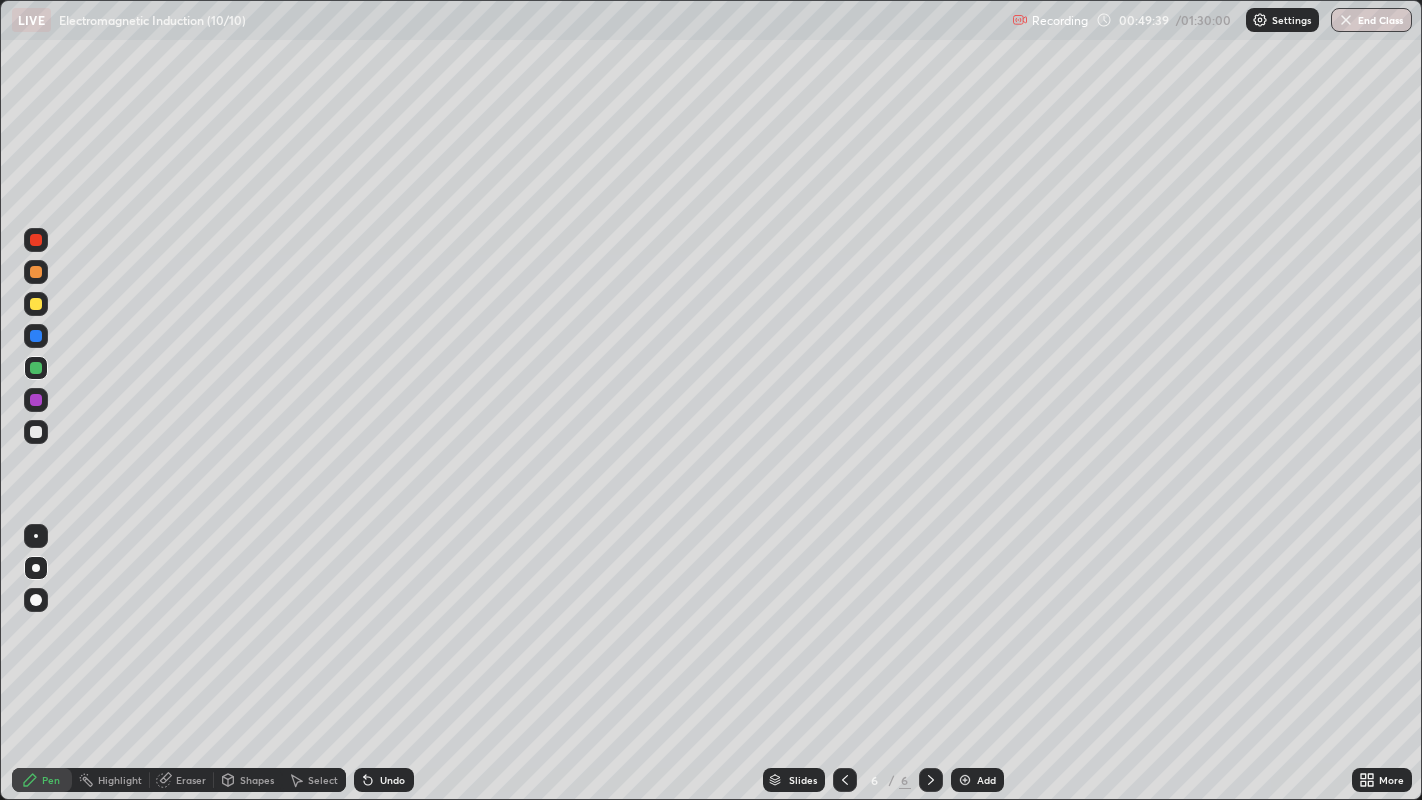 click on "Eraser" at bounding box center (191, 780) 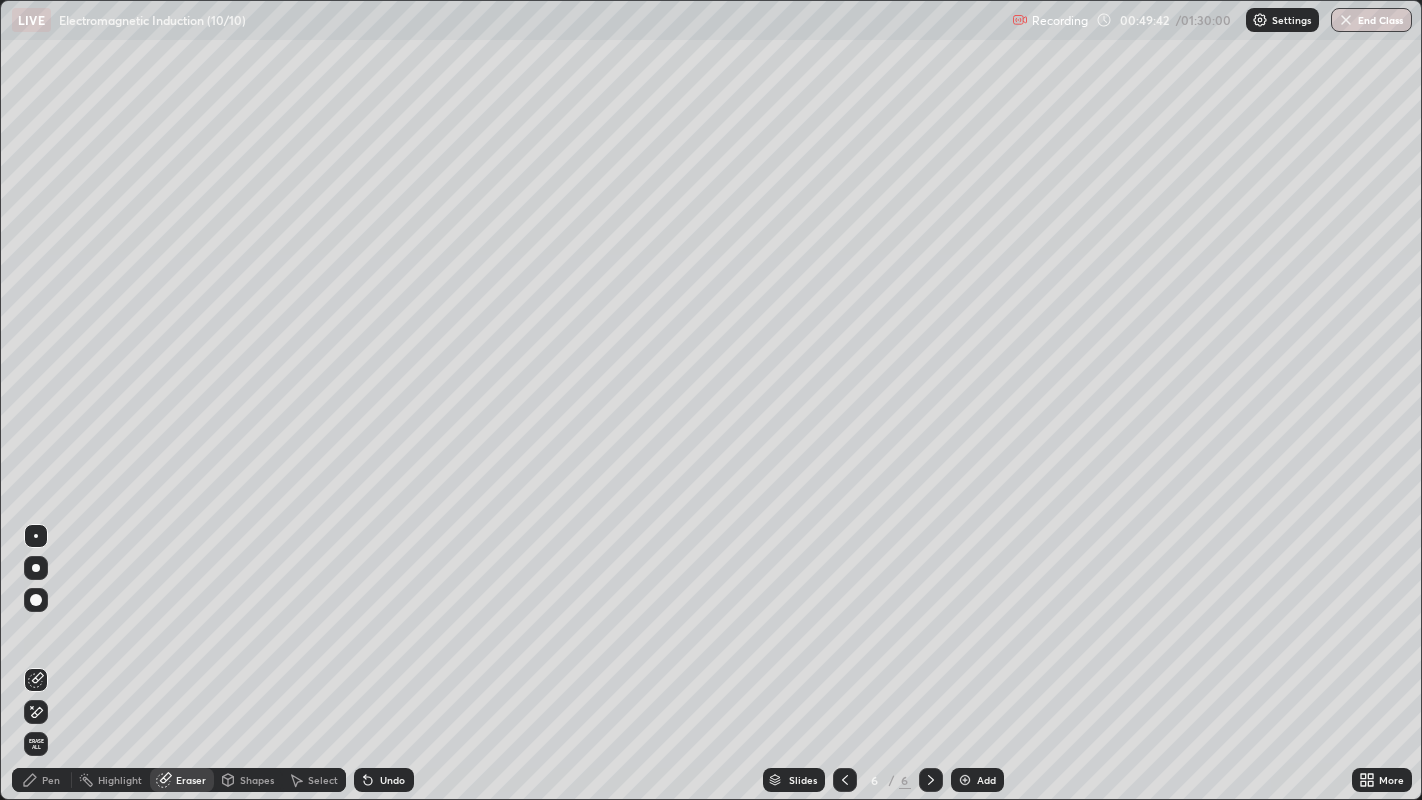 click on "Pen" at bounding box center [51, 780] 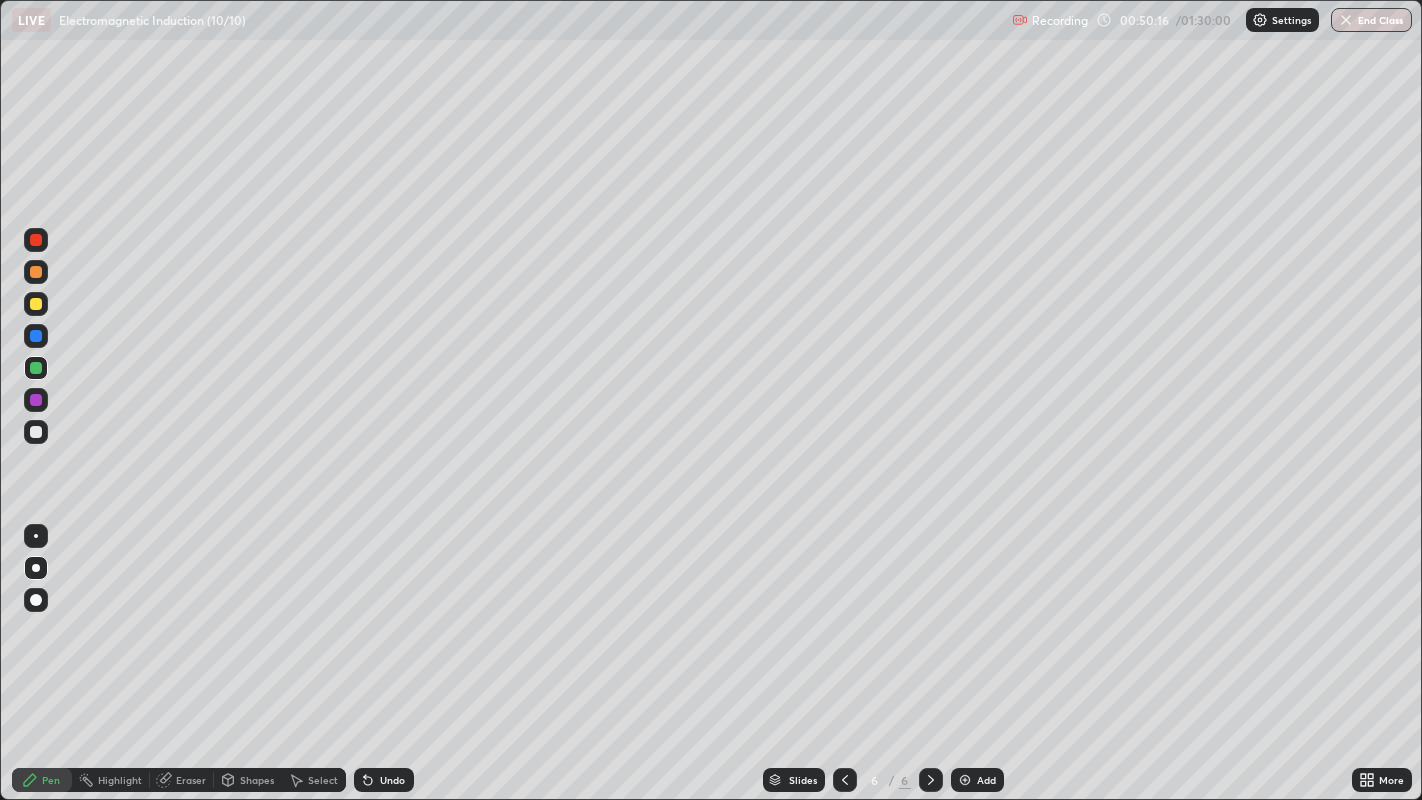 click at bounding box center [36, 432] 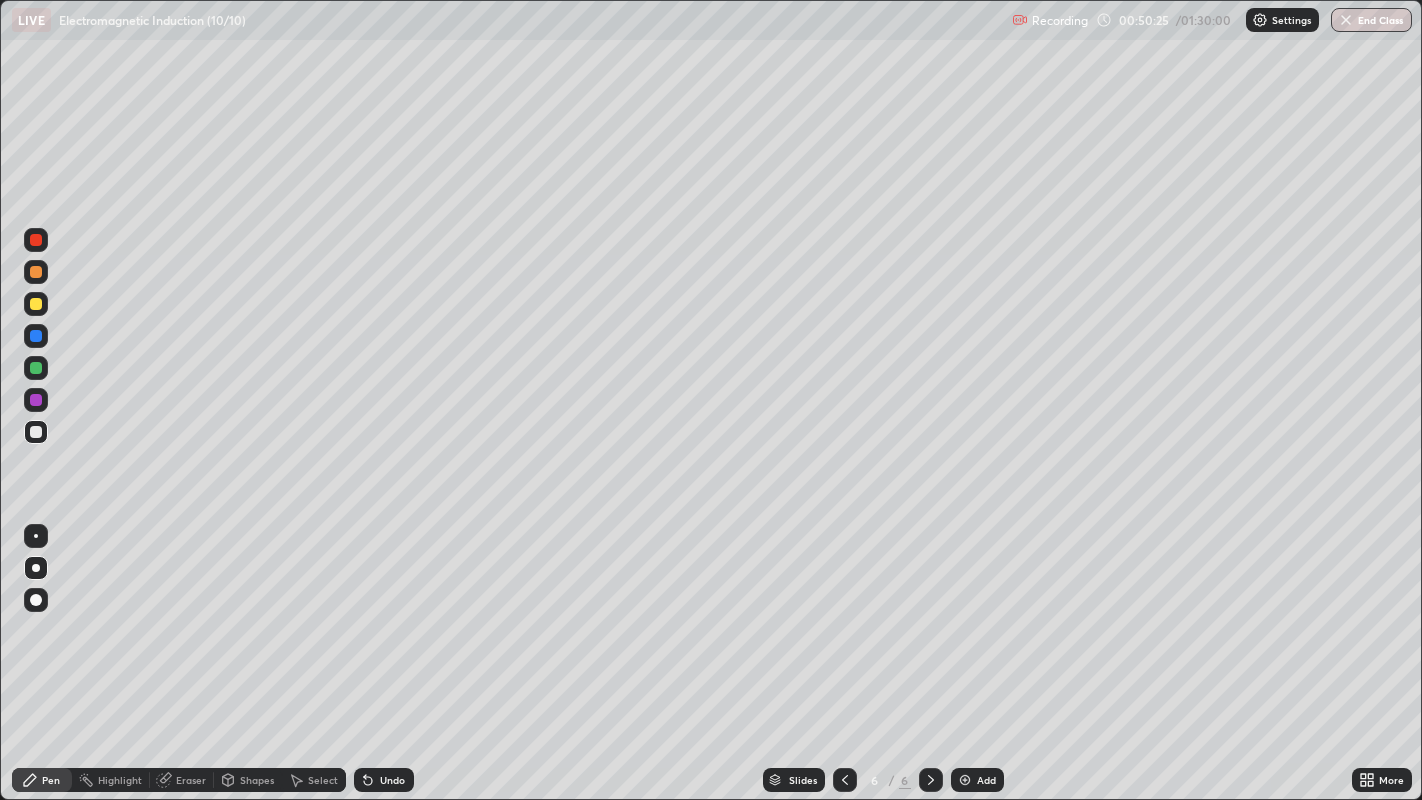 click at bounding box center [36, 368] 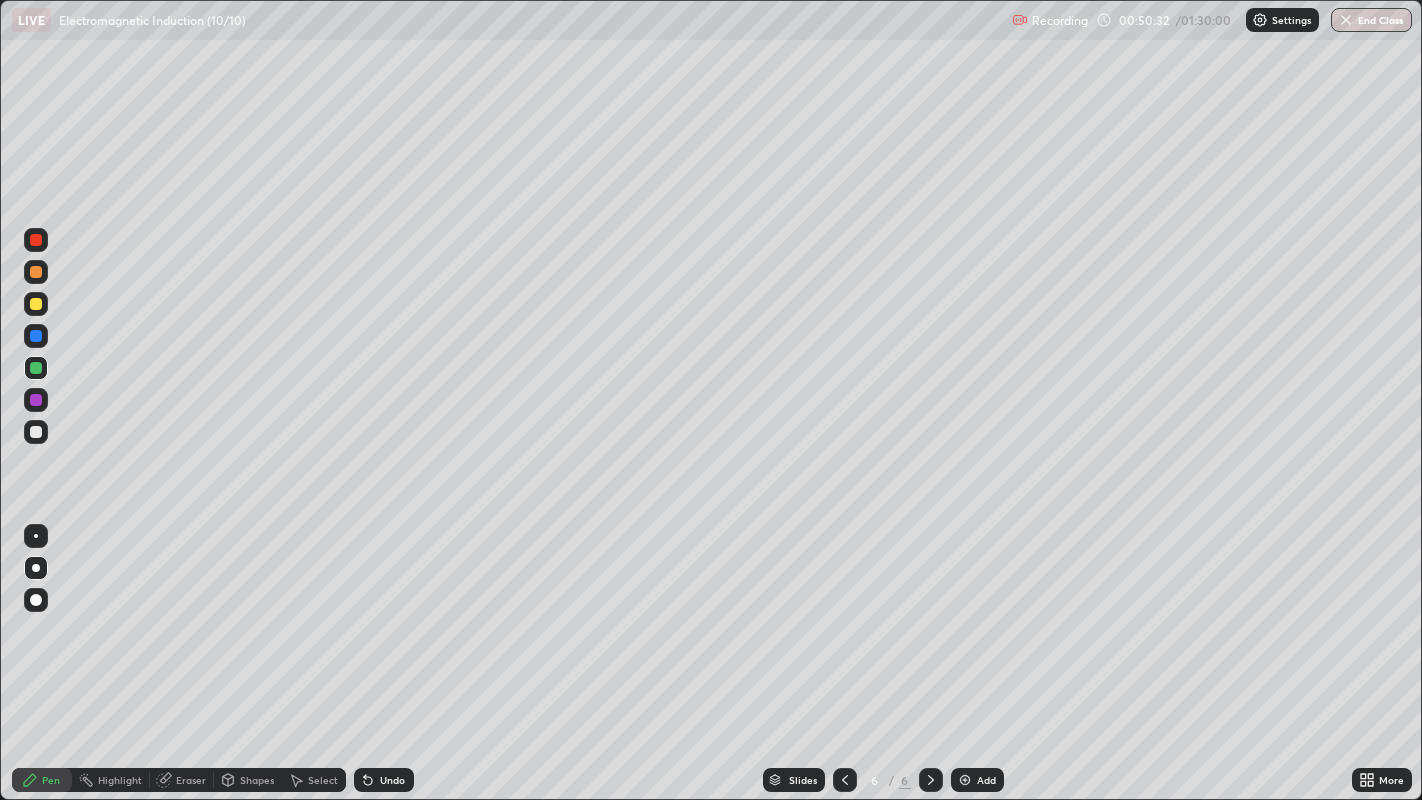 click on "Undo" at bounding box center (392, 780) 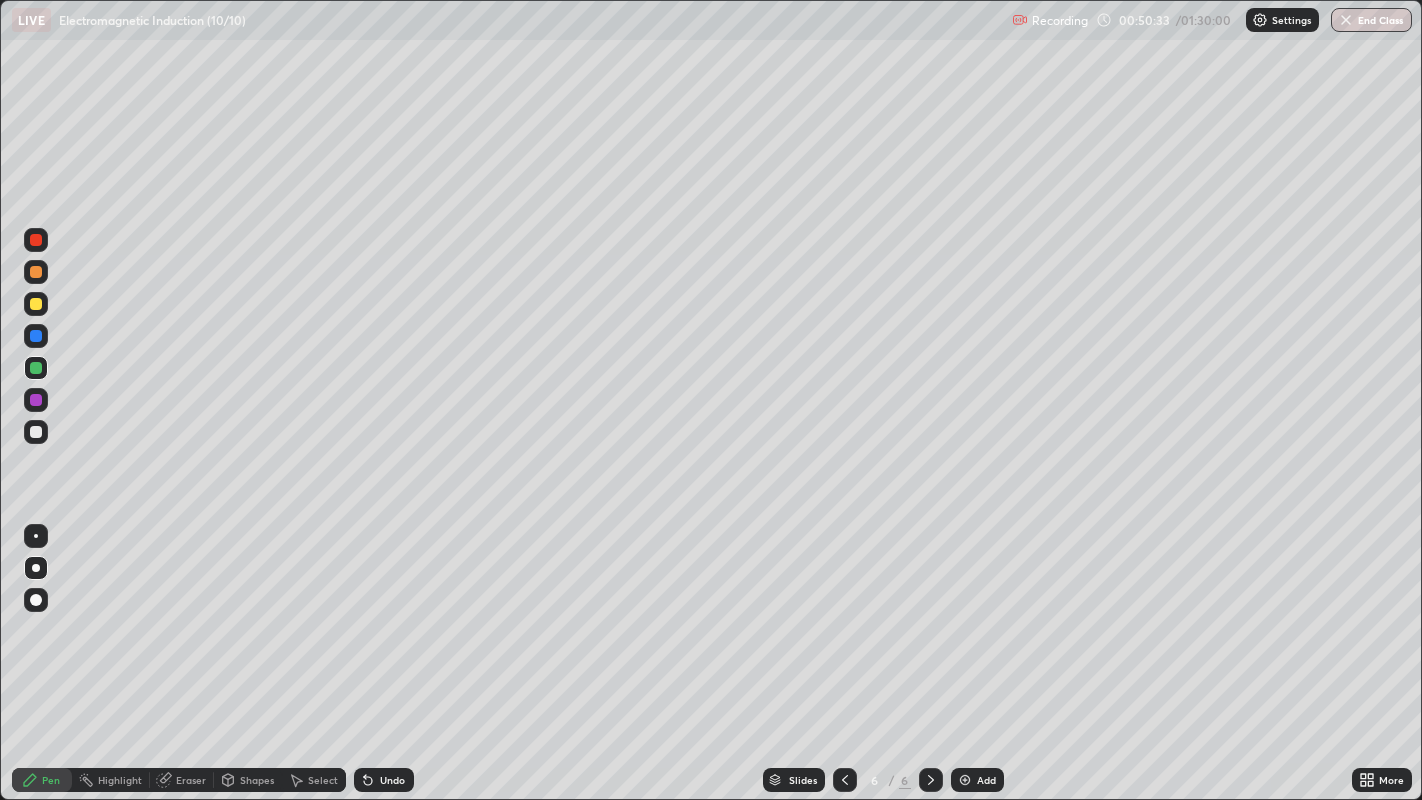 click on "Undo" at bounding box center [384, 780] 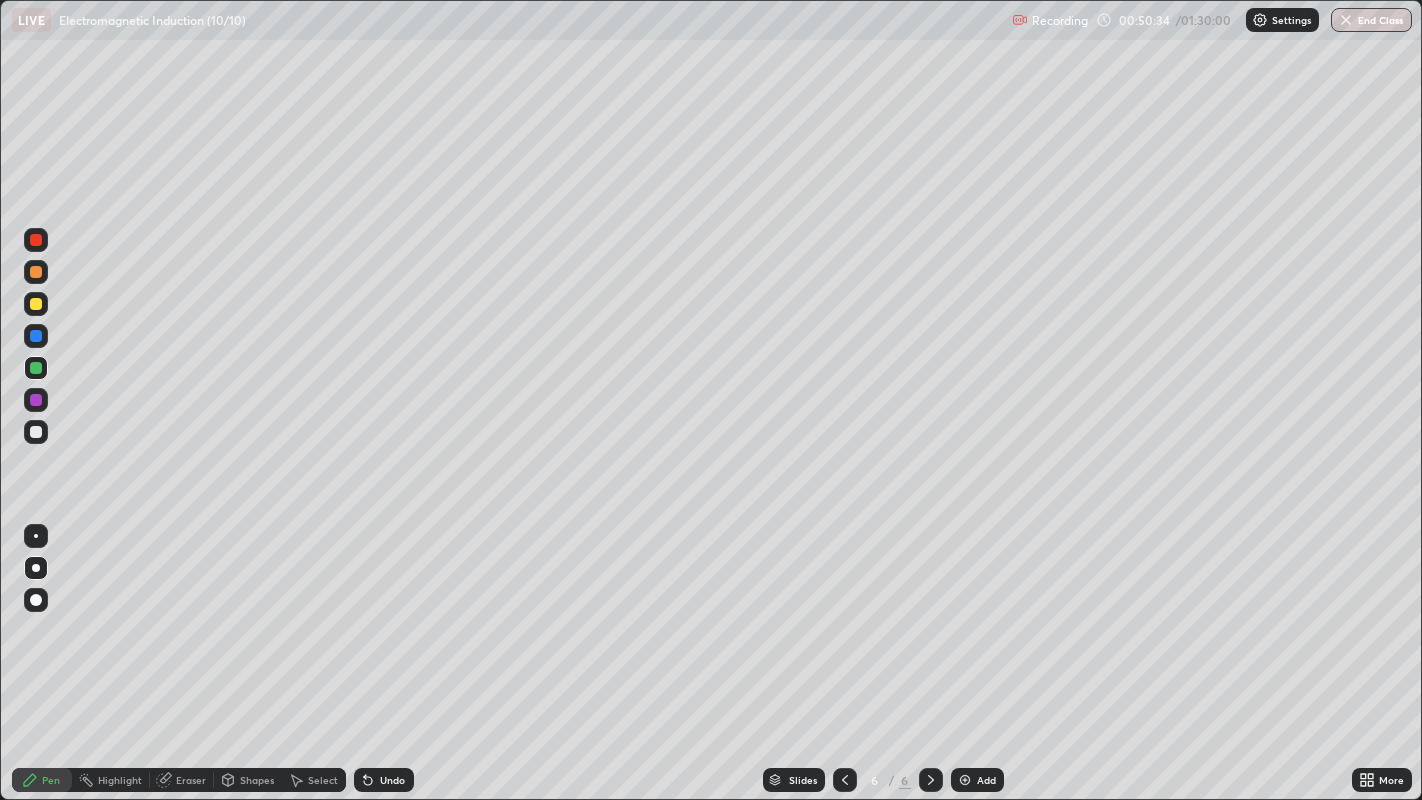 click on "Eraser" at bounding box center [191, 780] 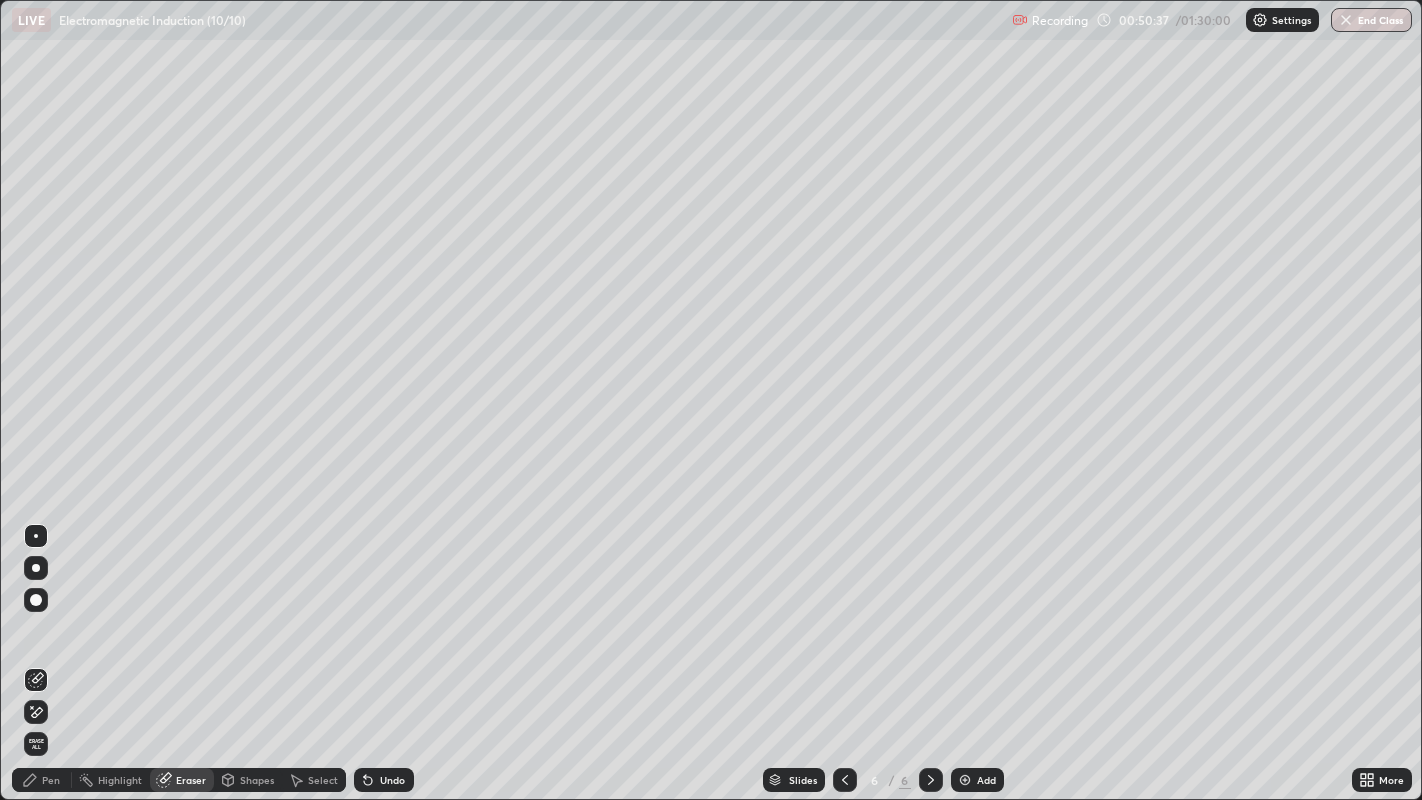 click on "Pen" at bounding box center [51, 780] 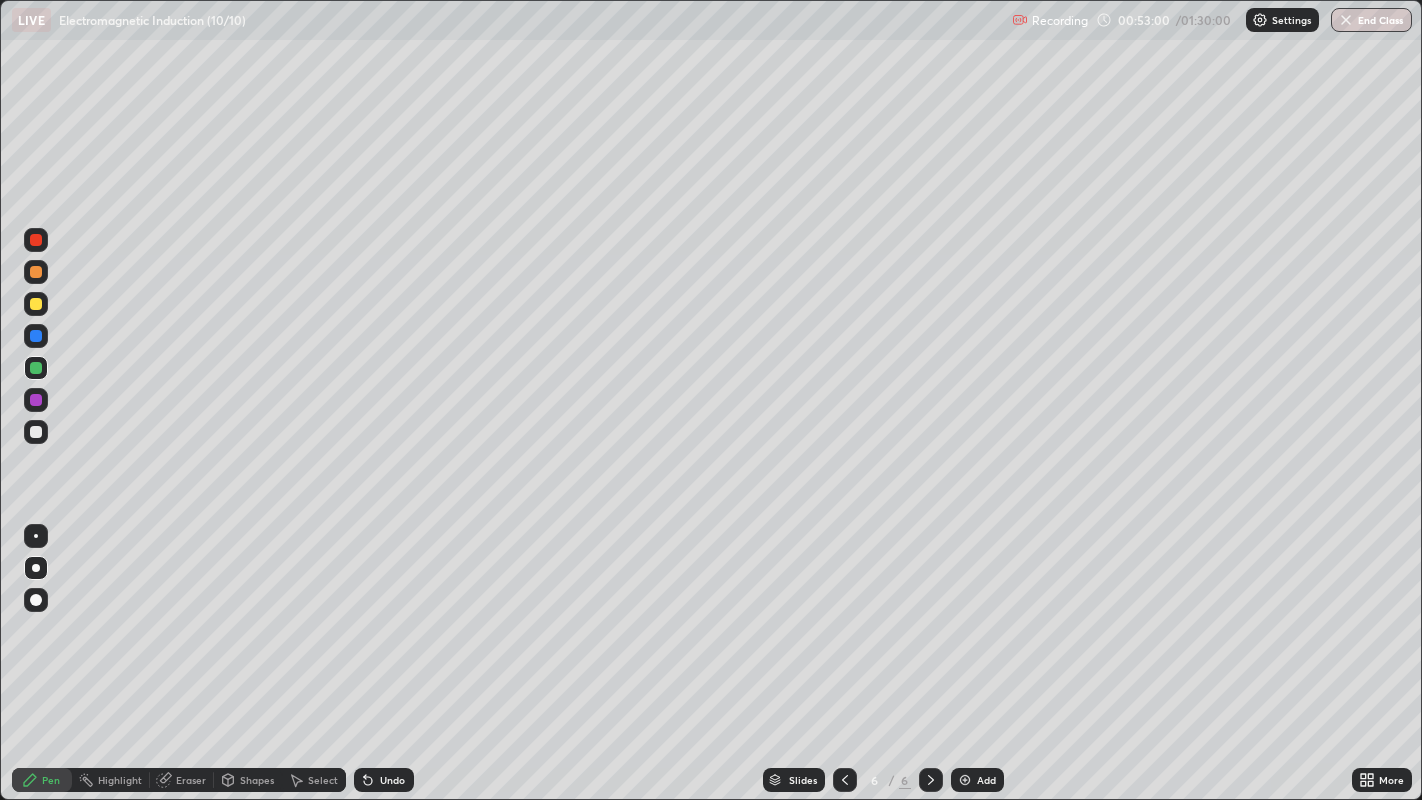 click on "Select" at bounding box center (323, 780) 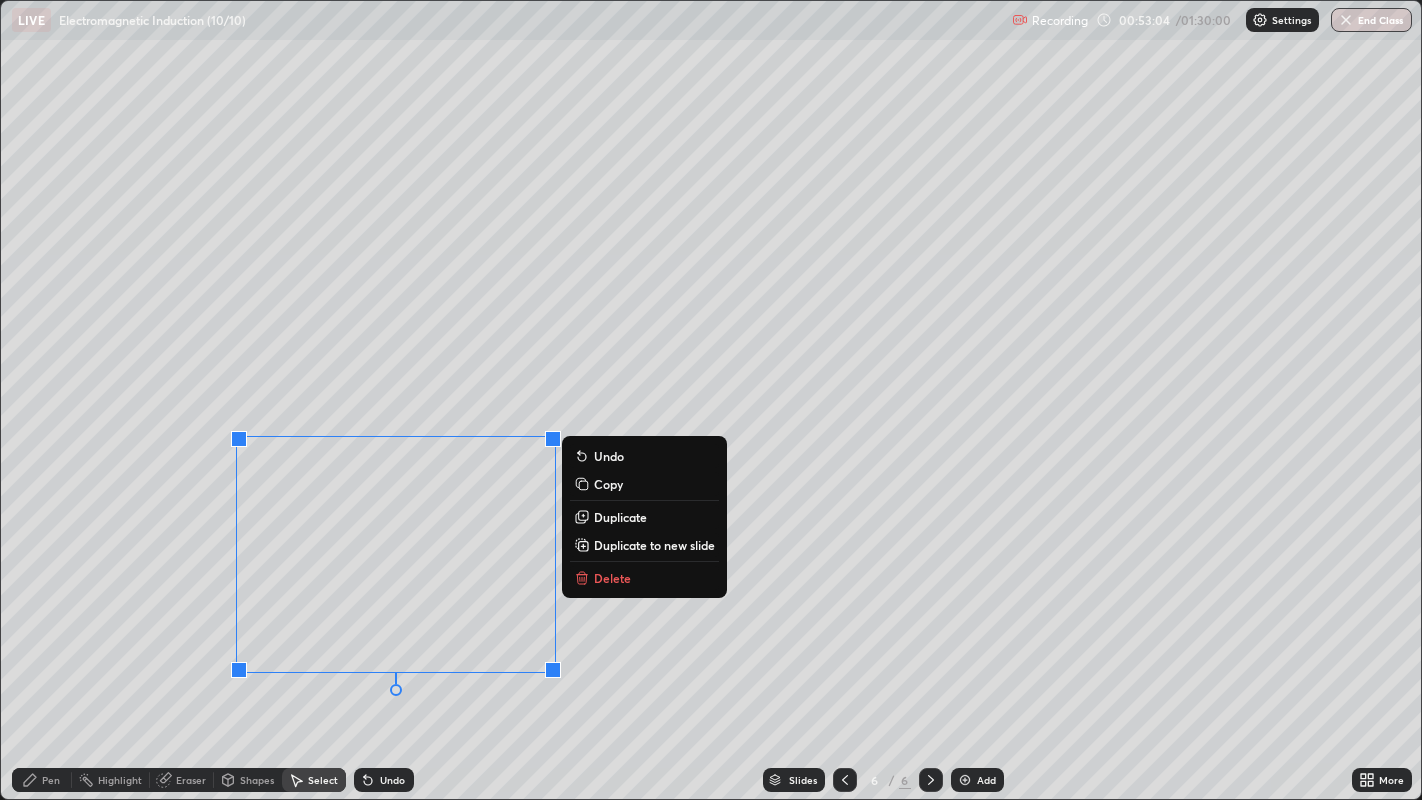 click on "Pen" at bounding box center [51, 780] 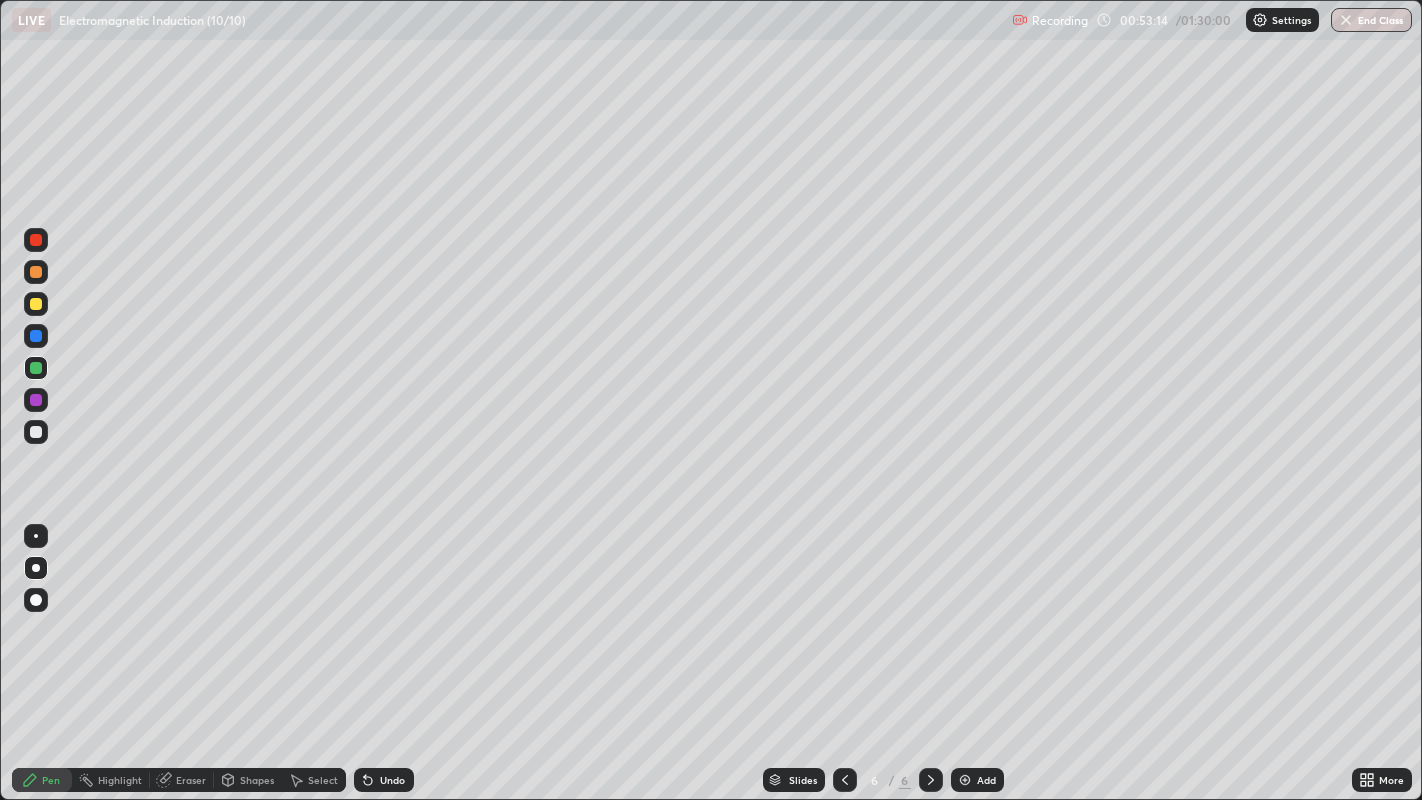 click at bounding box center [36, 432] 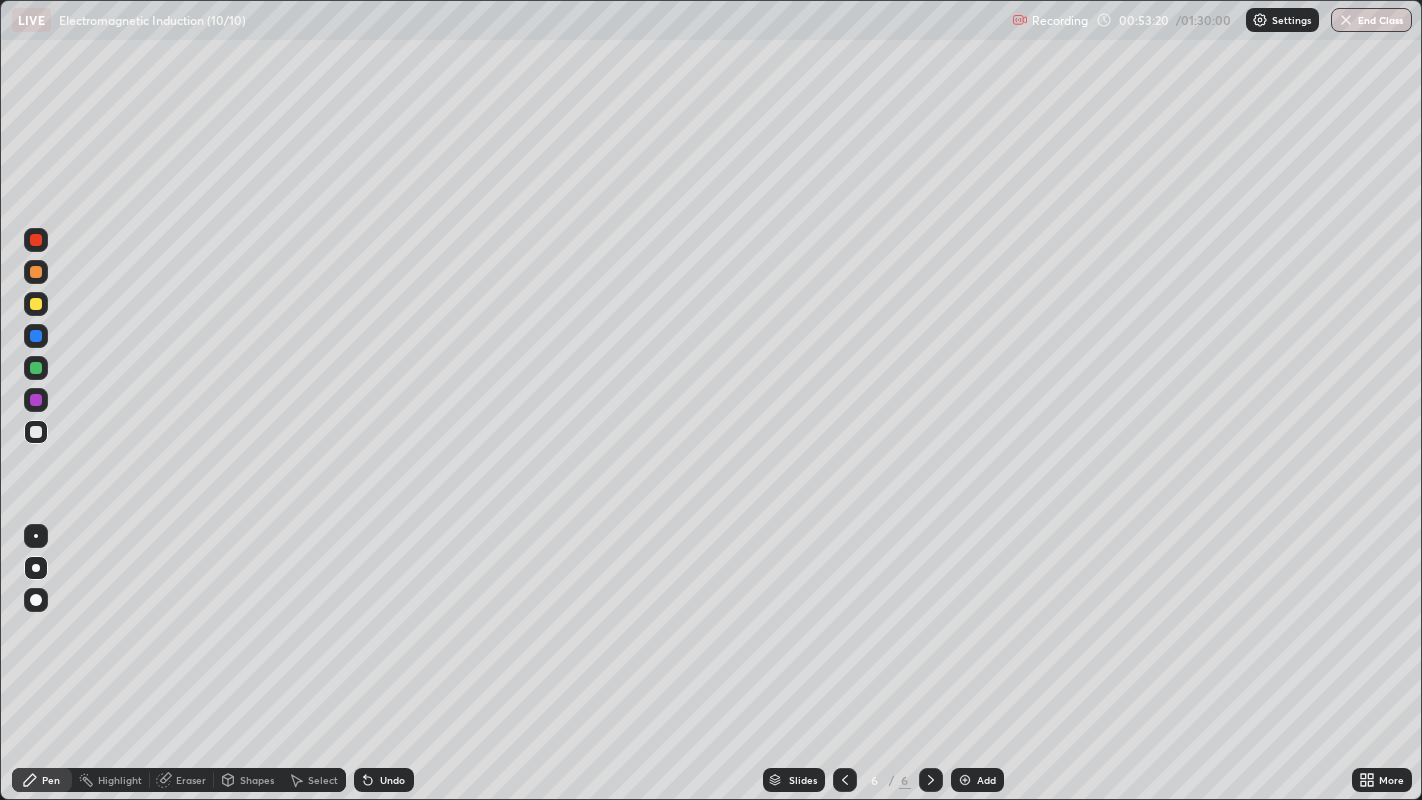 click on "Select" at bounding box center (323, 780) 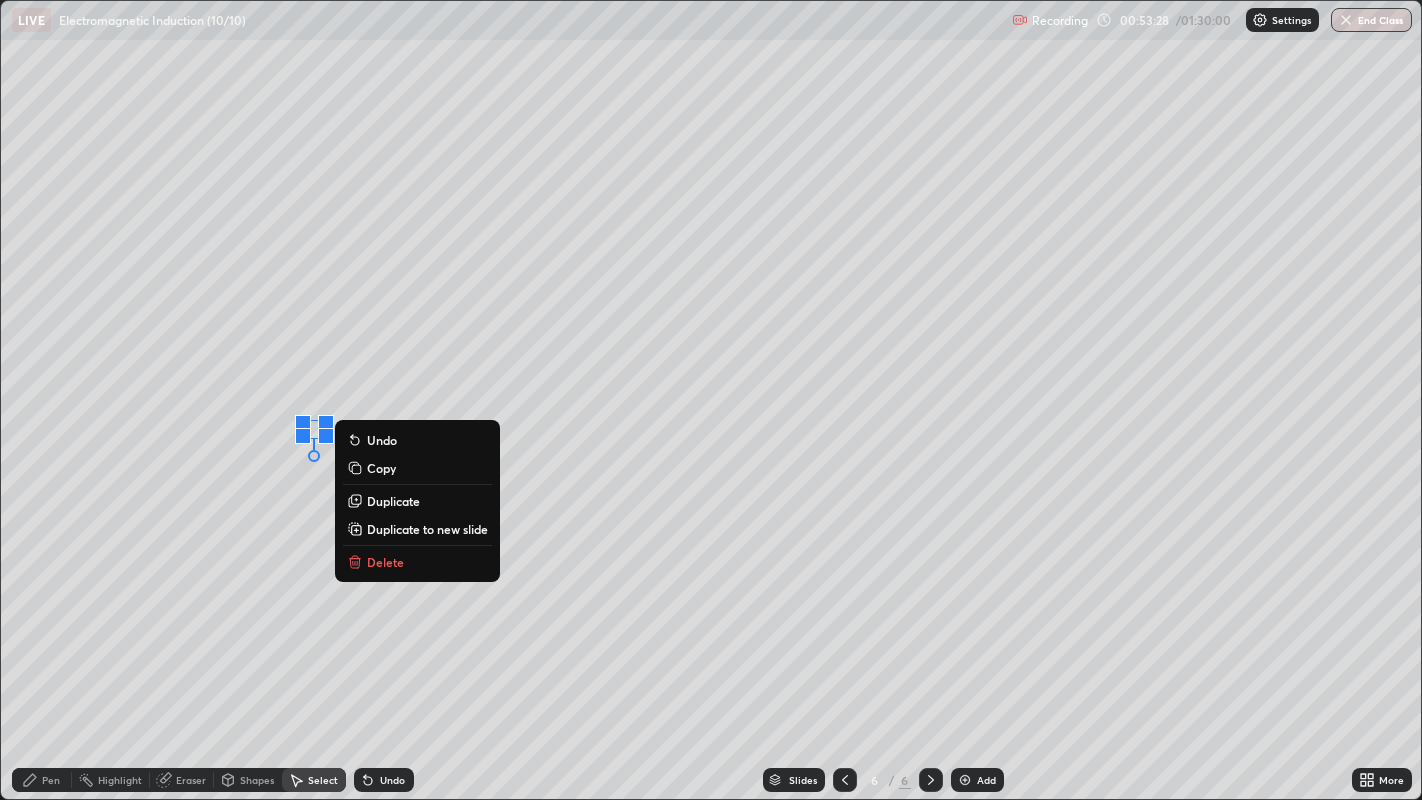 click on "Pen" at bounding box center (51, 780) 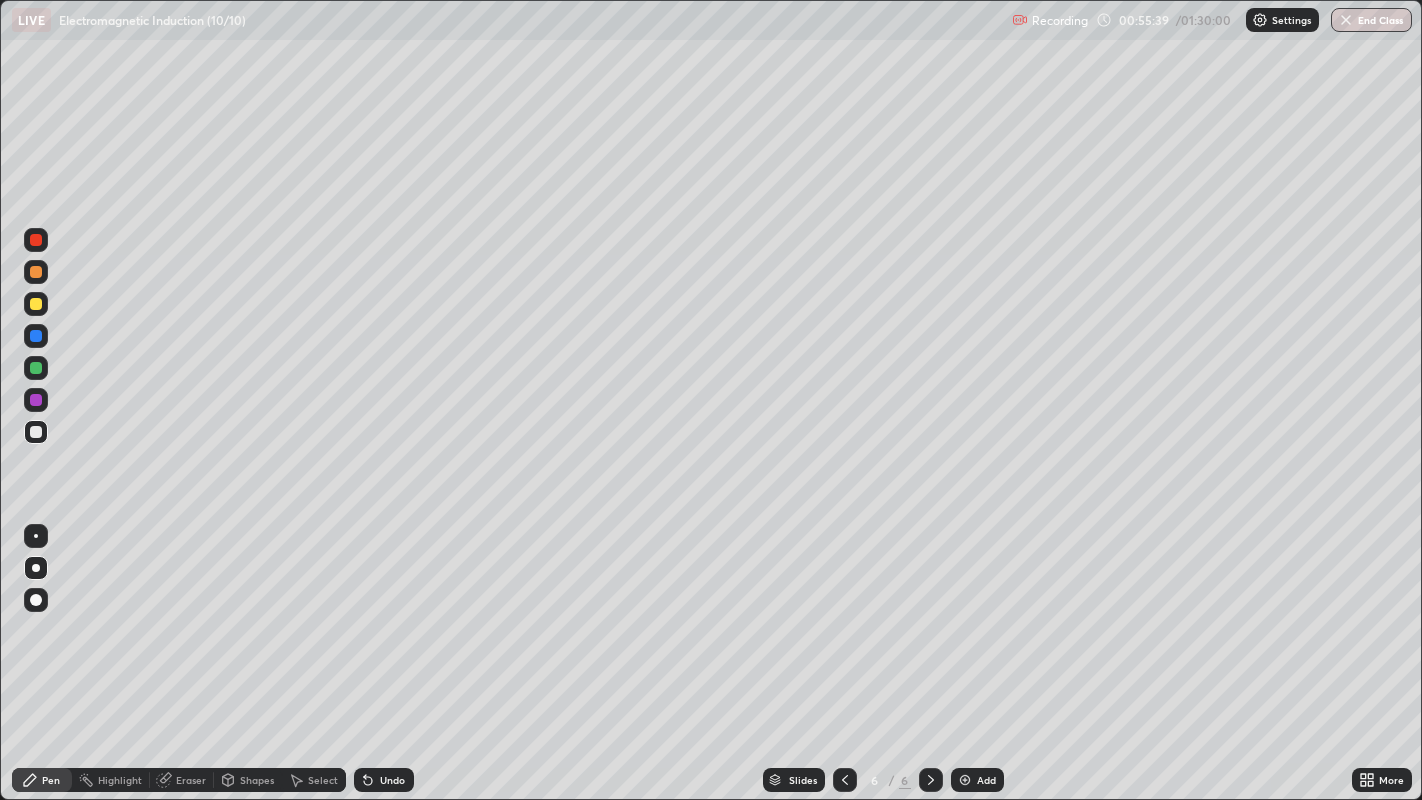 click at bounding box center (36, 304) 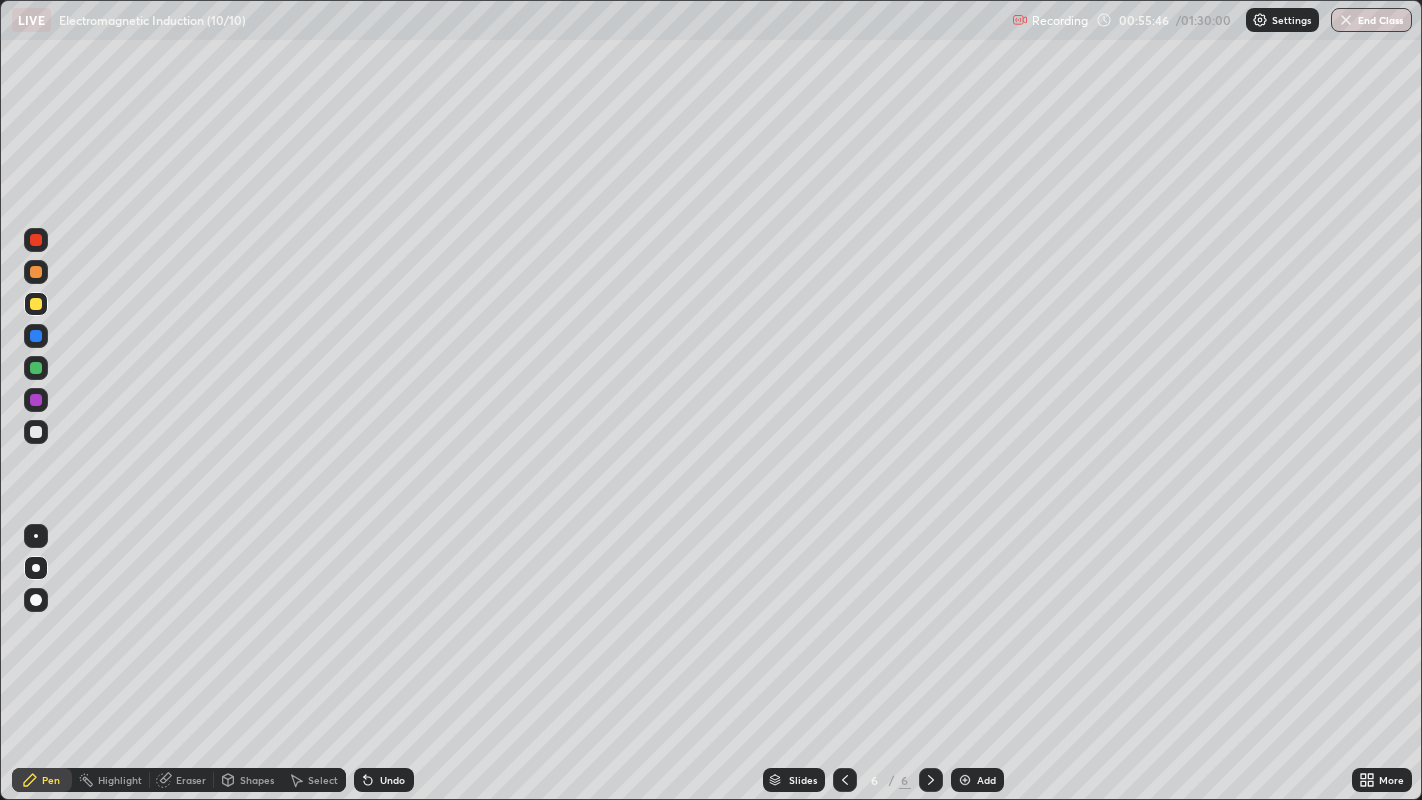 click at bounding box center (36, 400) 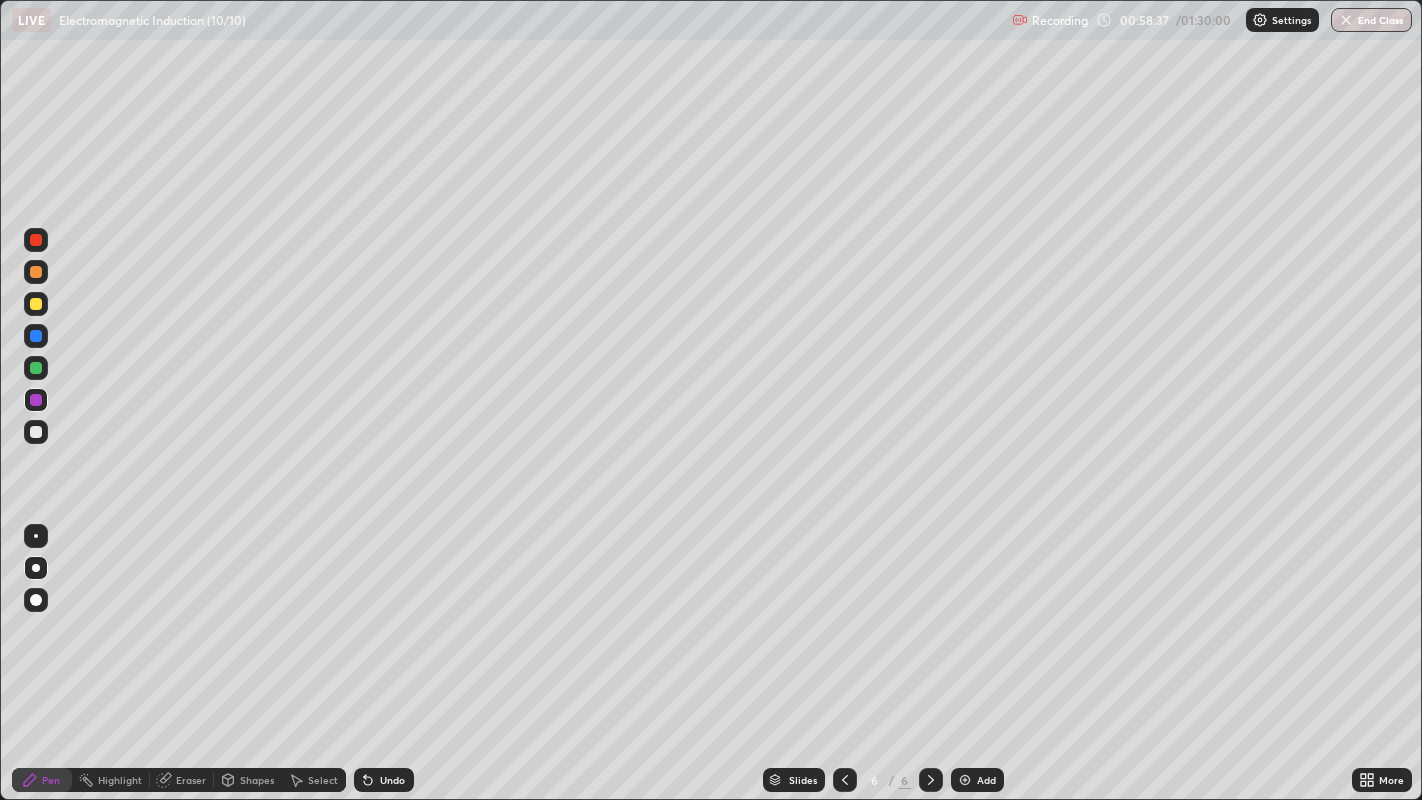click at bounding box center (36, 432) 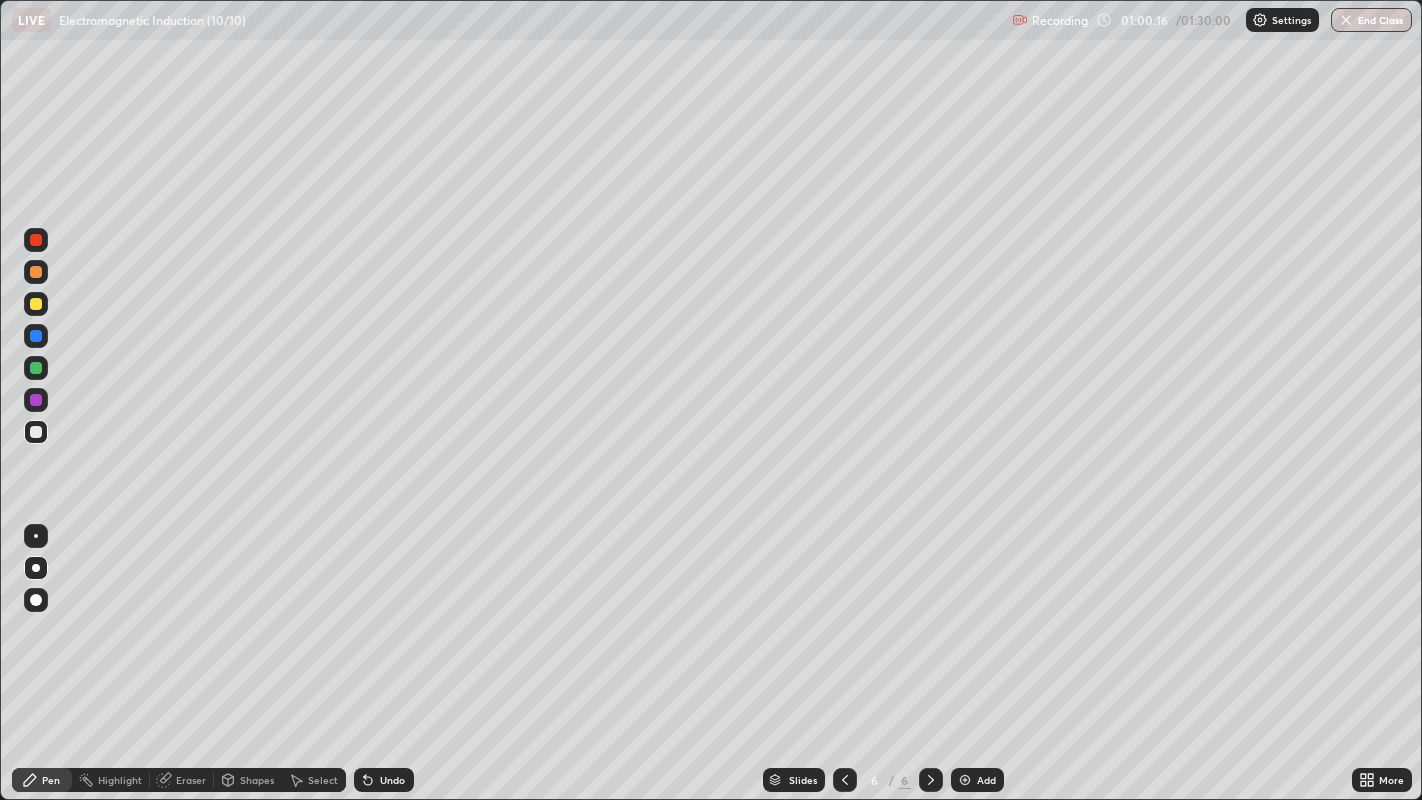 click at bounding box center (36, 368) 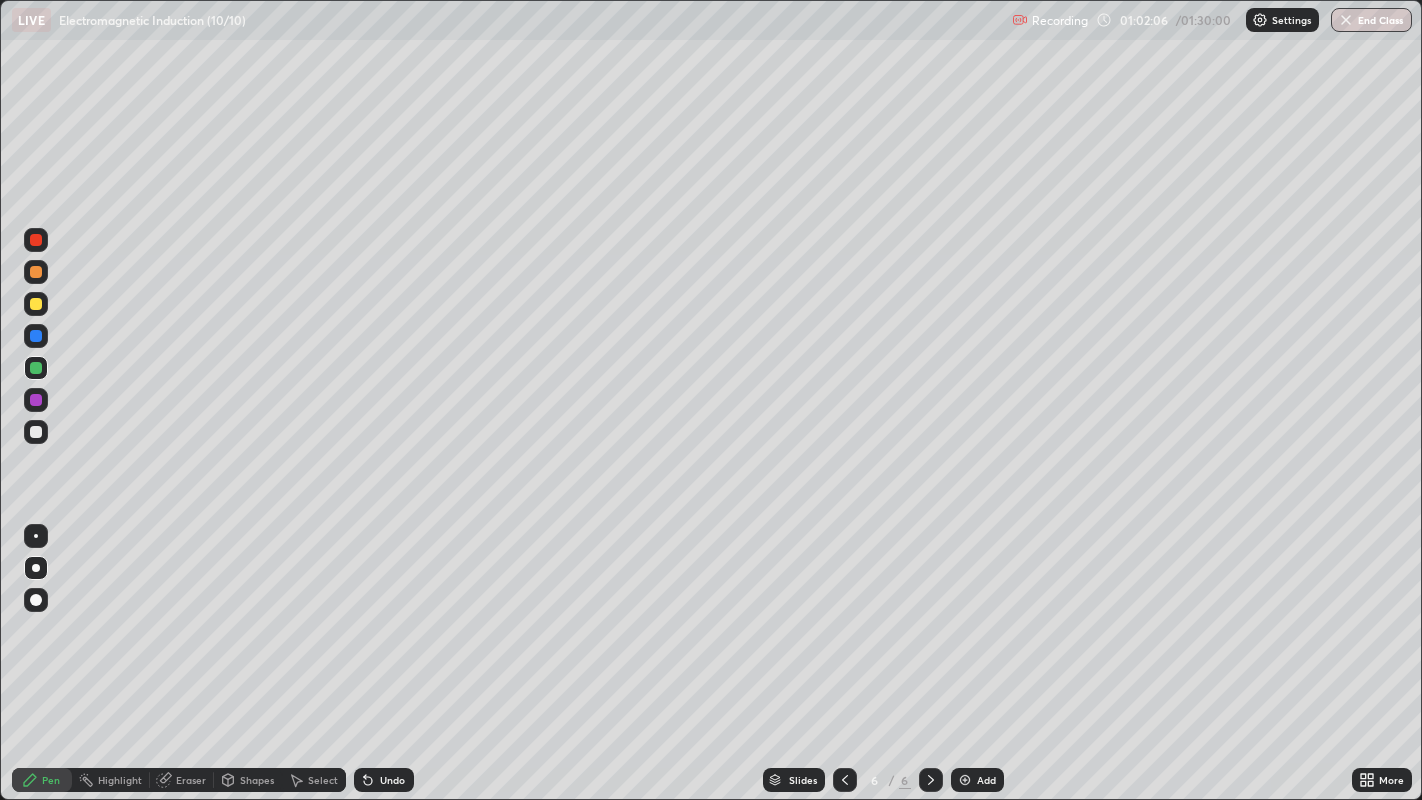click at bounding box center (965, 780) 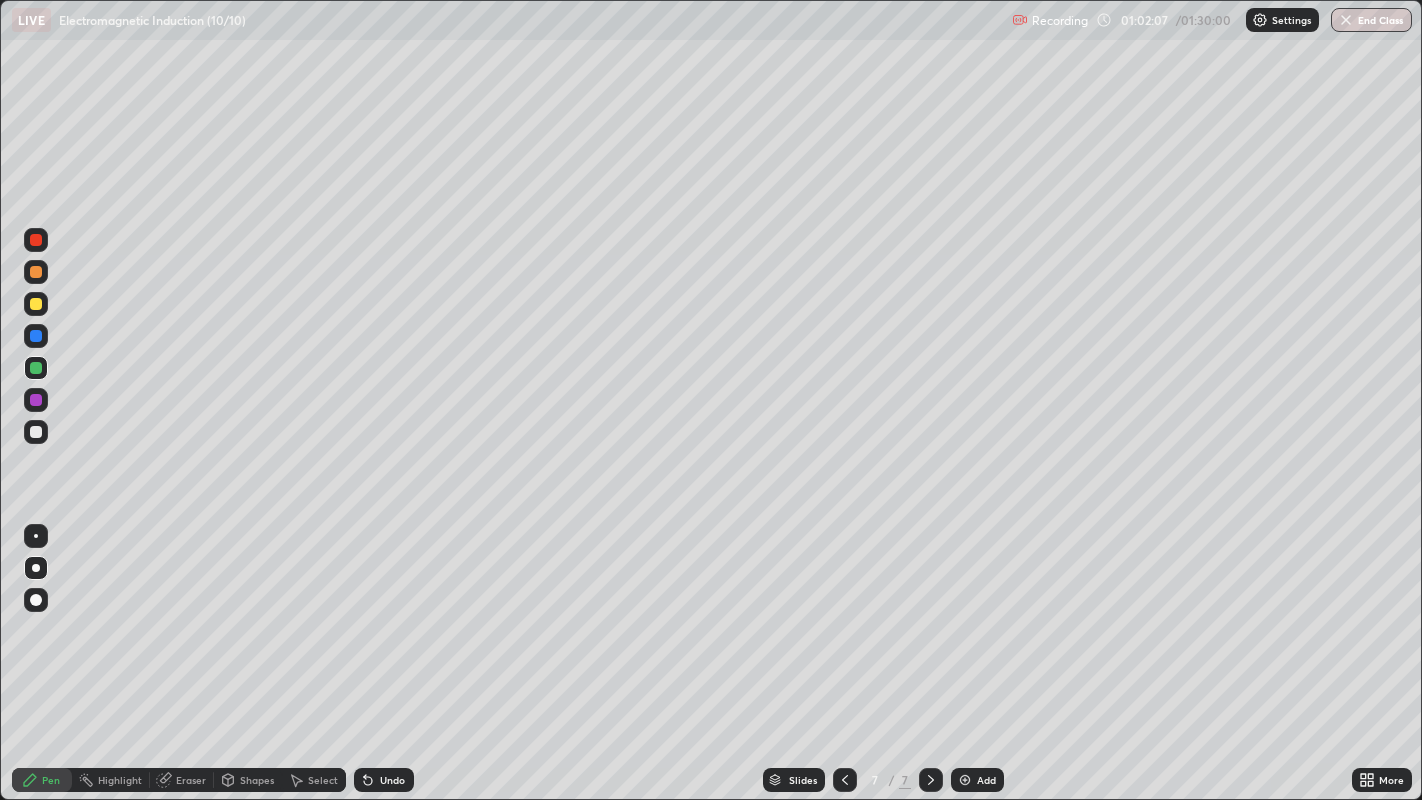click at bounding box center [36, 304] 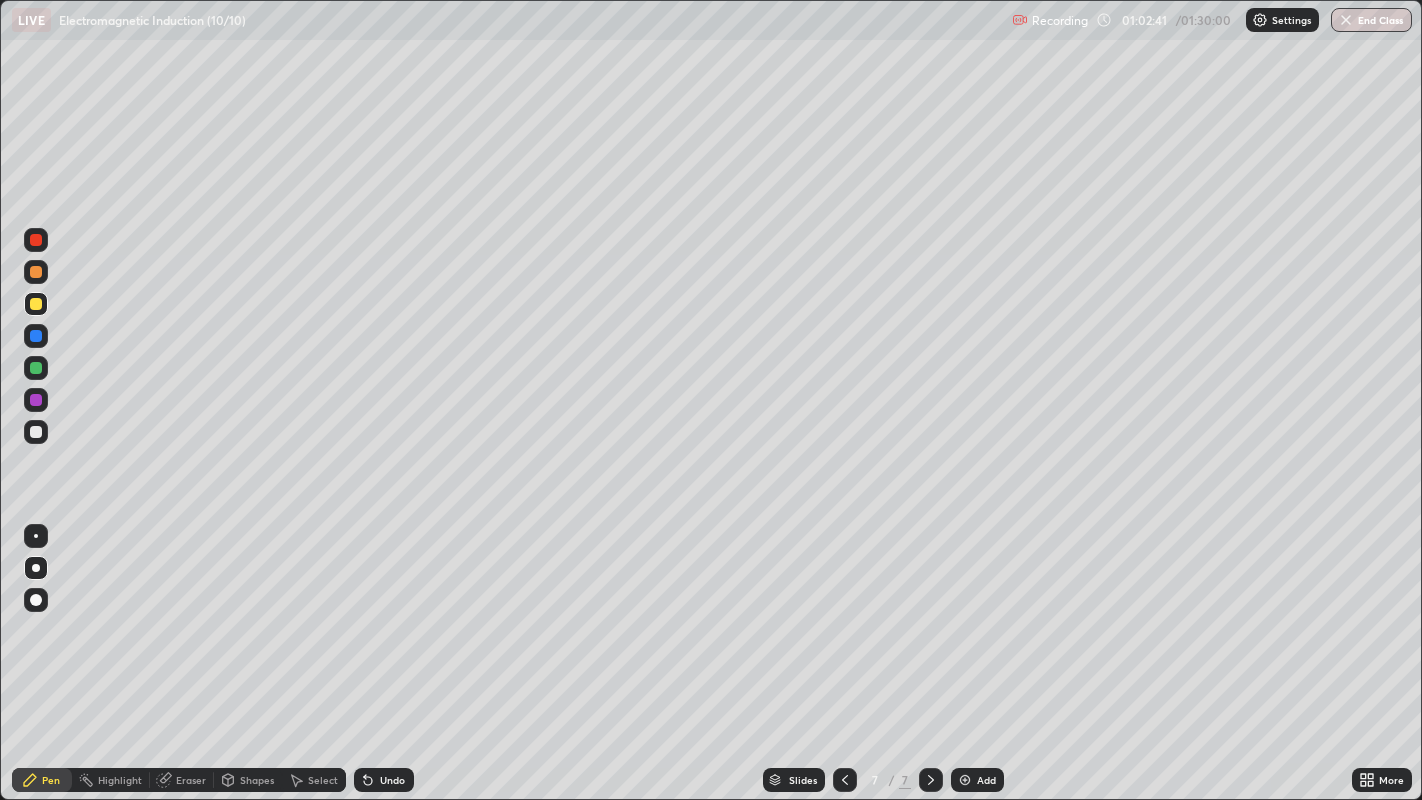 click at bounding box center (36, 368) 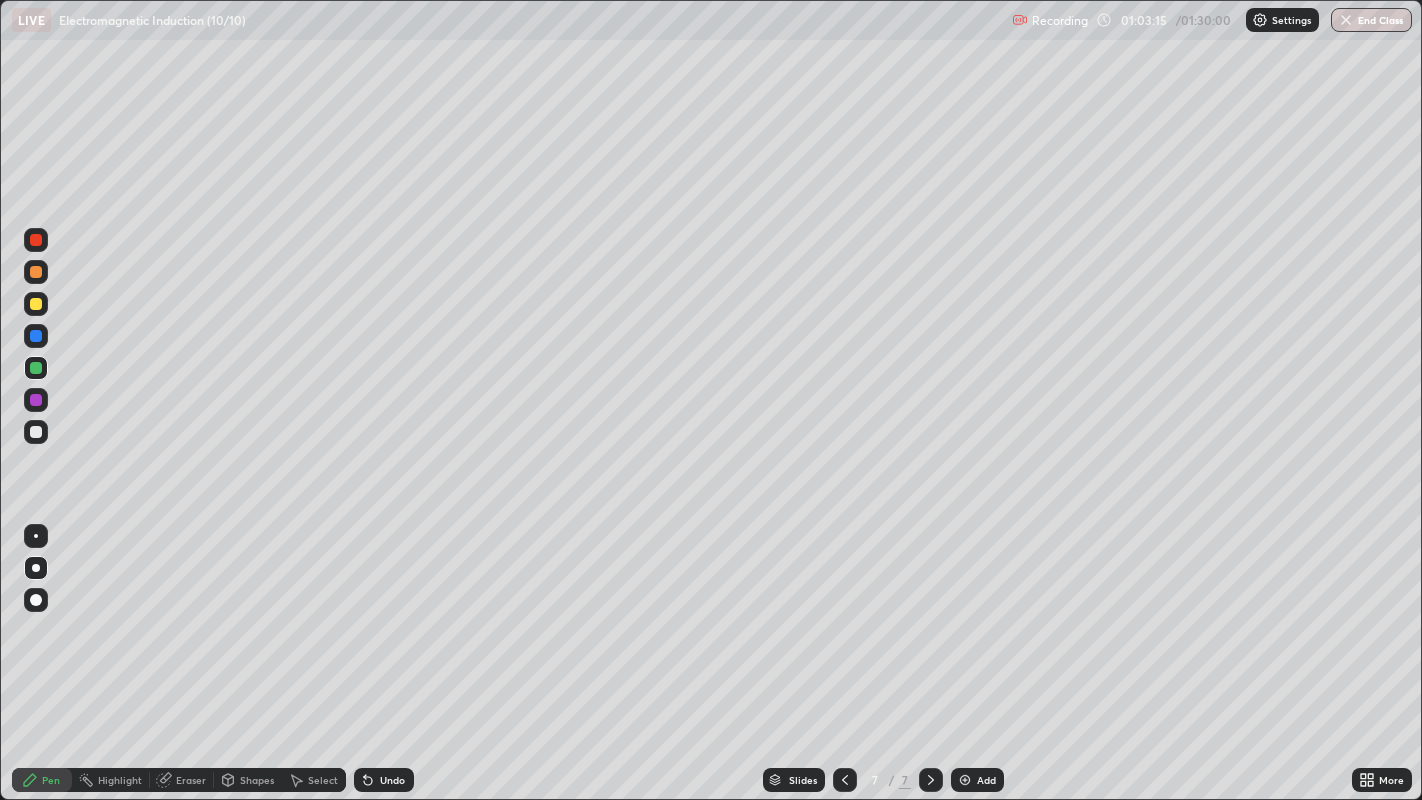 click on "Undo" at bounding box center [392, 780] 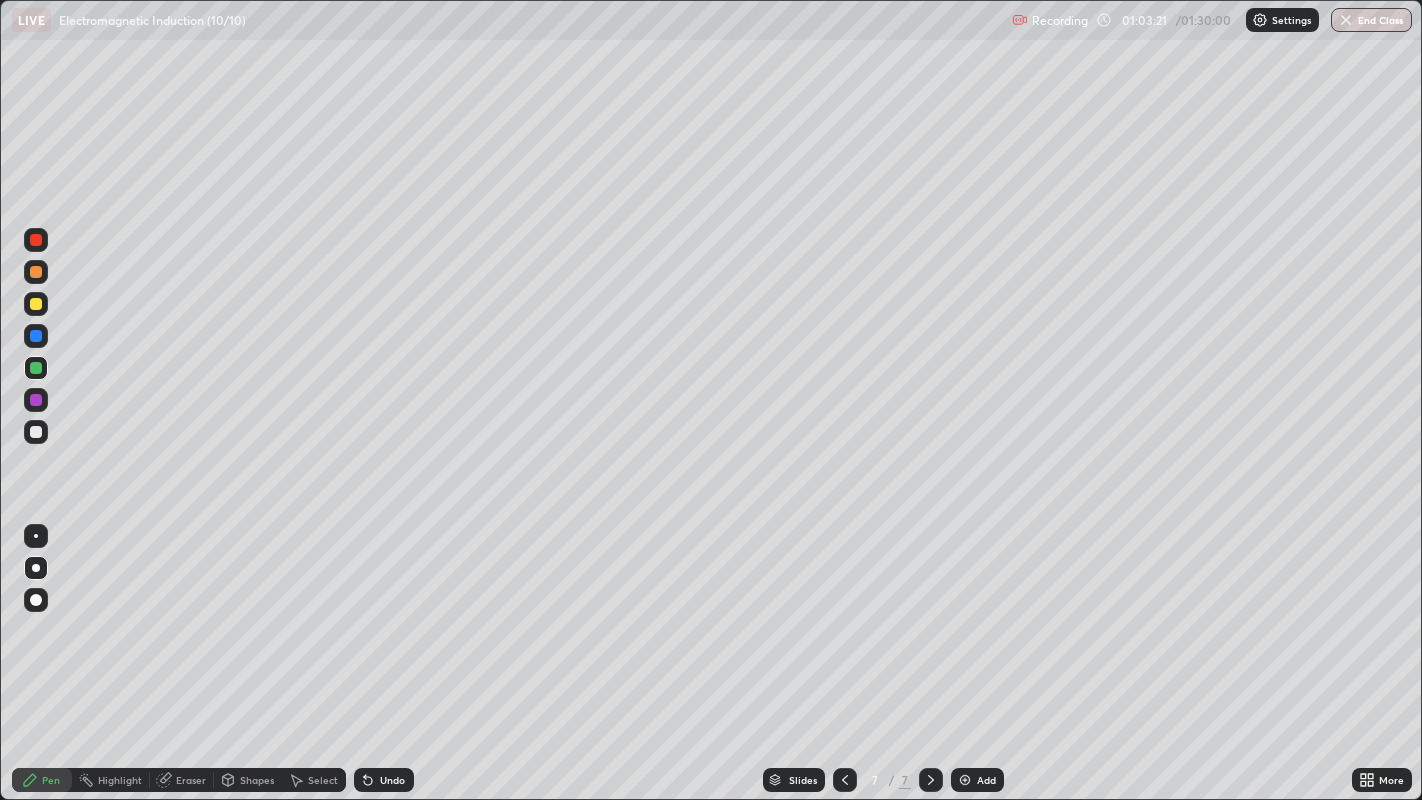 click at bounding box center (36, 432) 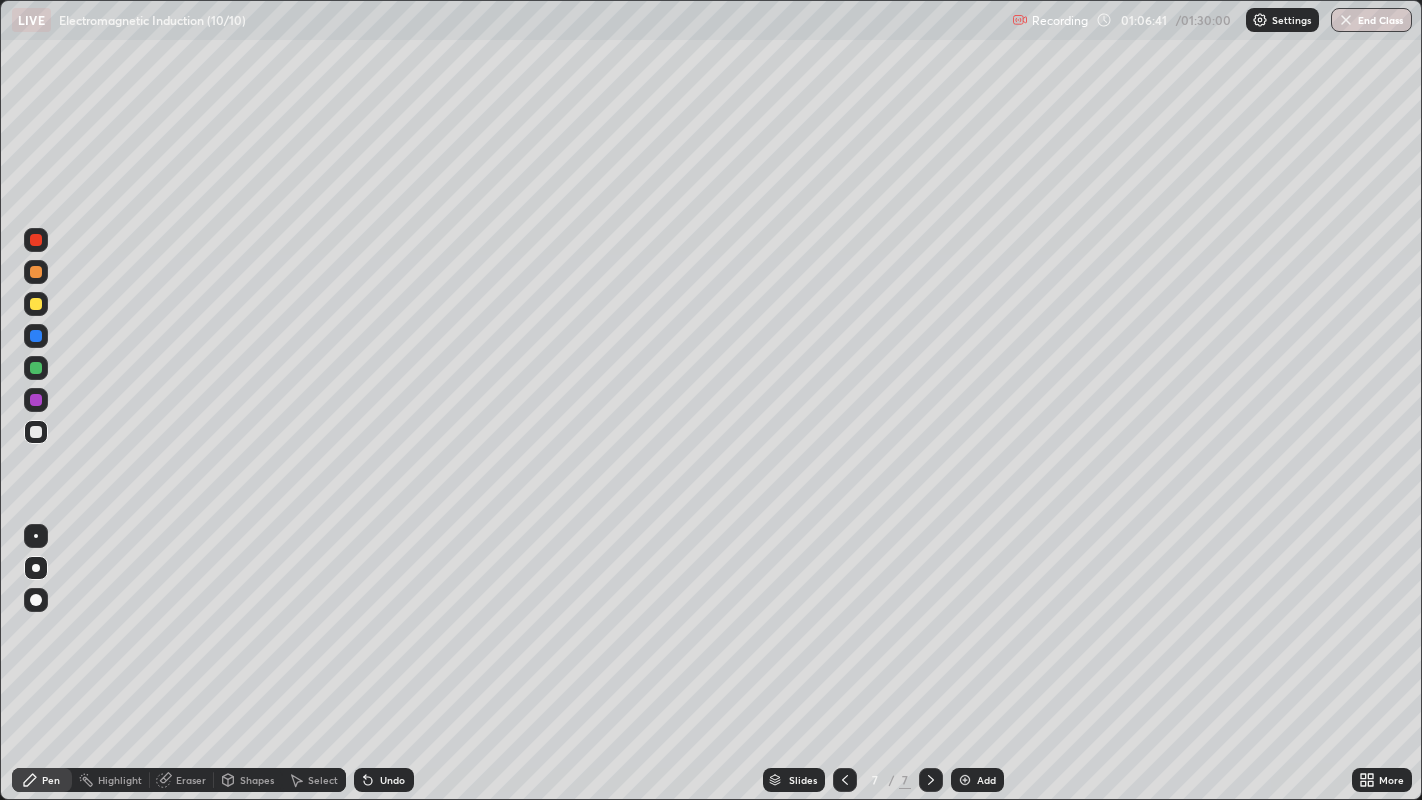 click at bounding box center (36, 432) 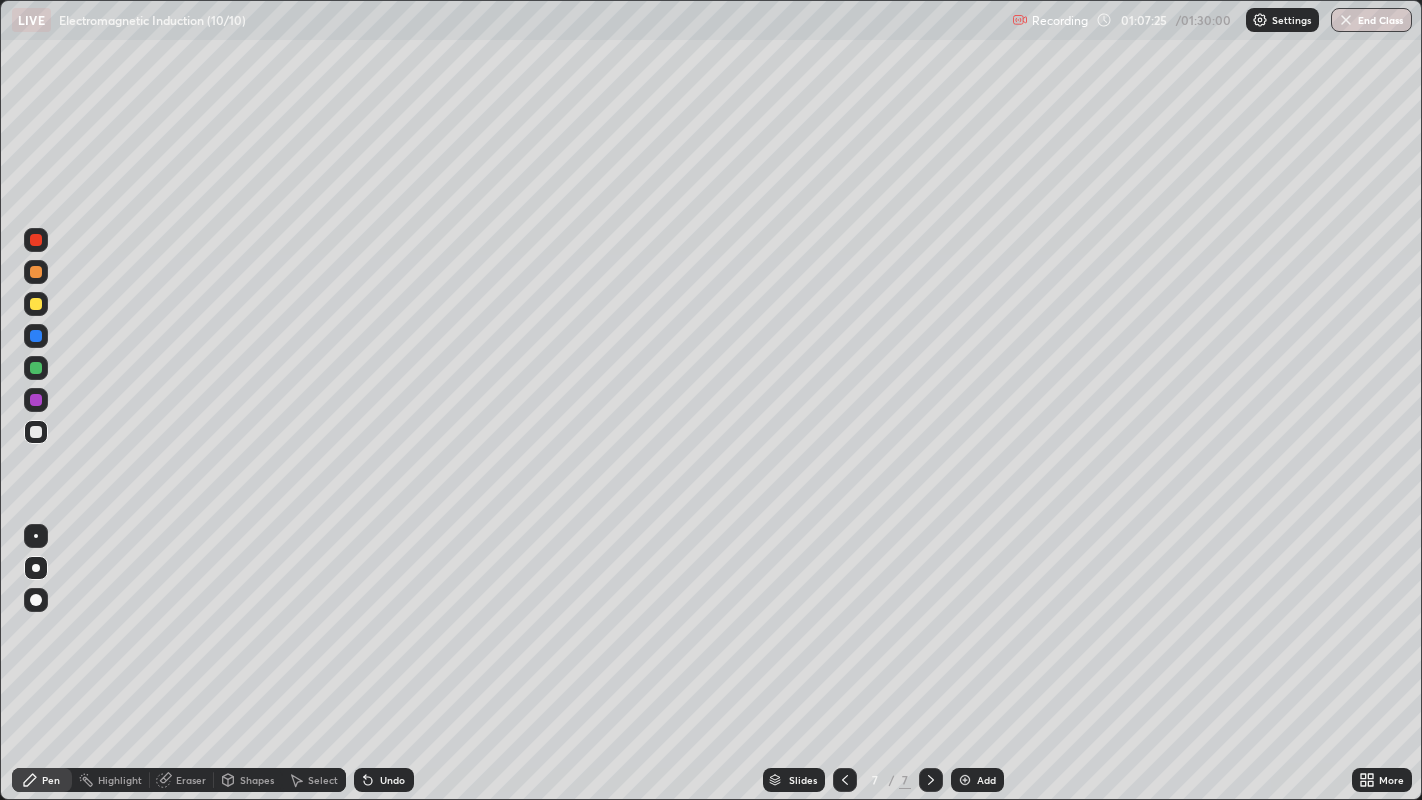 click at bounding box center (36, 432) 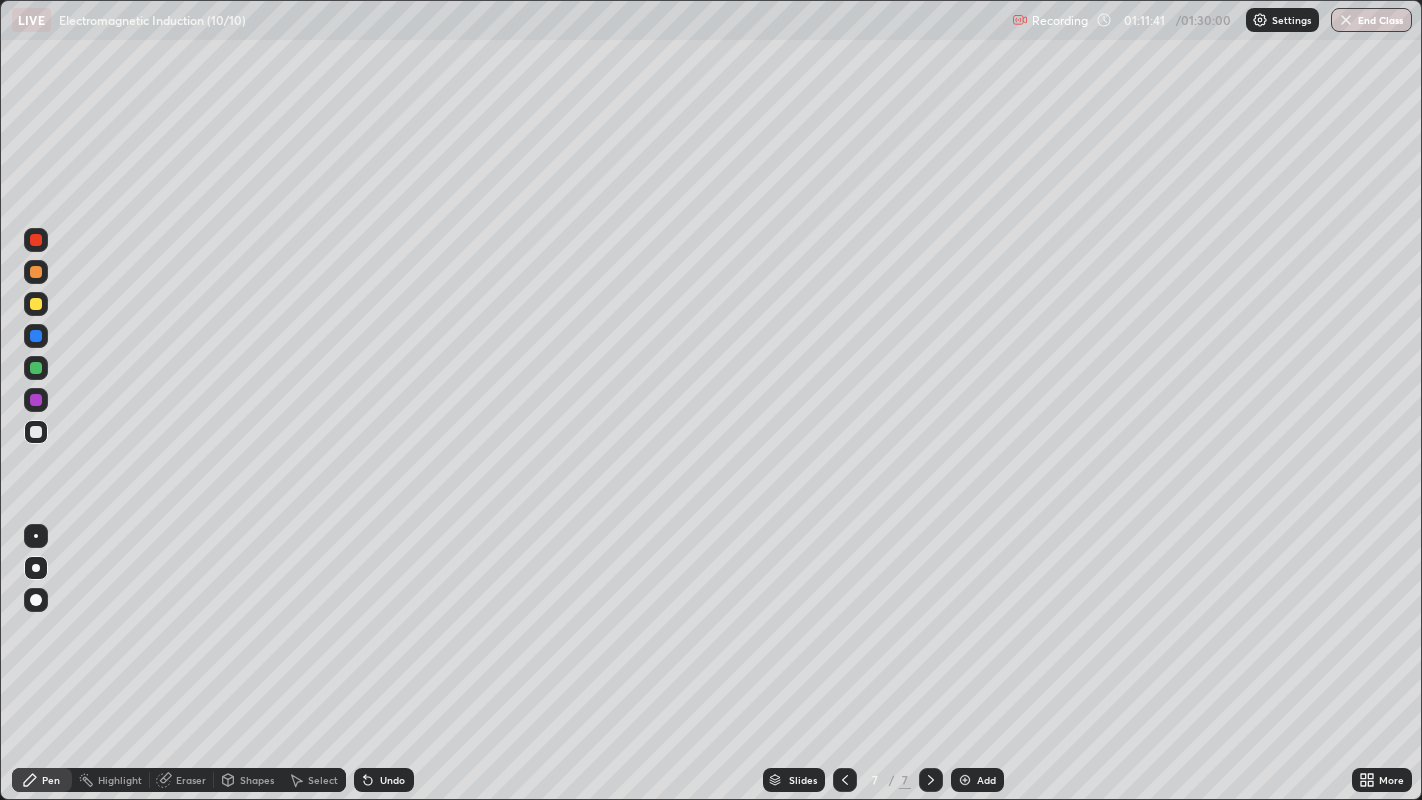 click at bounding box center (36, 304) 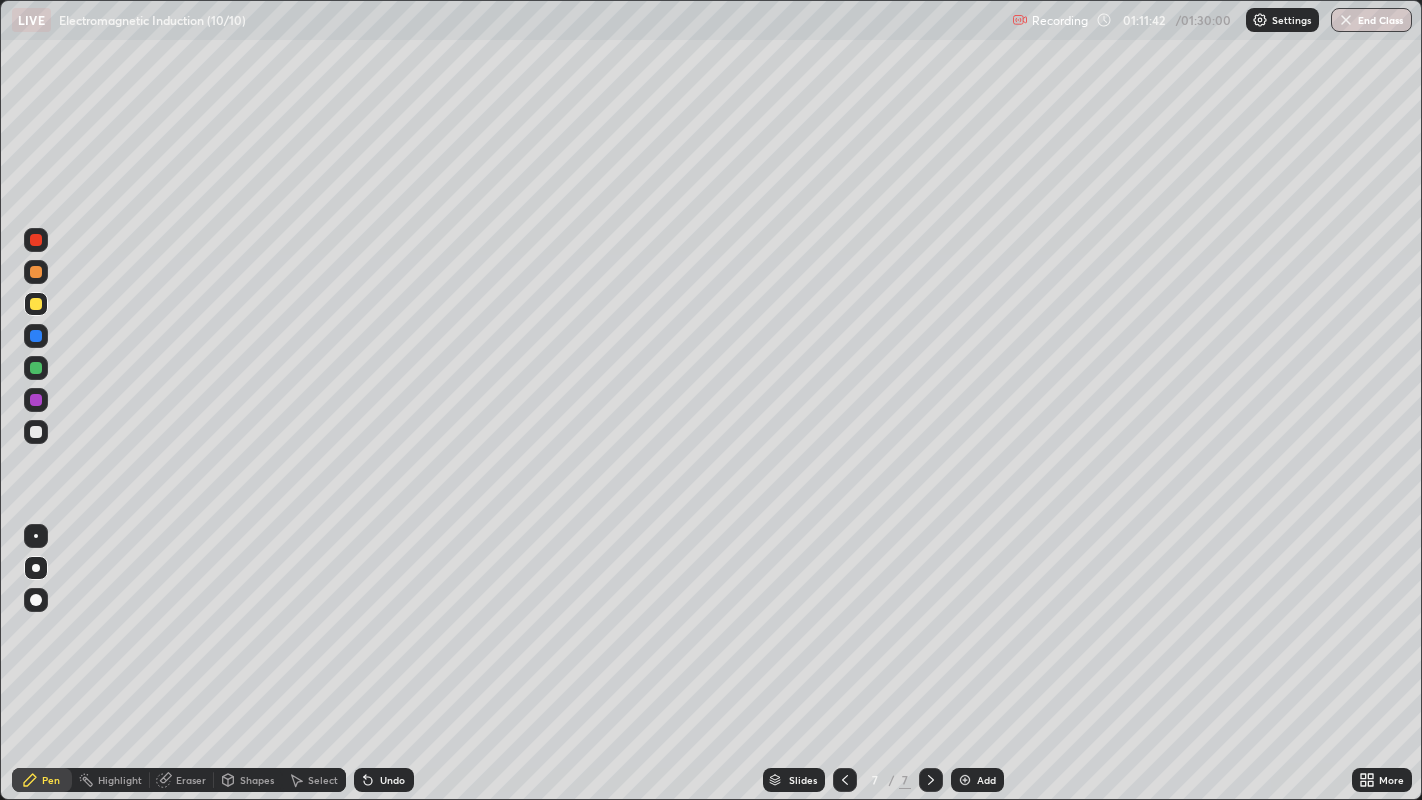 click on "Add" at bounding box center (986, 780) 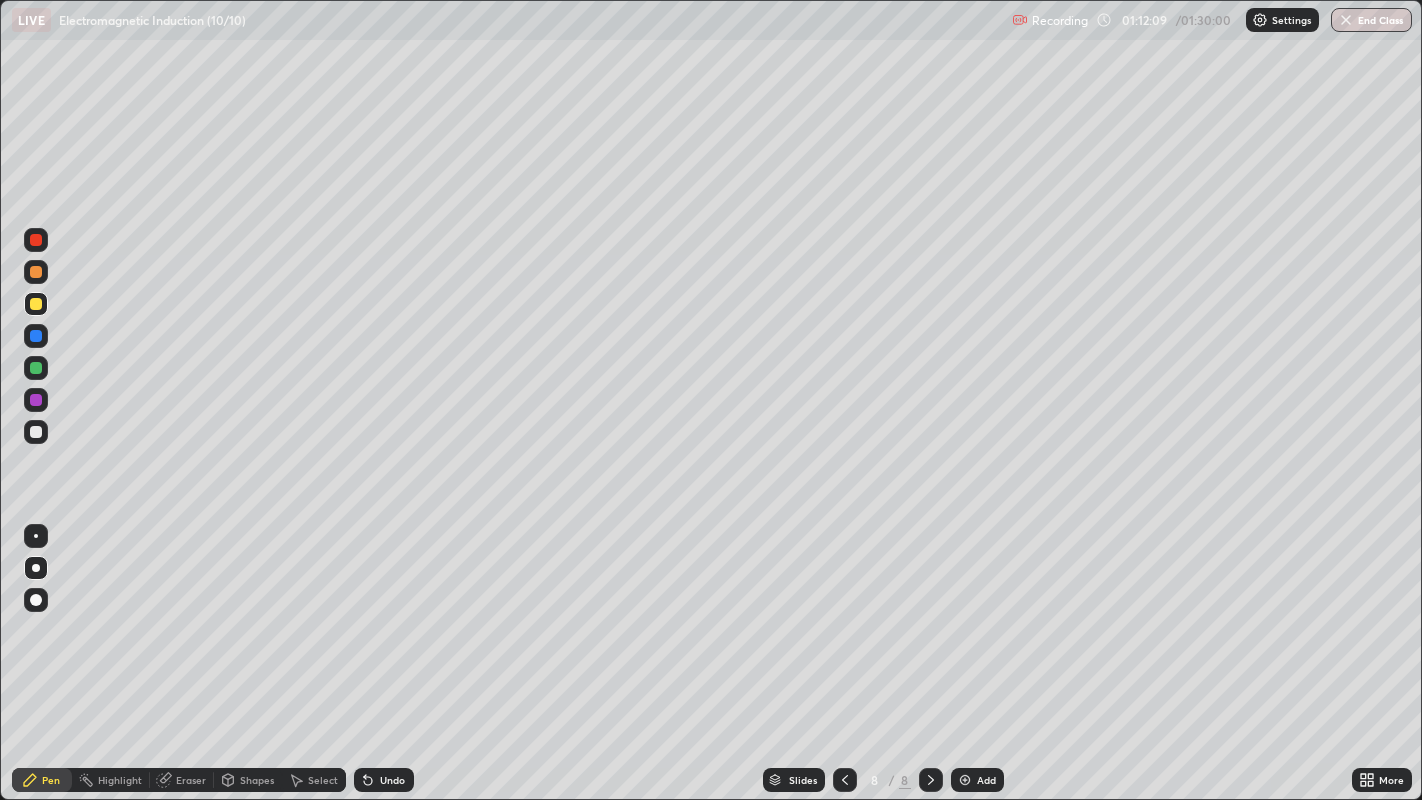 click at bounding box center [36, 368] 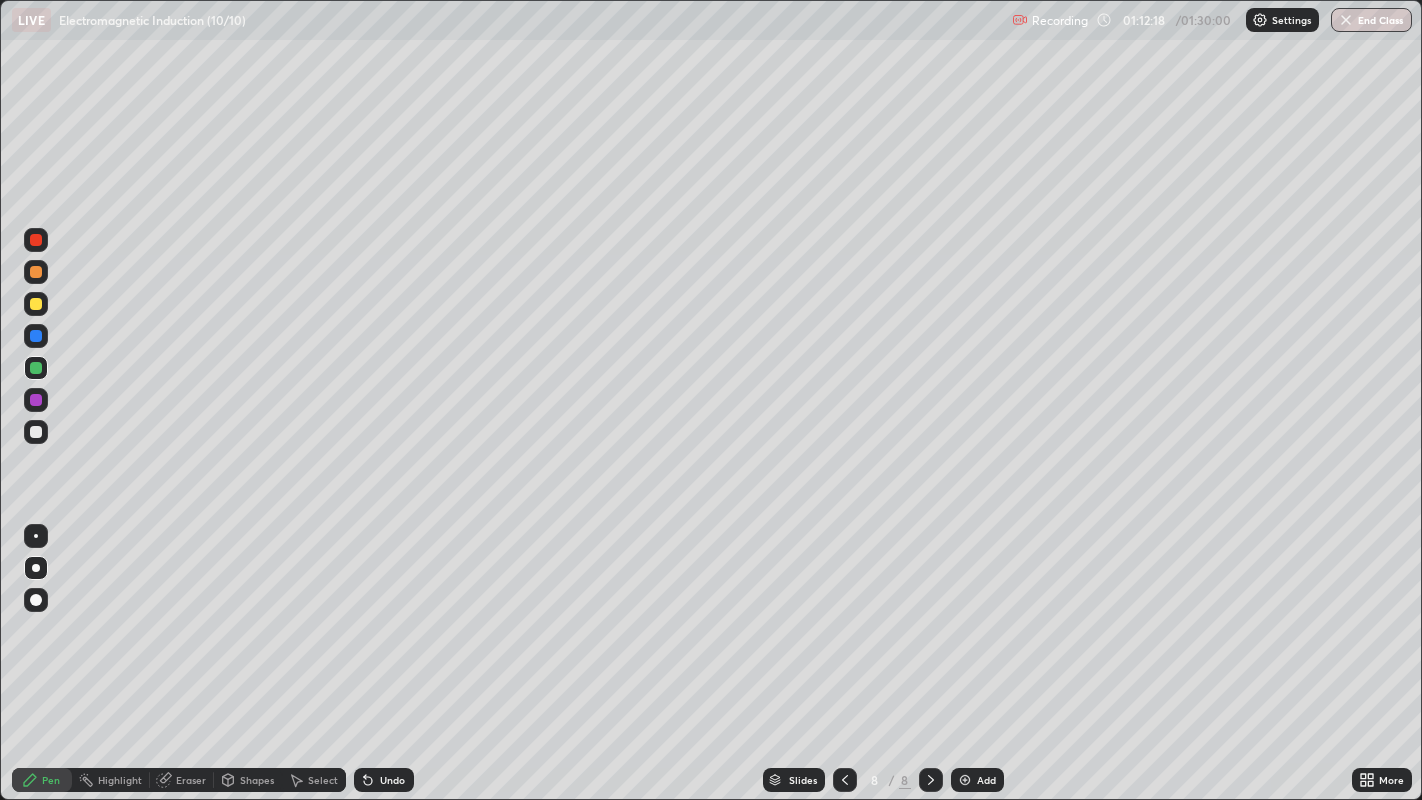 click at bounding box center (36, 304) 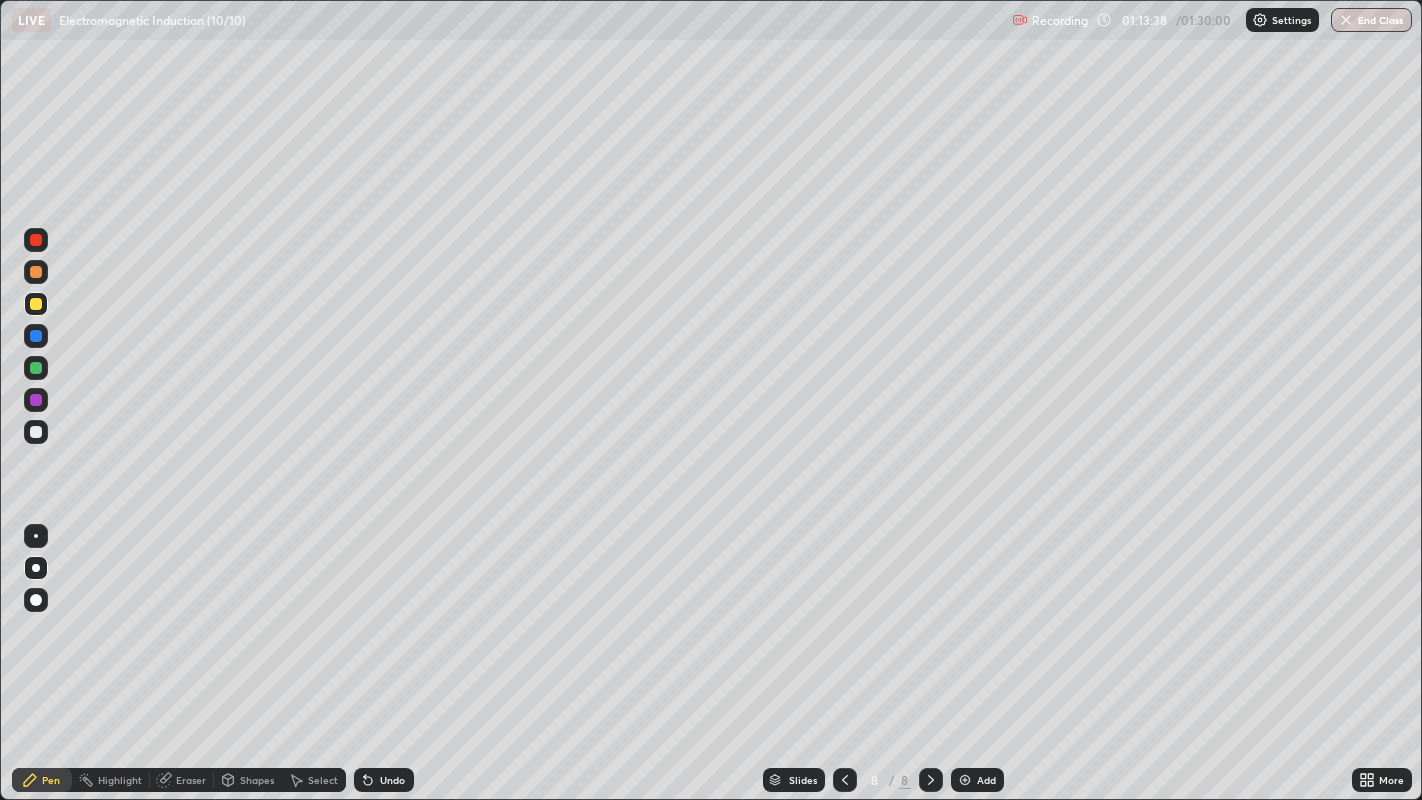 click at bounding box center (36, 432) 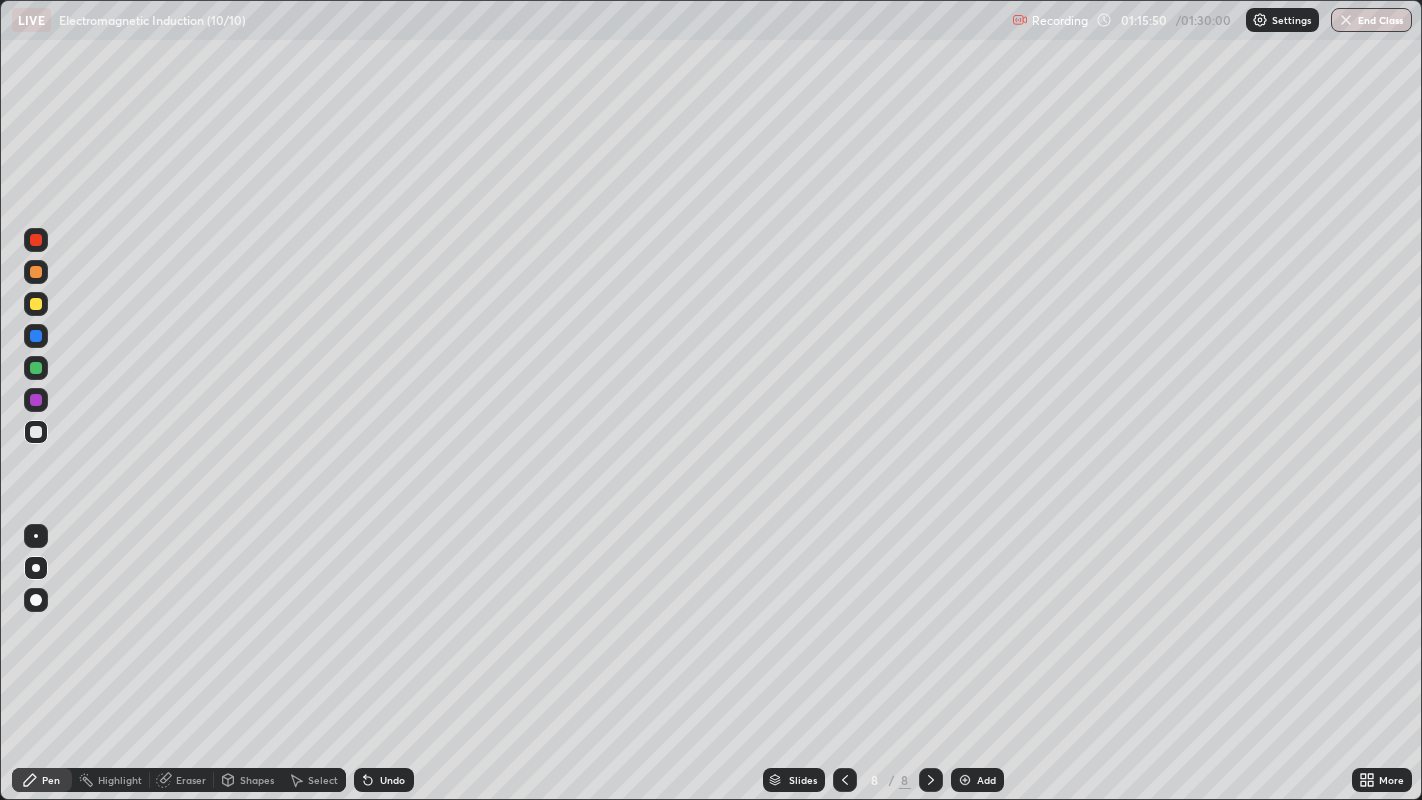 click at bounding box center [36, 368] 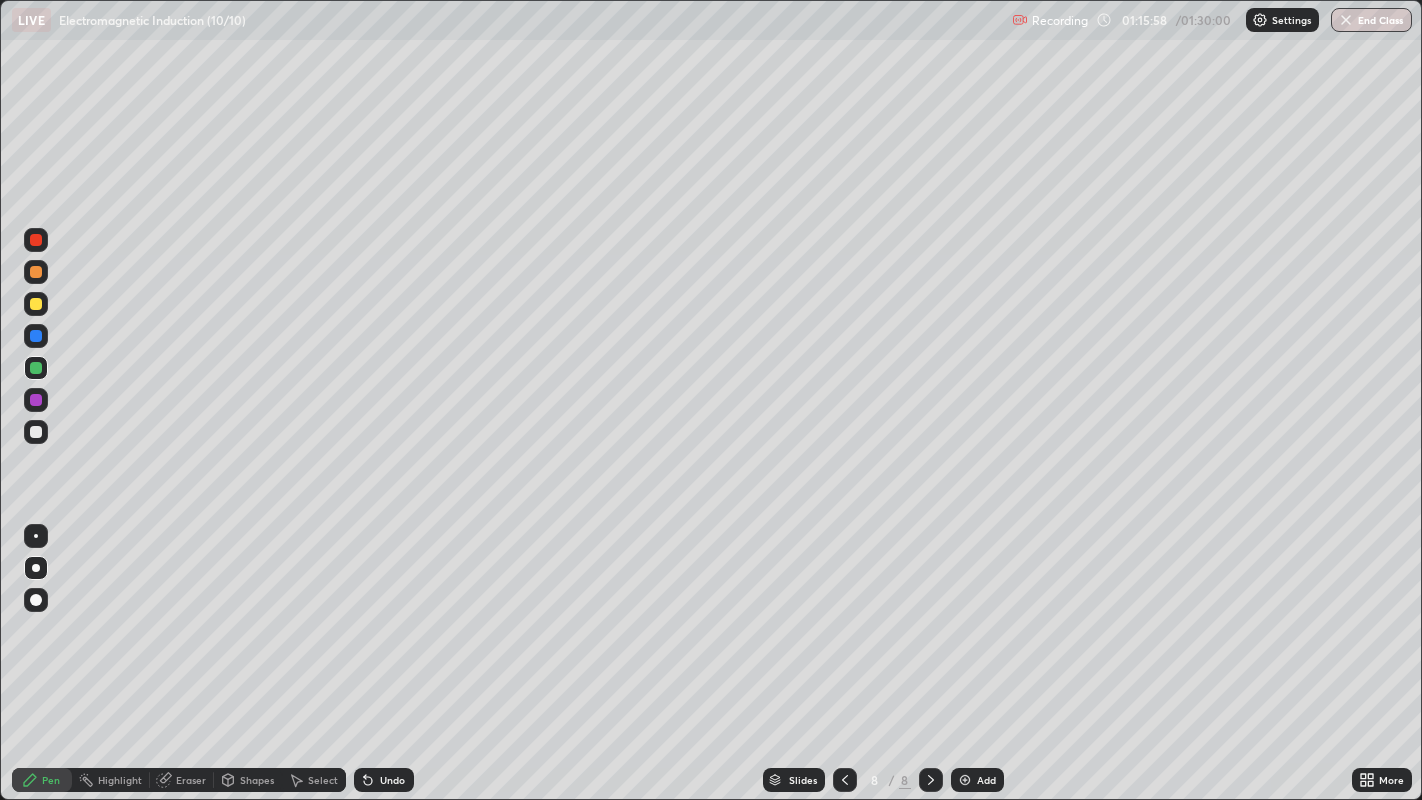 click on "Undo" at bounding box center (384, 780) 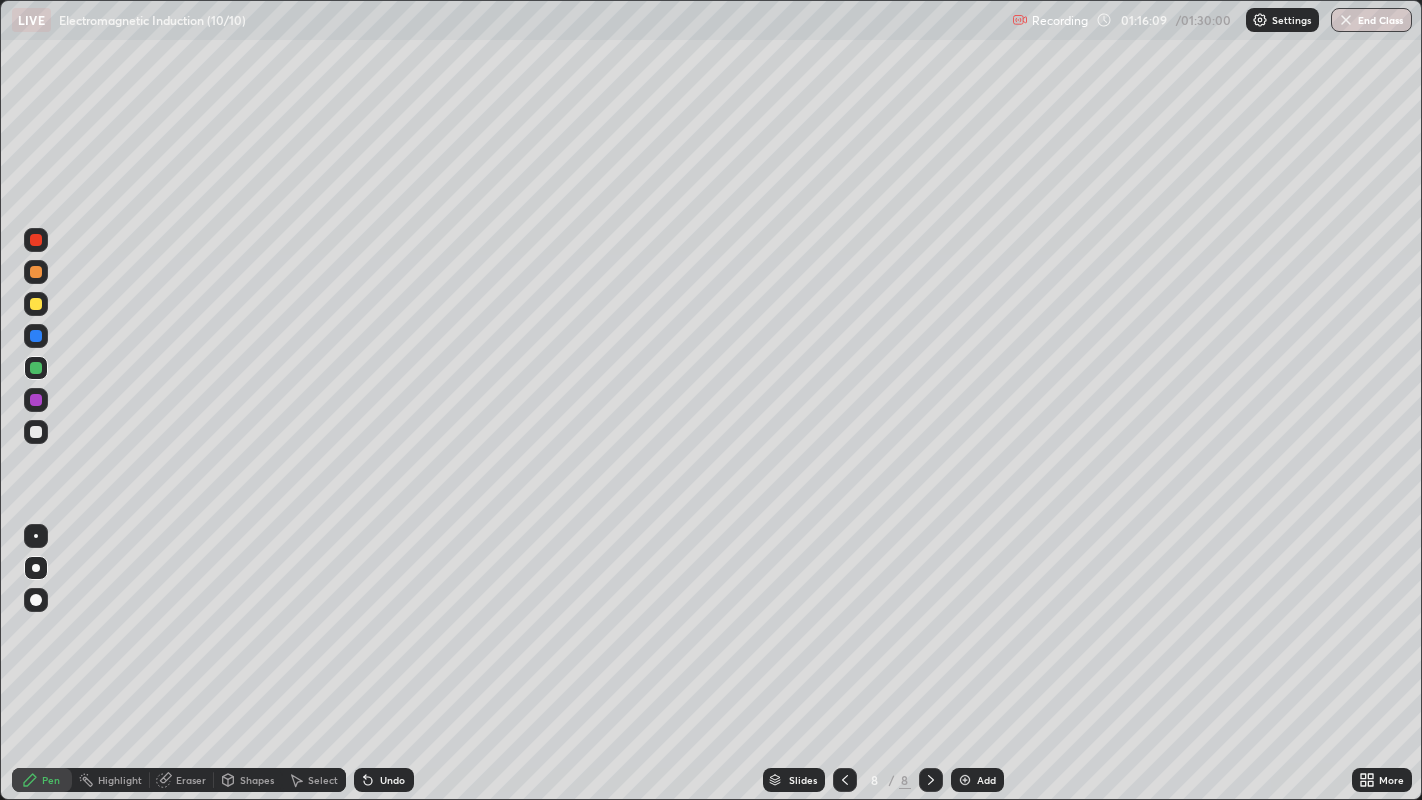 click at bounding box center [36, 432] 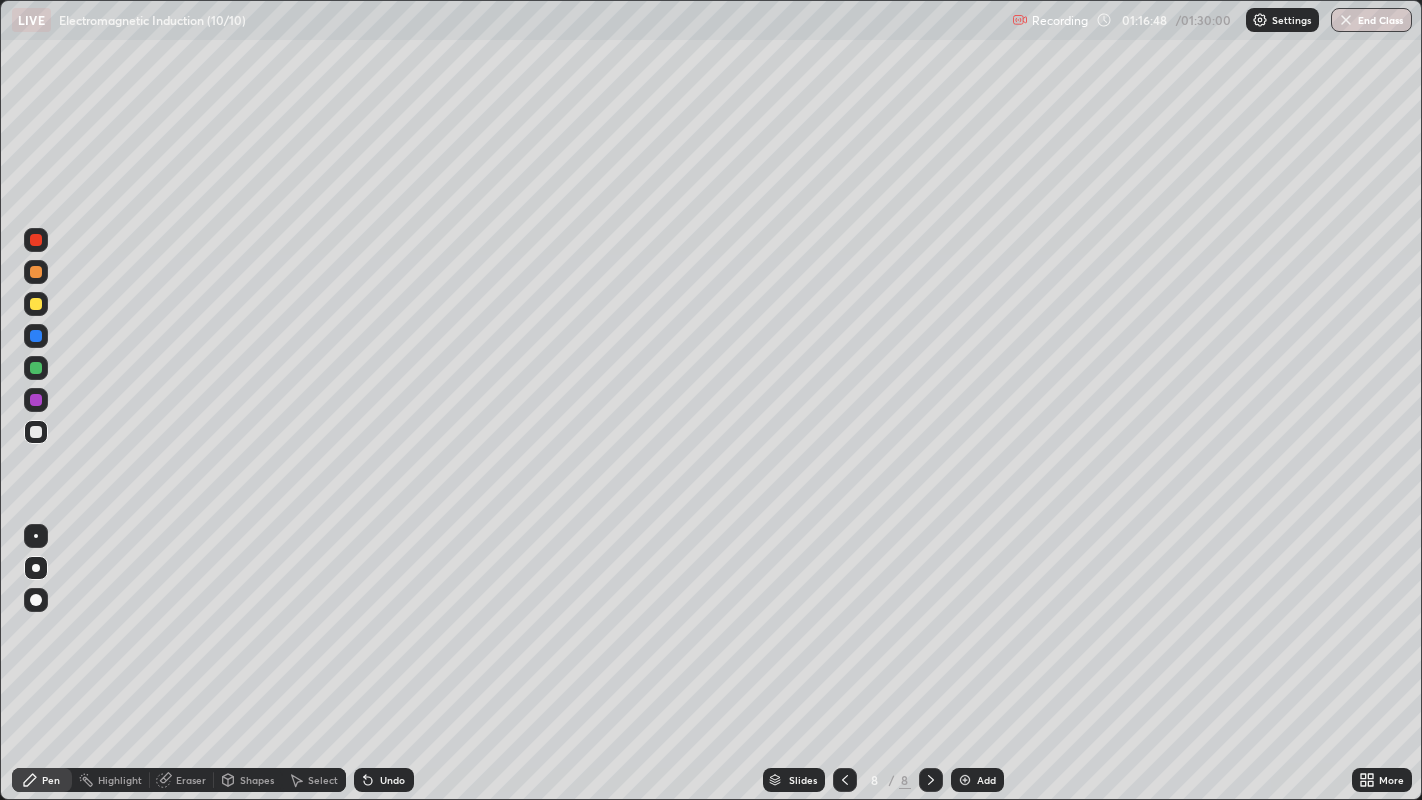 click at bounding box center [36, 400] 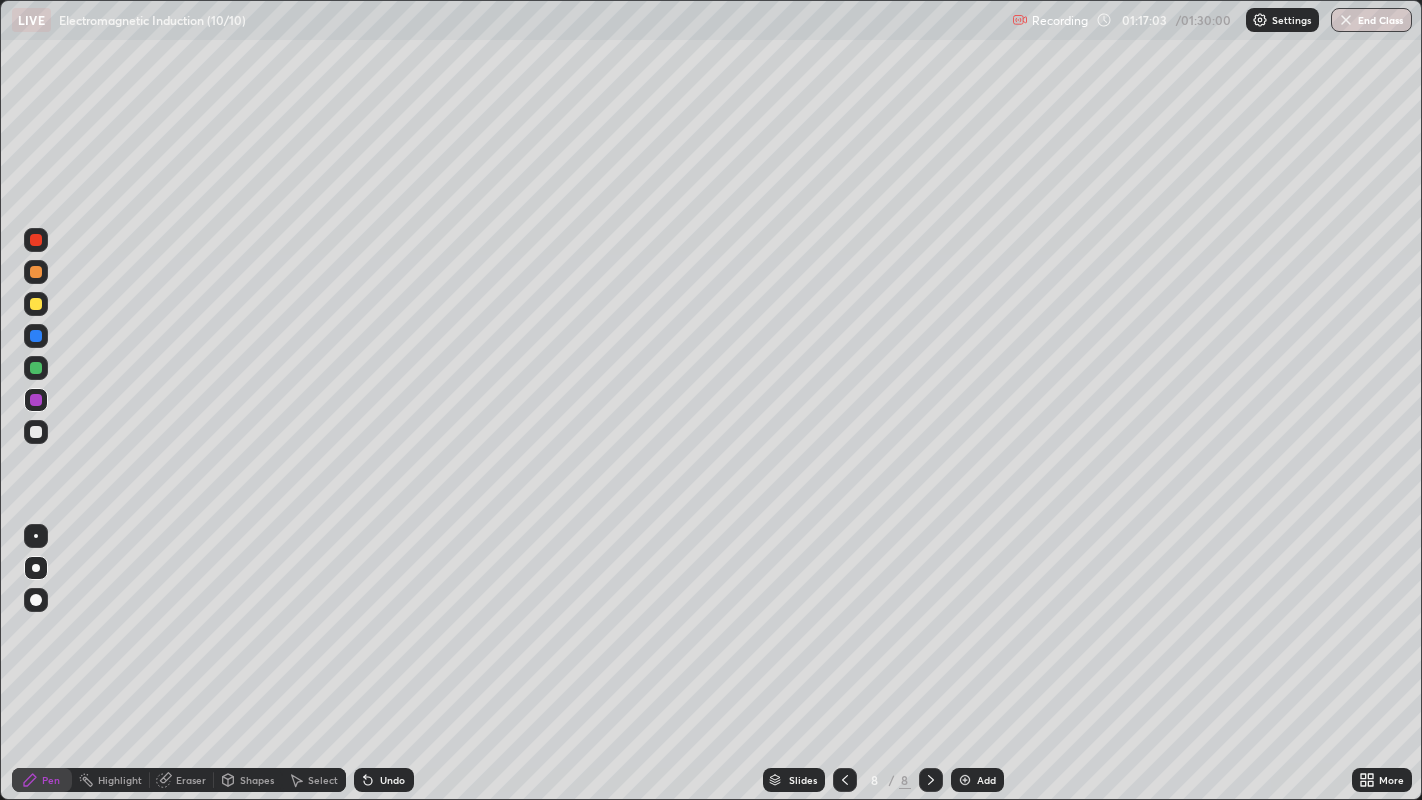 click at bounding box center [36, 432] 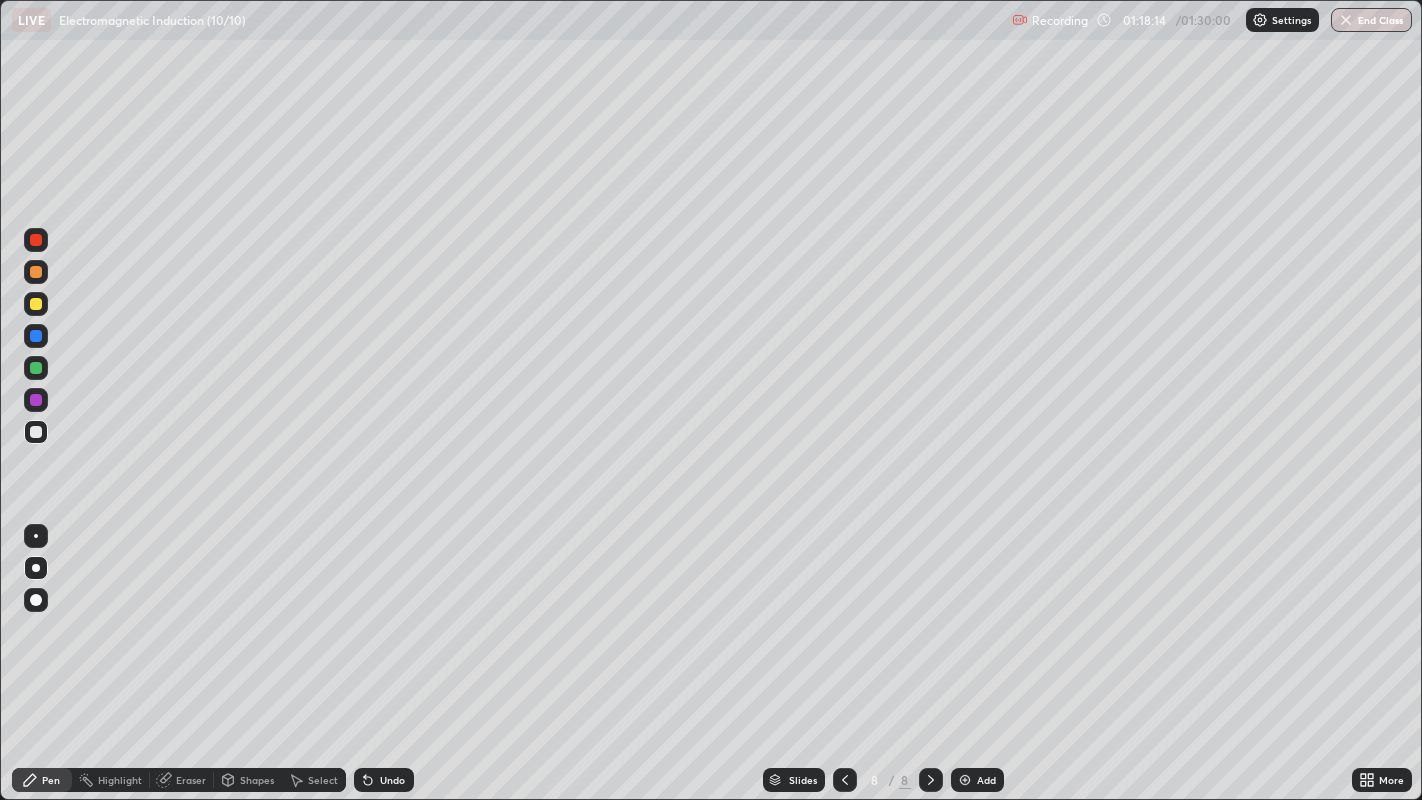 click on "Select" at bounding box center [323, 780] 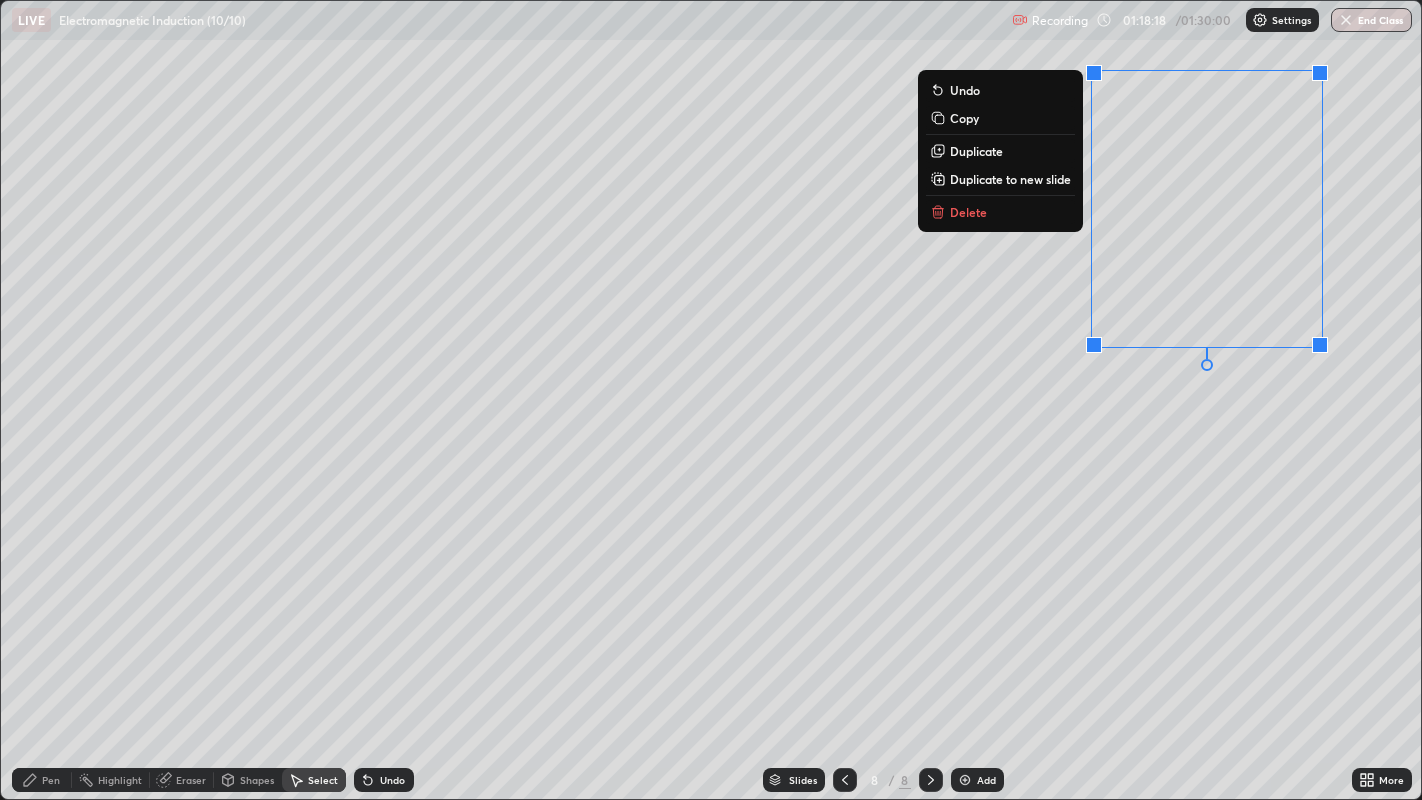 click on "0 ° Undo Copy Duplicate Duplicate to new slide Delete" at bounding box center (711, 400) 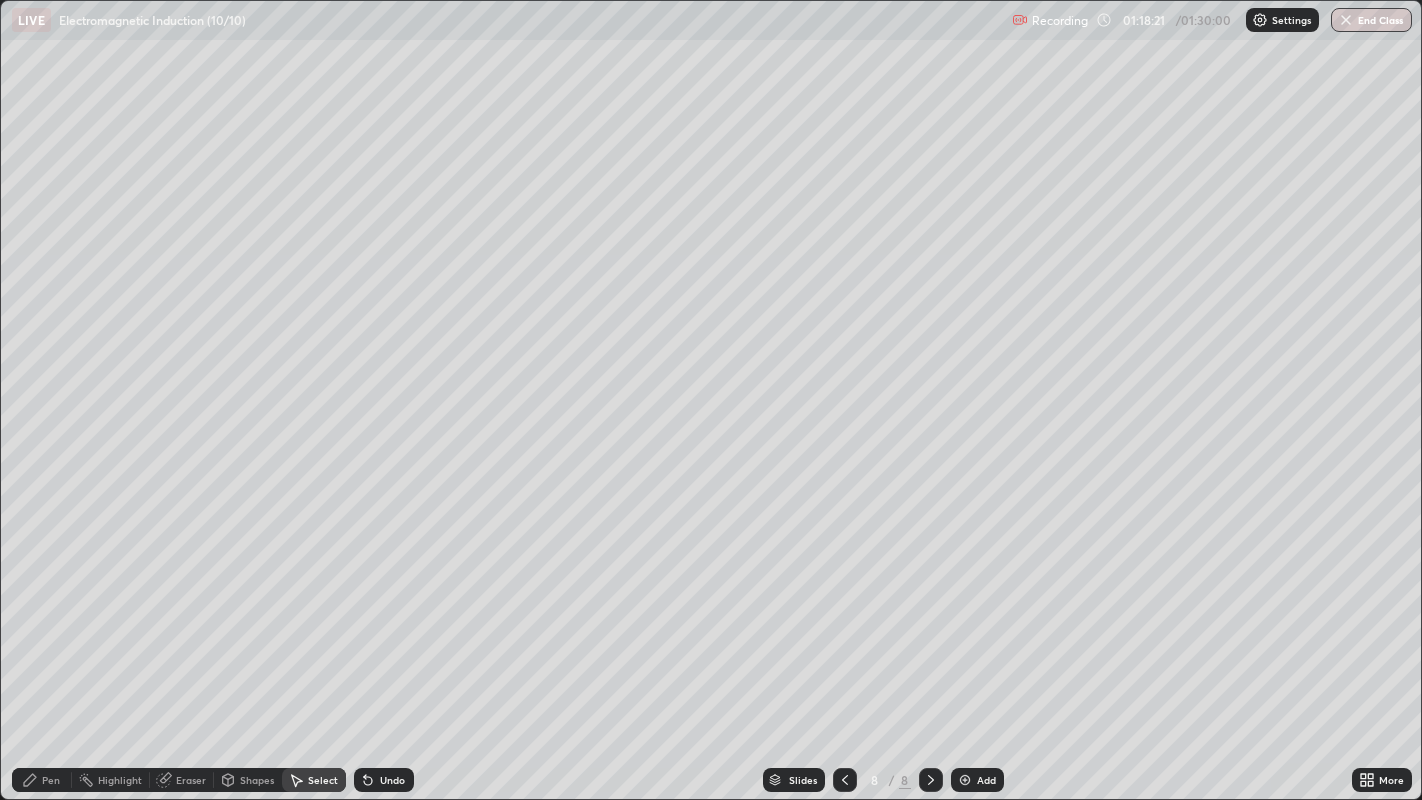 click on "Pen" at bounding box center [51, 780] 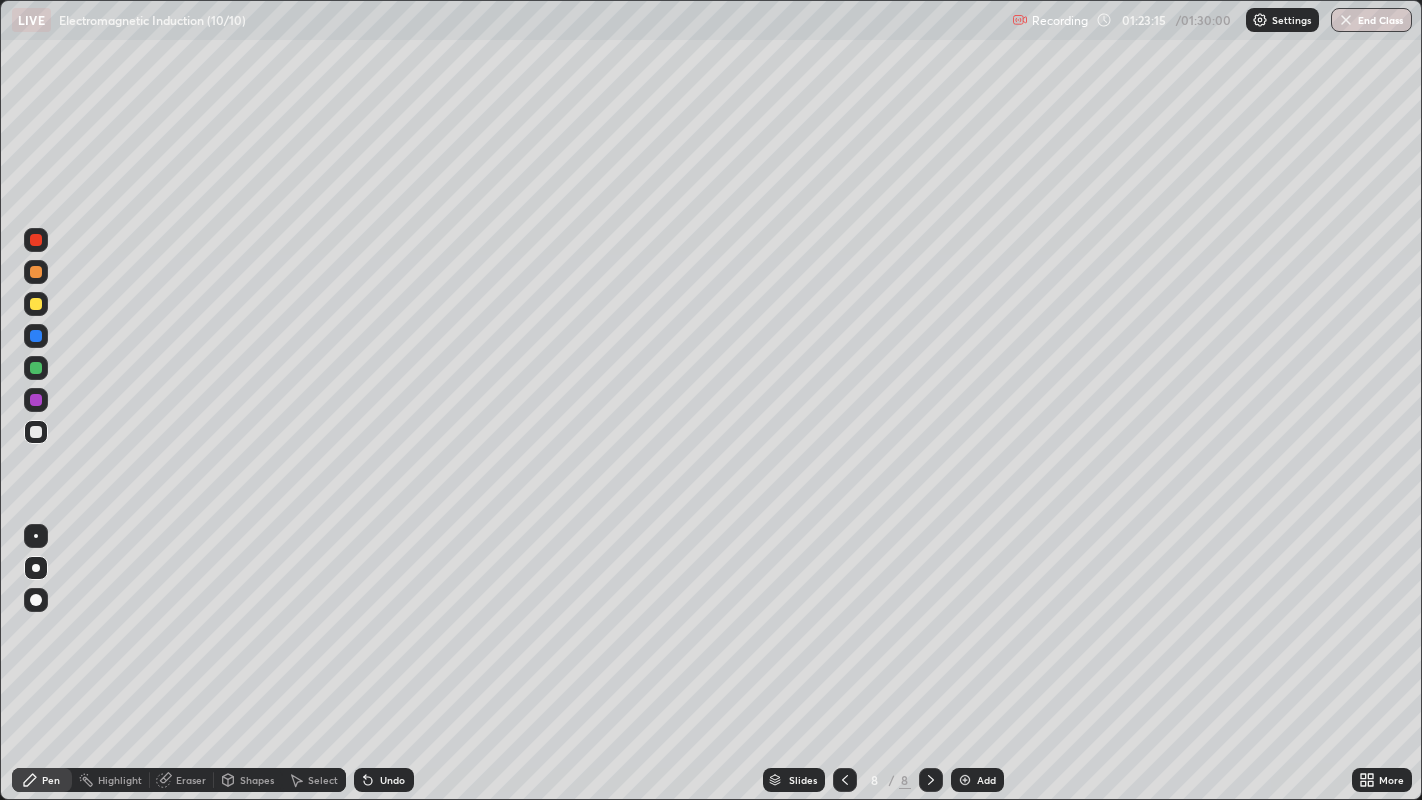 click on "Undo" at bounding box center [392, 780] 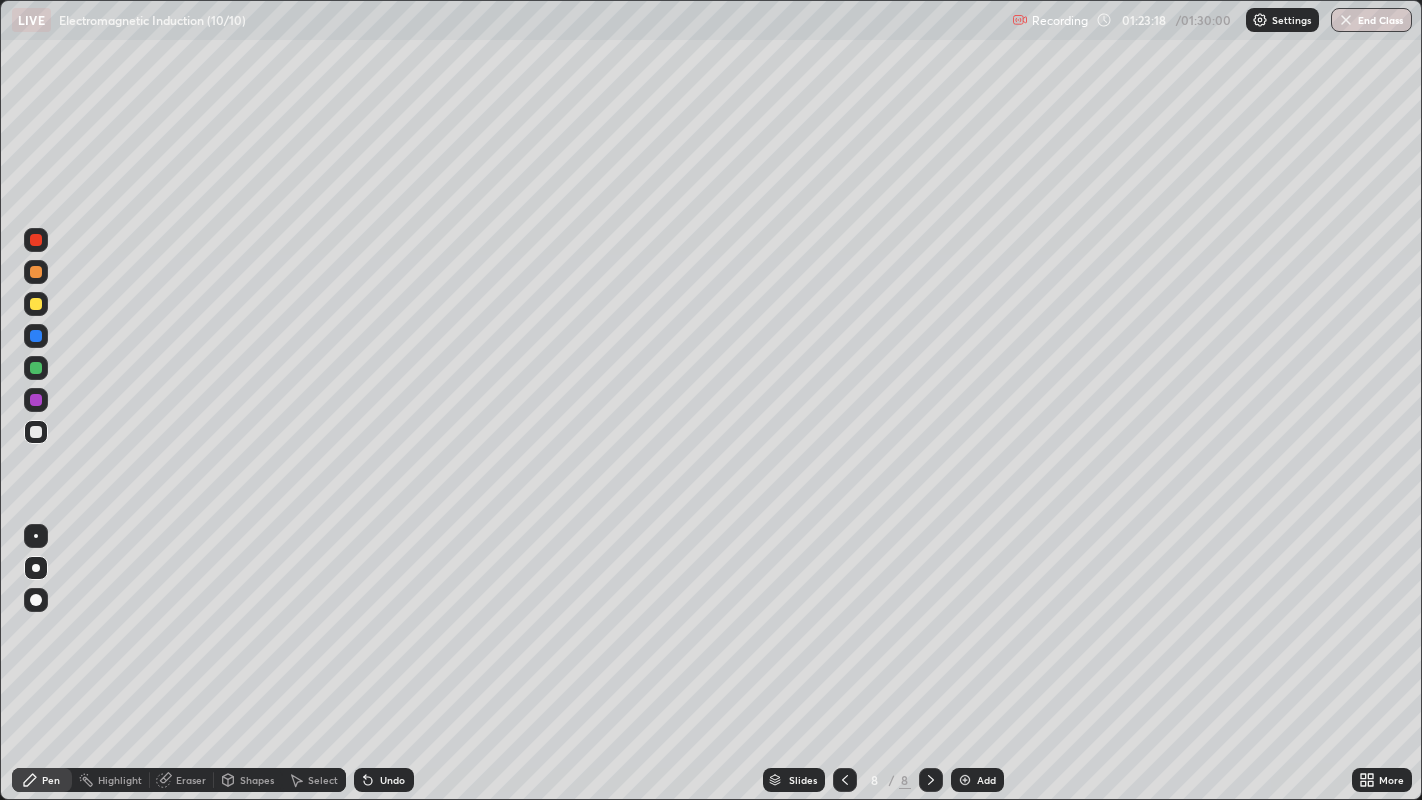 click on "Undo" at bounding box center (392, 780) 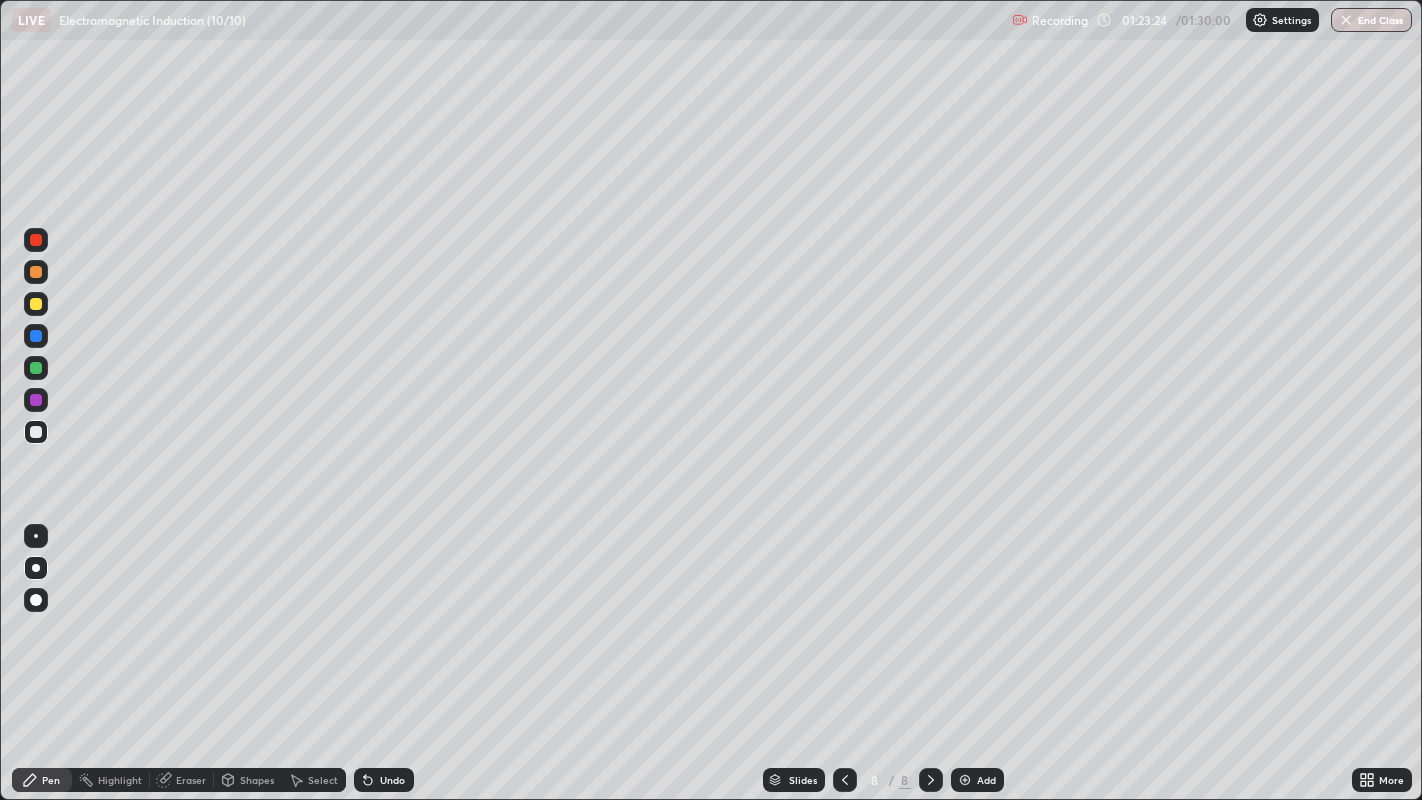 click at bounding box center [965, 780] 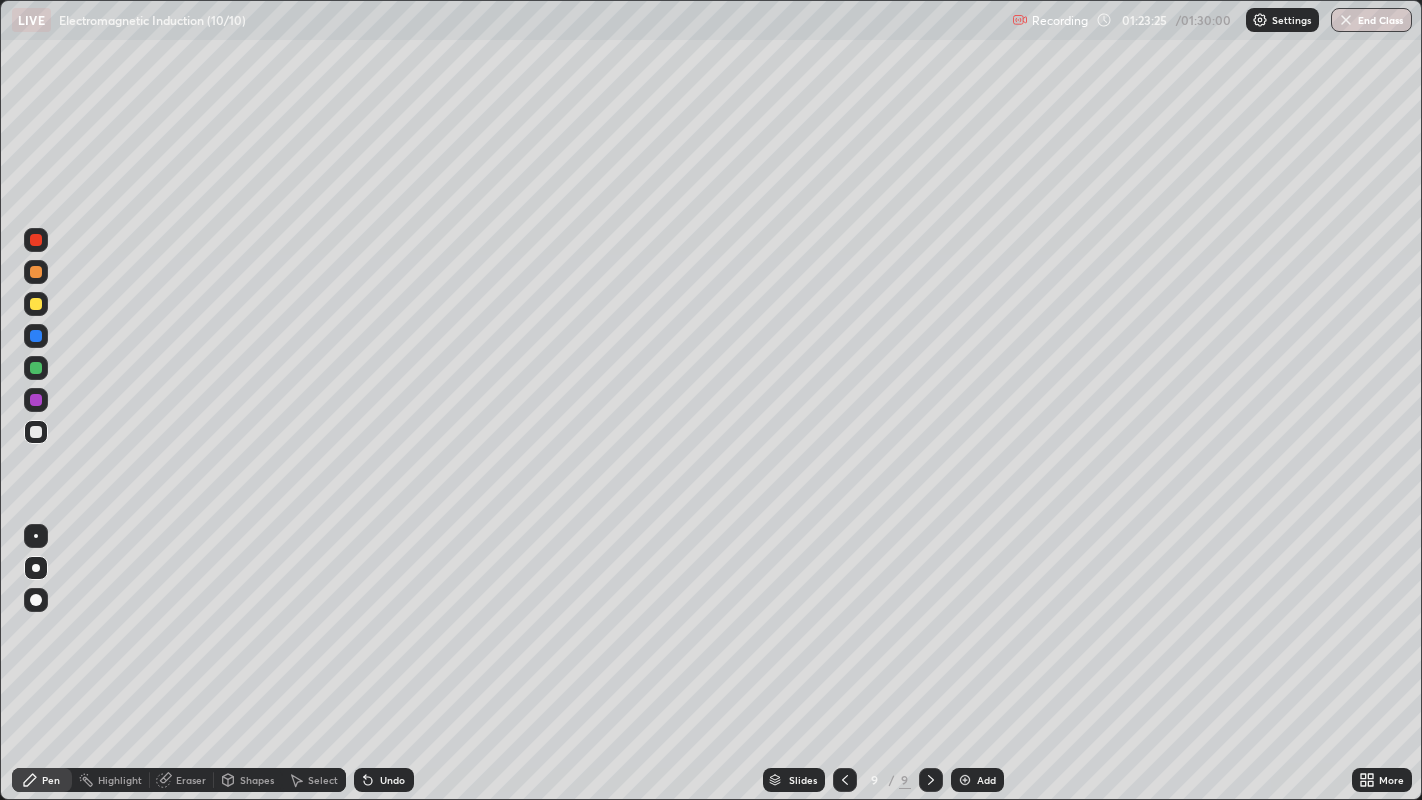 click at bounding box center [36, 304] 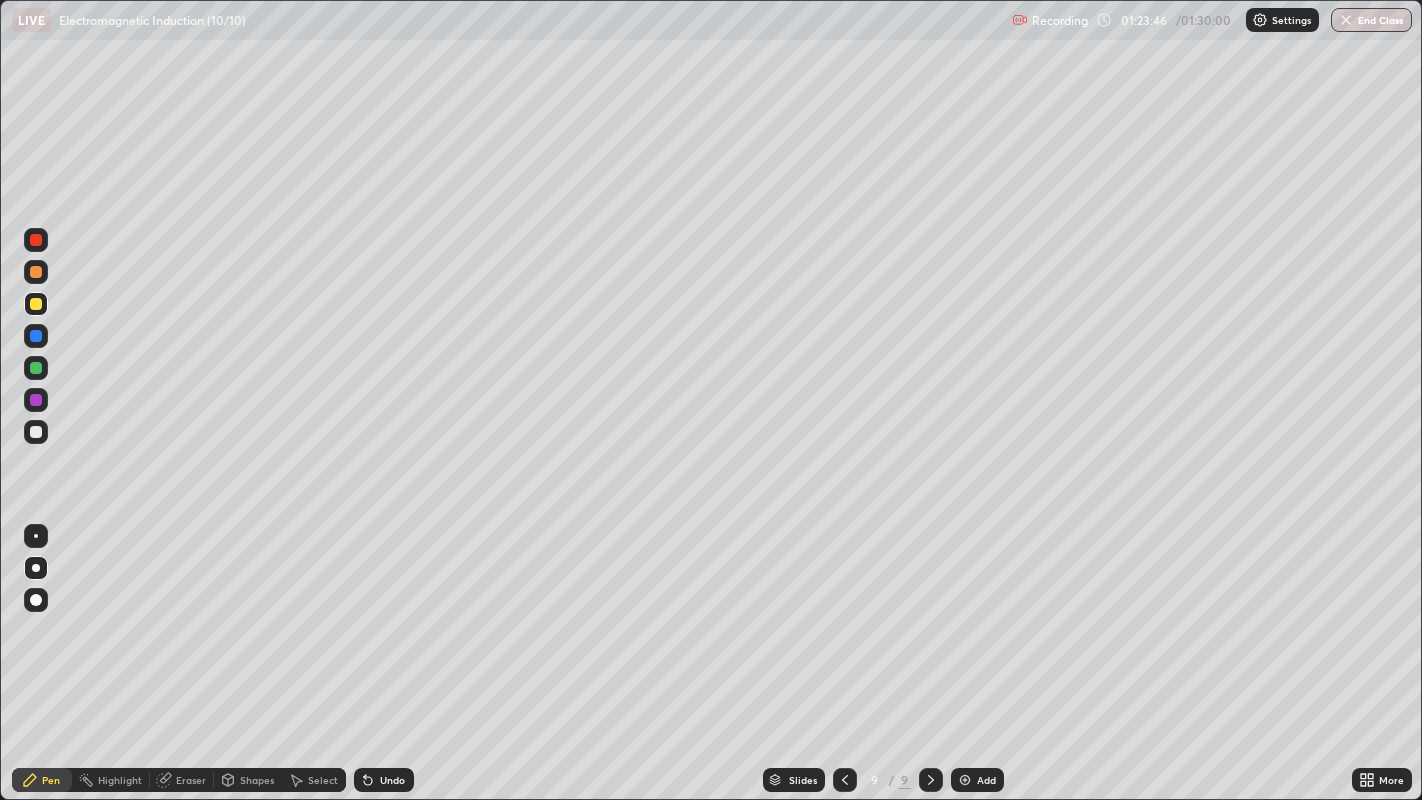 click on "Shapes" at bounding box center [257, 780] 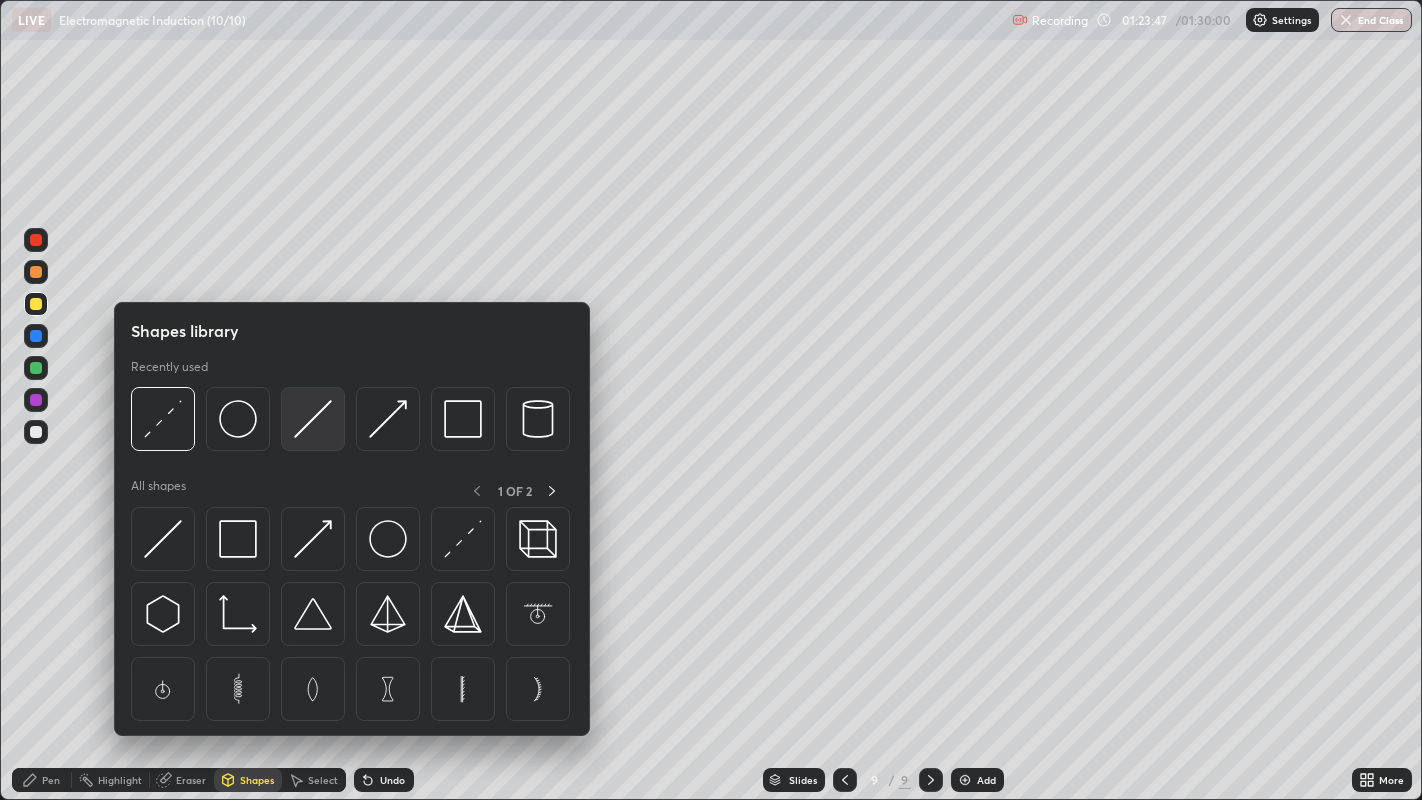 click at bounding box center [463, 539] 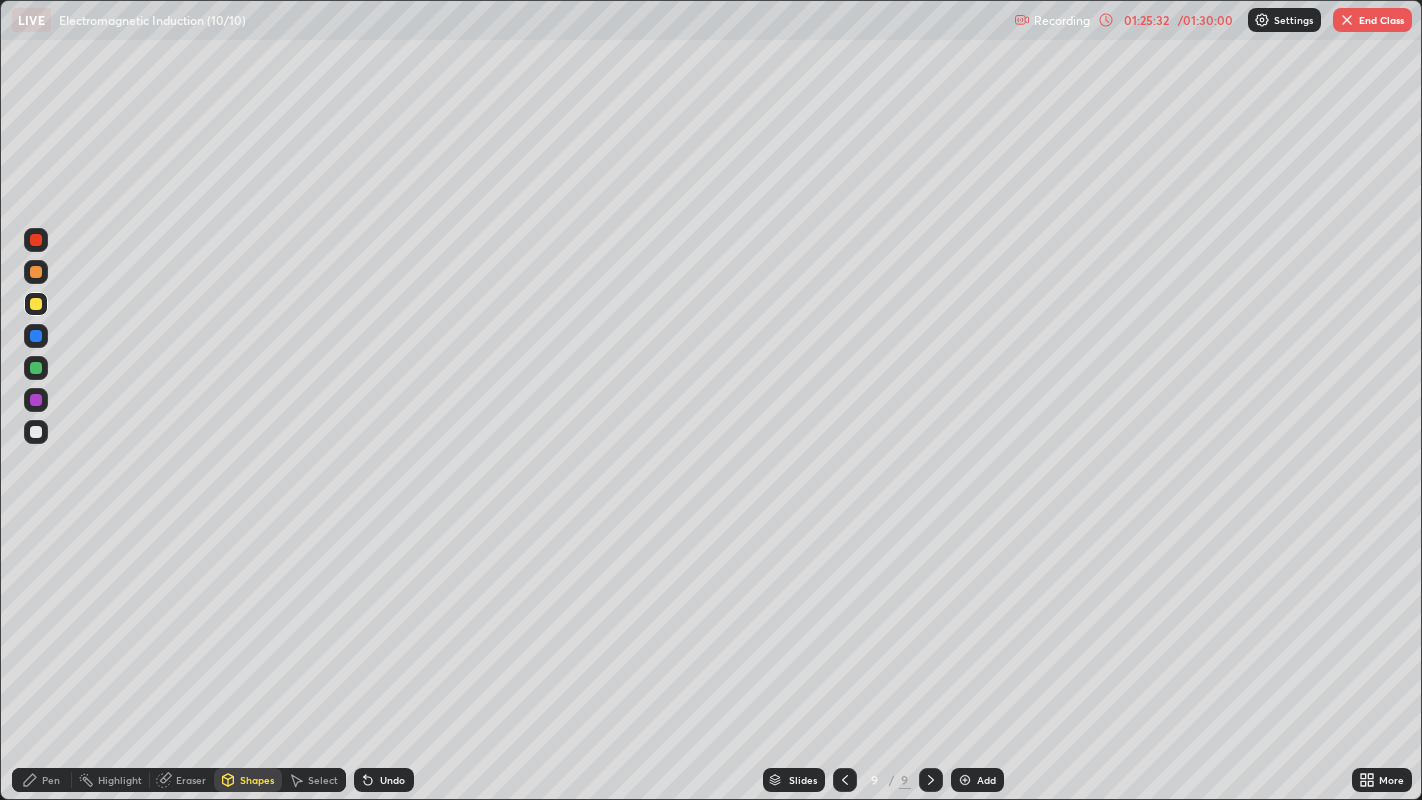 click on "End Class" at bounding box center (1372, 20) 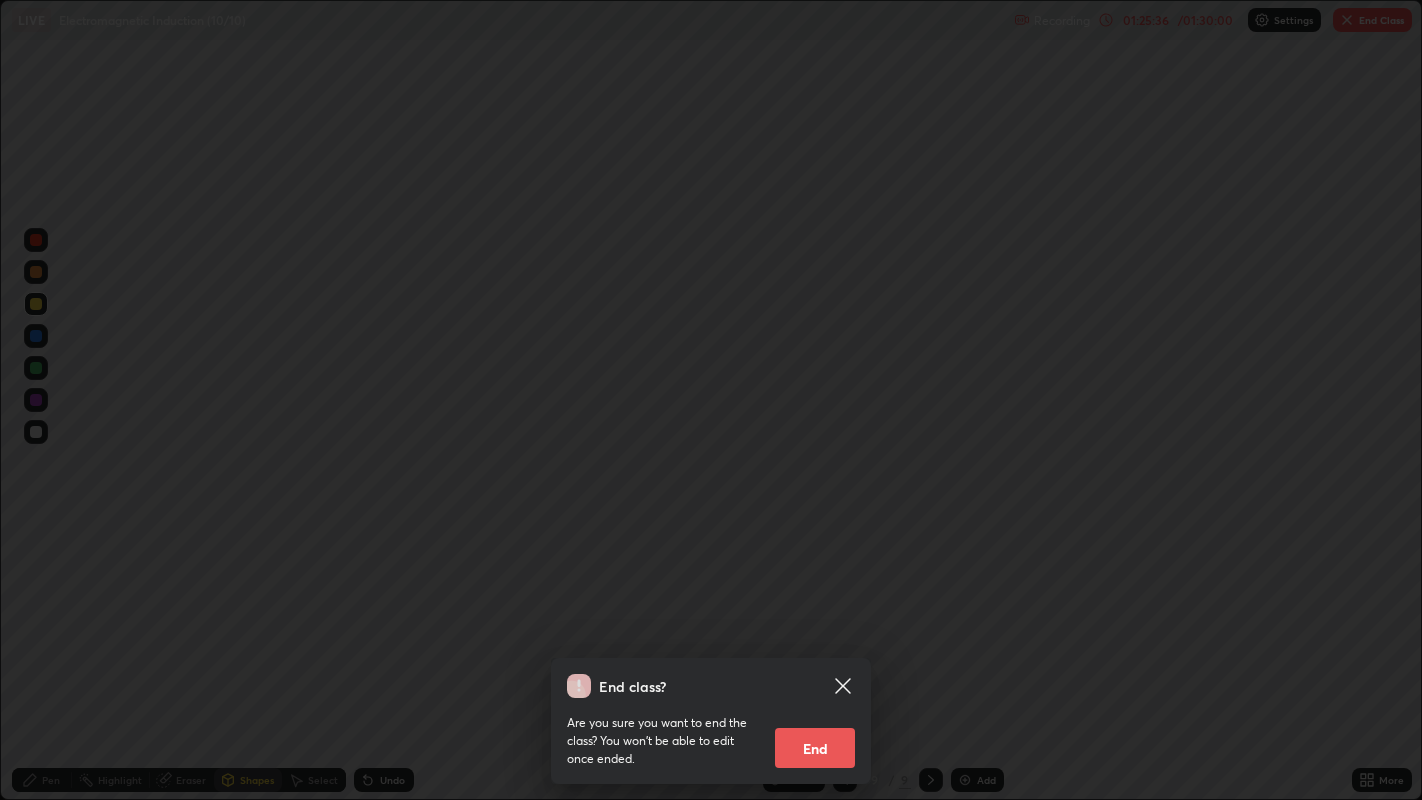 click on "End" at bounding box center (815, 748) 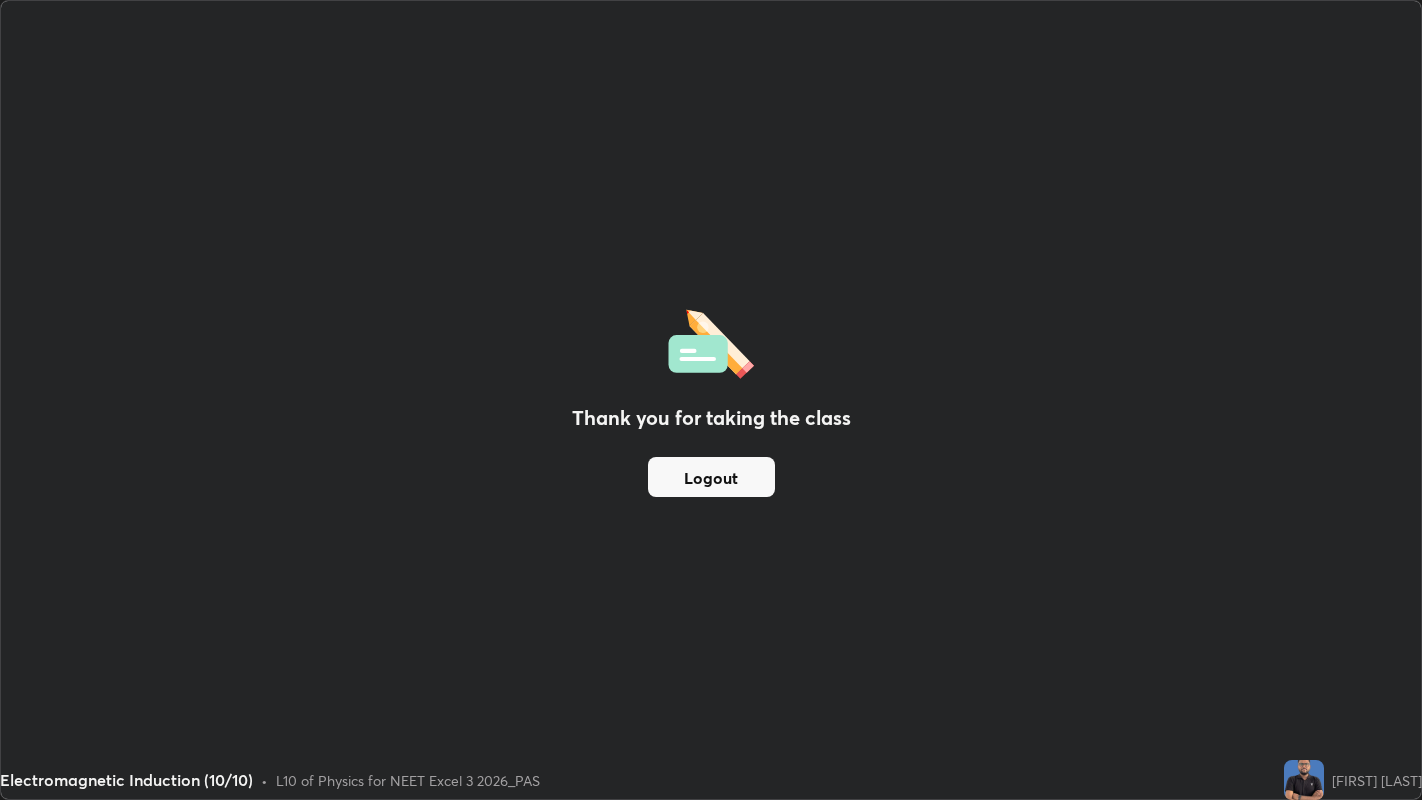 click on "Logout" at bounding box center (711, 477) 